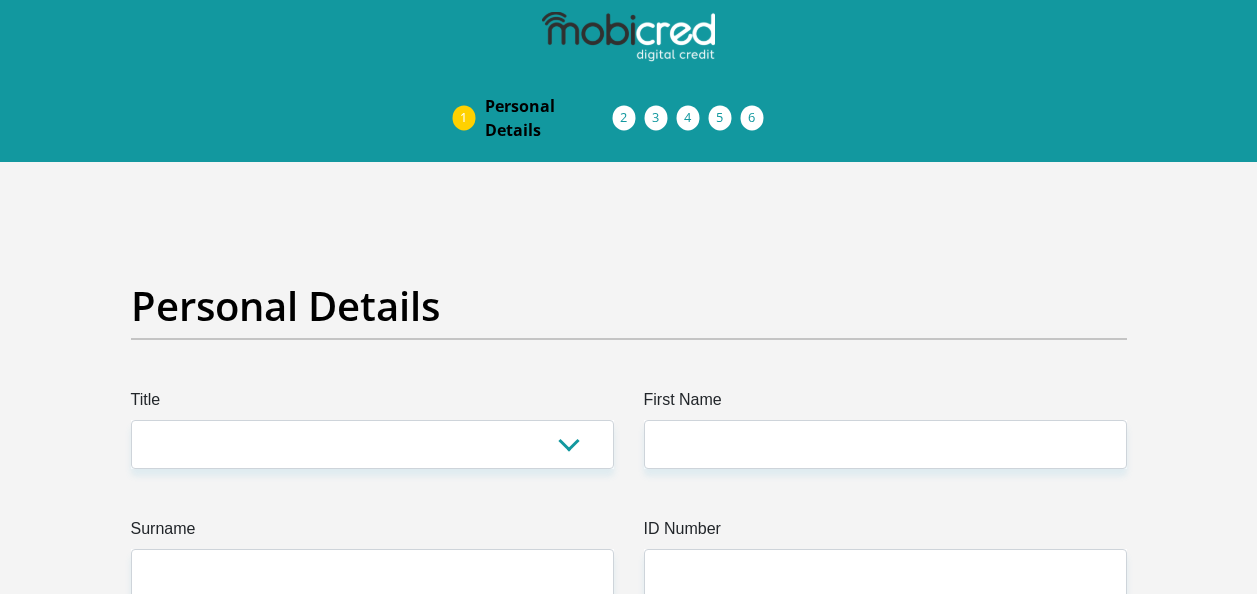 scroll, scrollTop: 0, scrollLeft: 0, axis: both 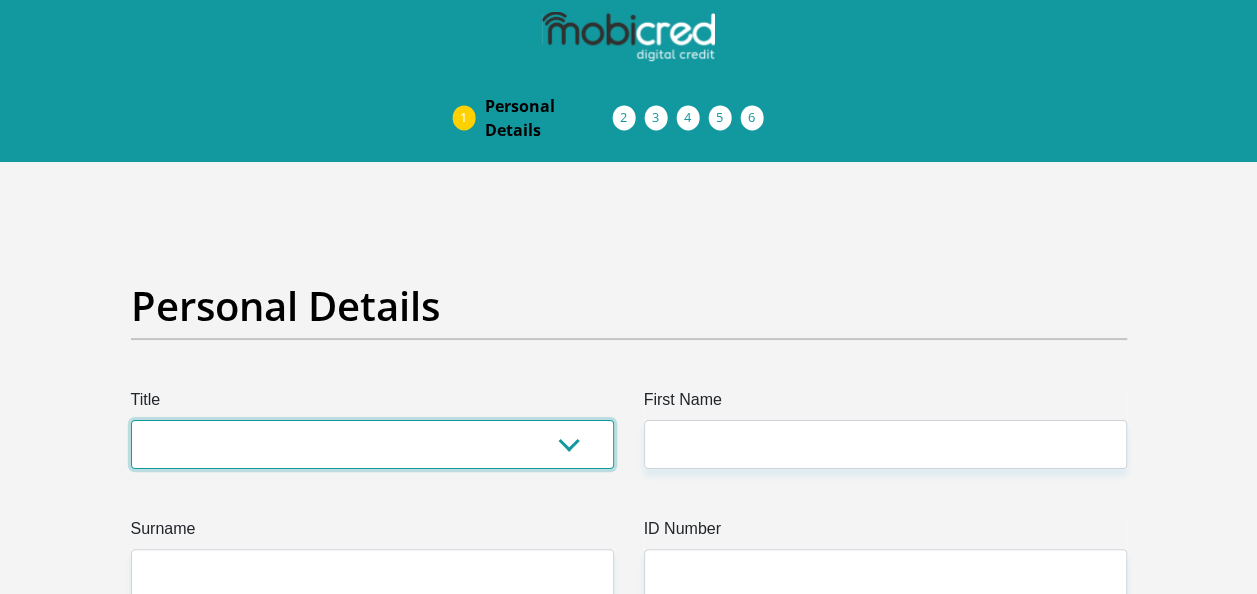 click on "Mr
Ms
Mrs
Dr
Other" at bounding box center [372, 444] 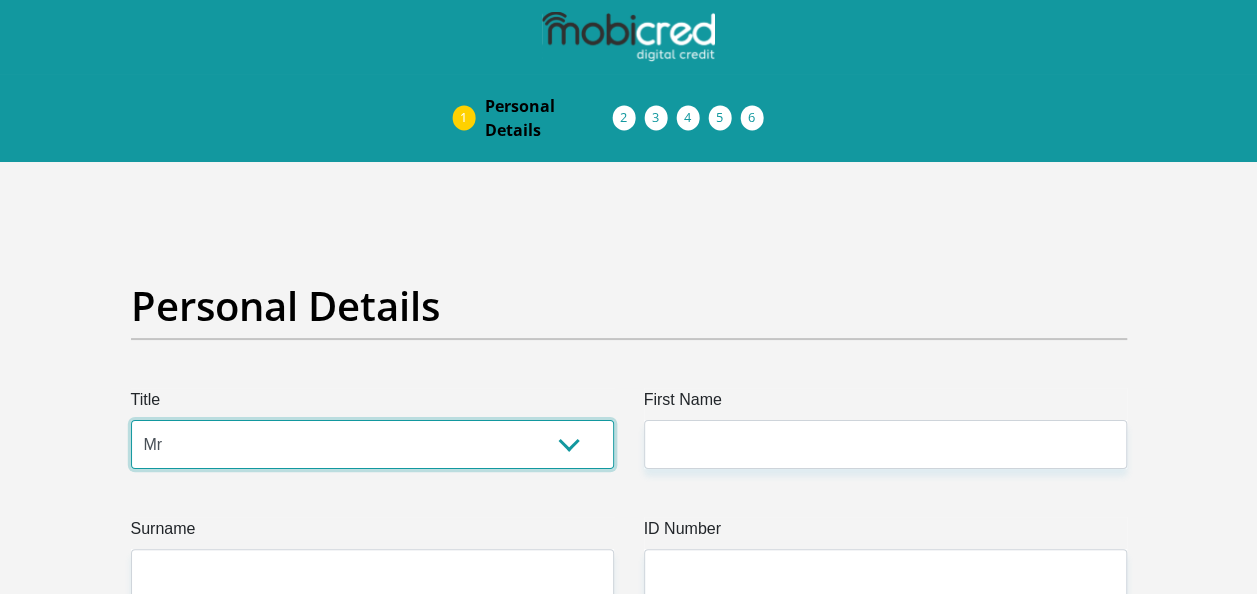 click on "Mr
Ms
Mrs
Dr
Other" at bounding box center (372, 444) 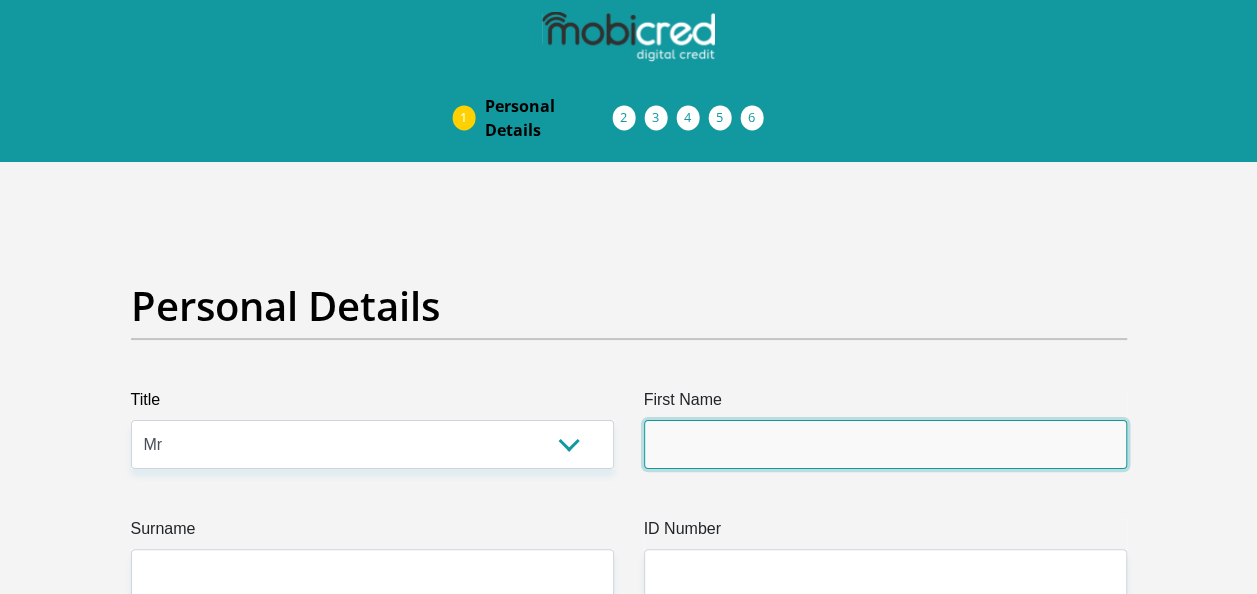 click on "First Name" at bounding box center (885, 444) 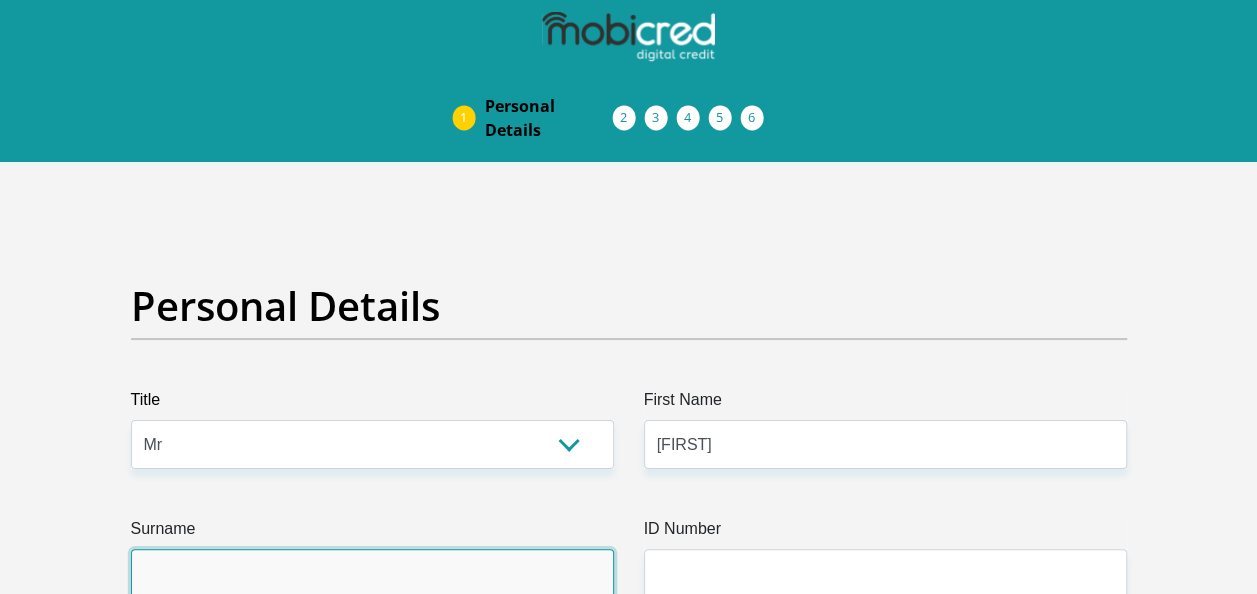 type on "Ntuli" 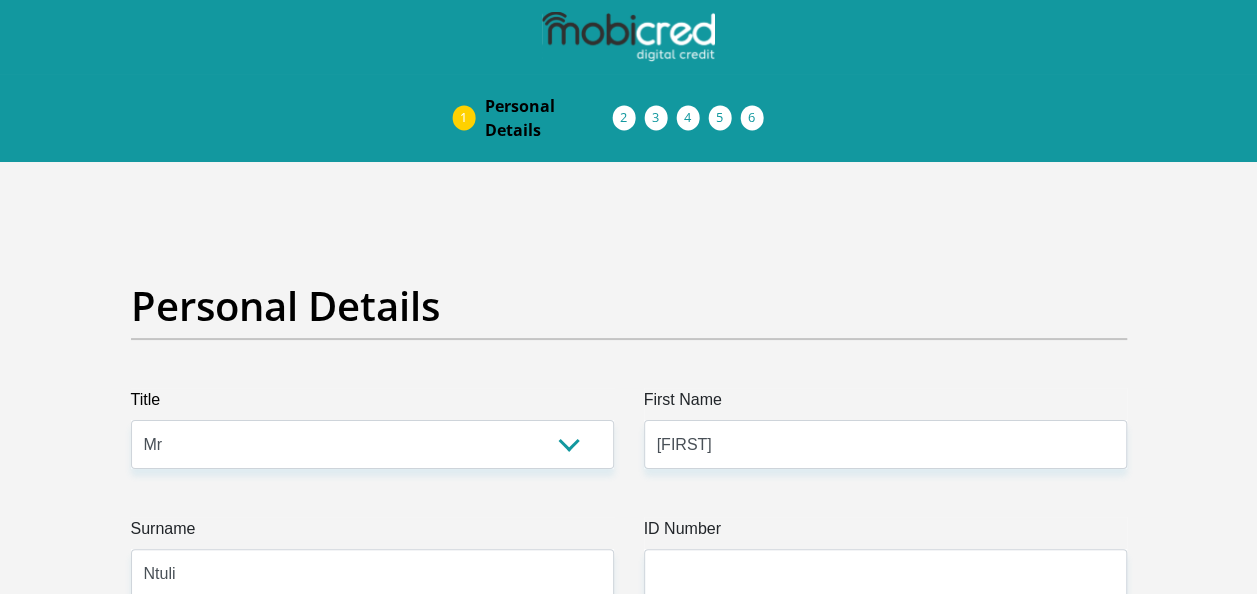 type on "0836850955" 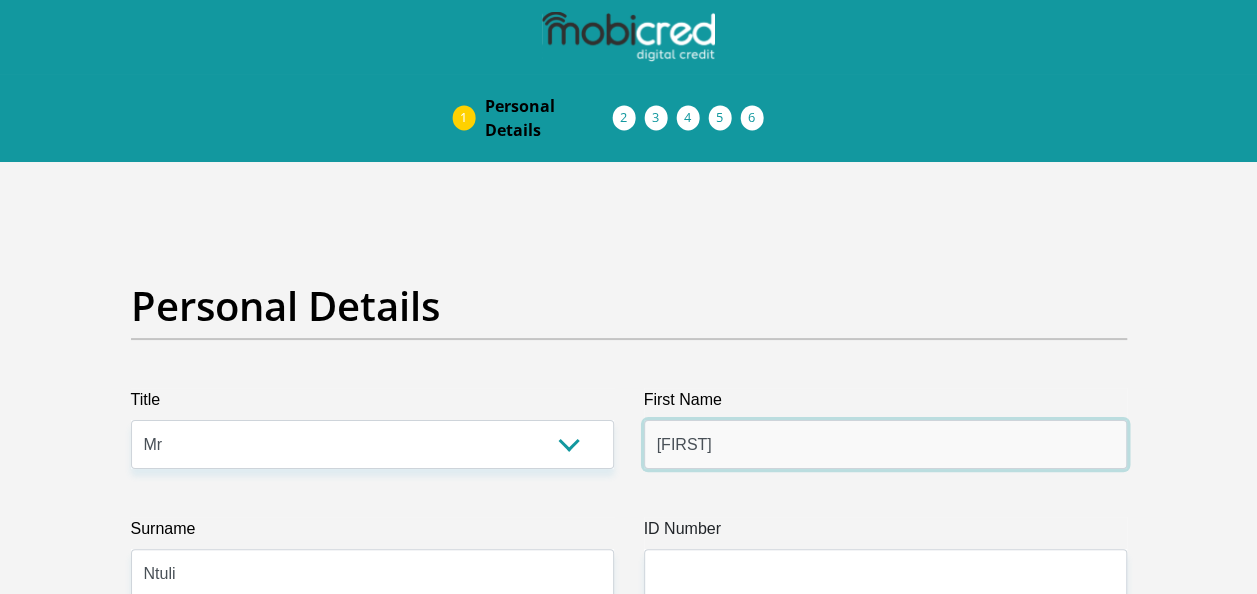 type on "NEDBANK" 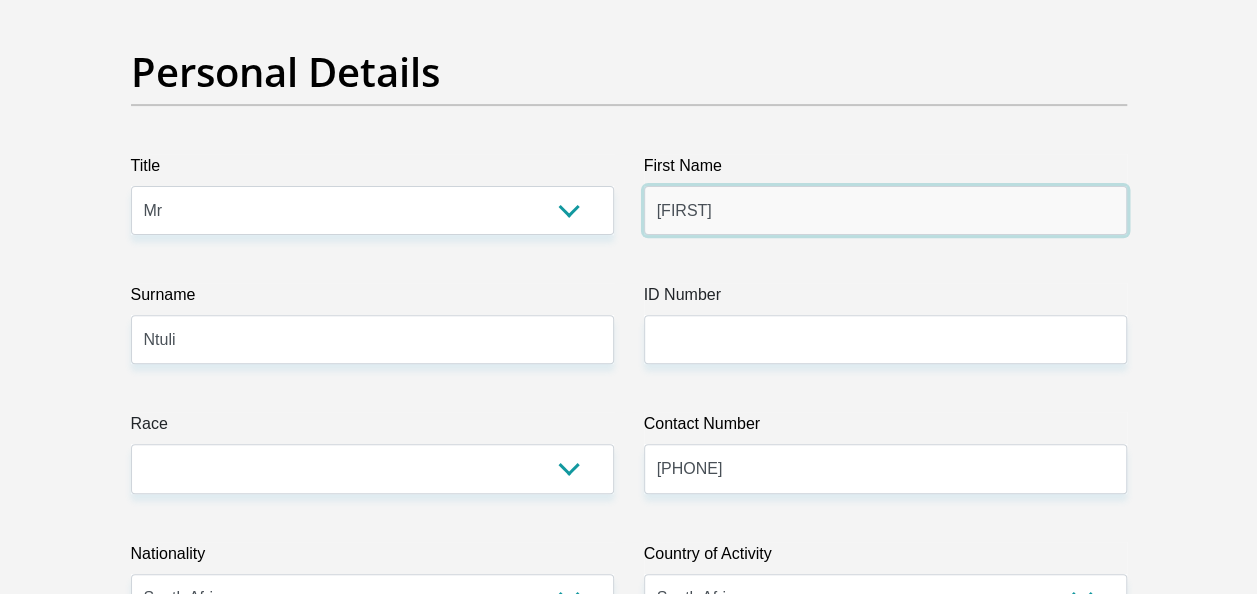scroll, scrollTop: 300, scrollLeft: 0, axis: vertical 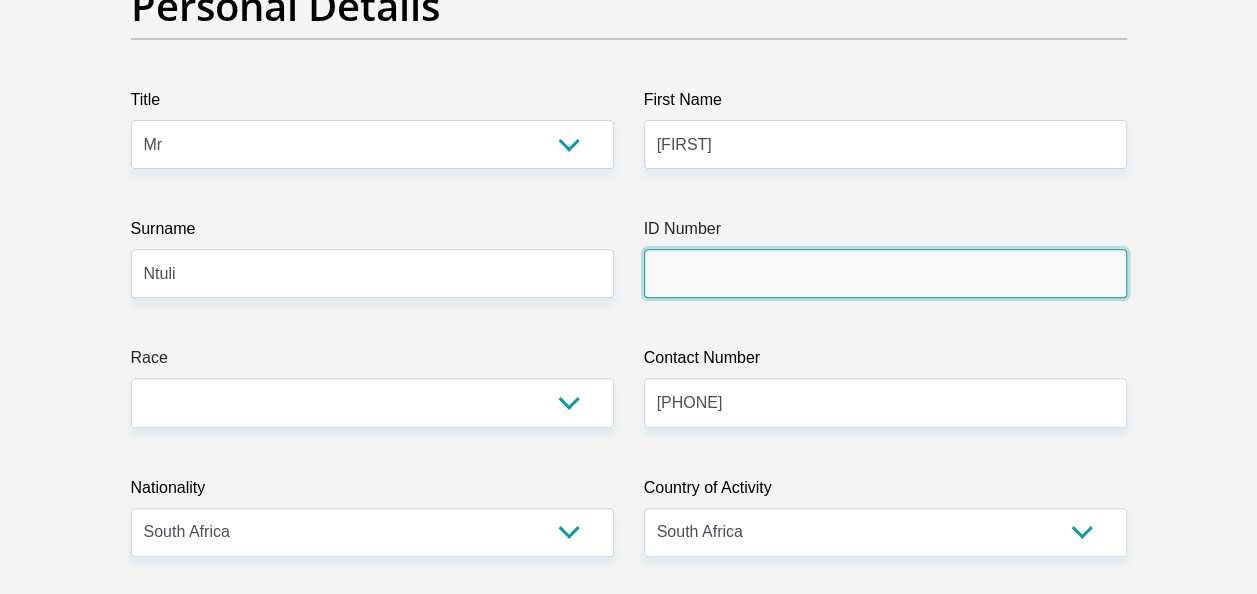 click on "ID Number" at bounding box center [885, 273] 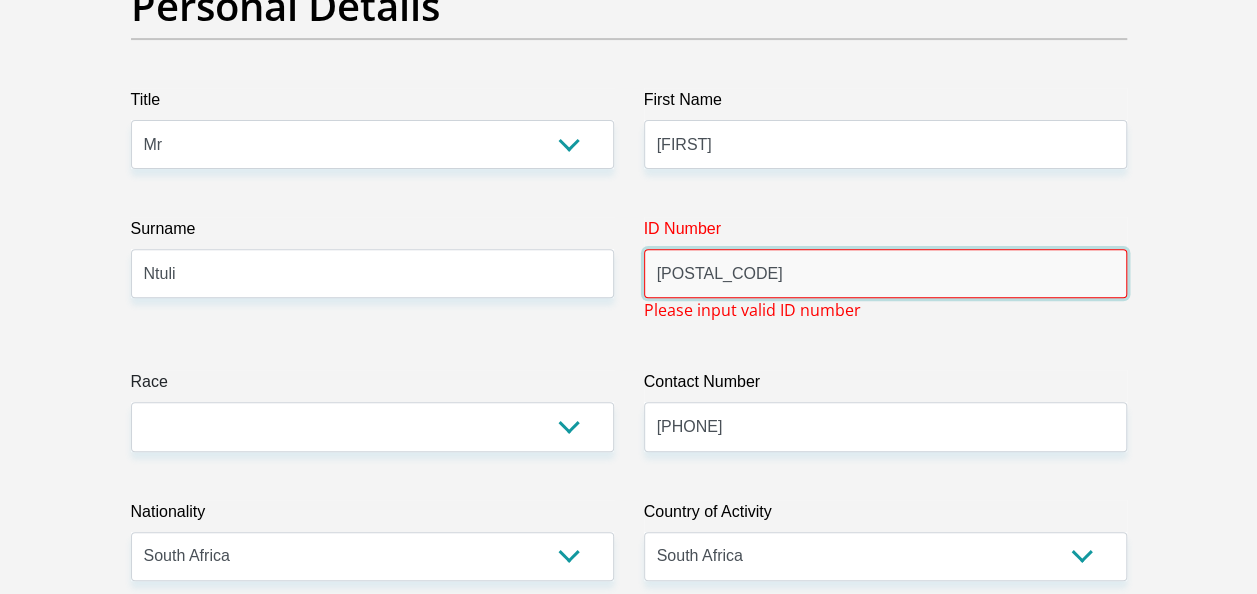type on "9010025446089" 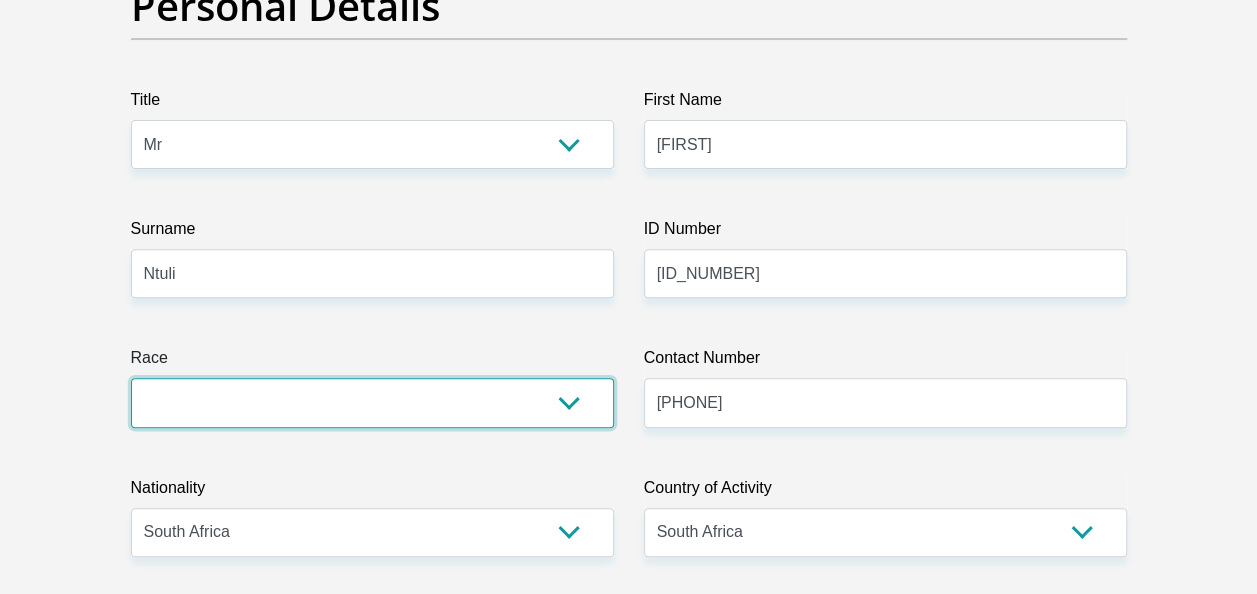 click on "Black
Coloured
Indian
White
Other" at bounding box center (372, 402) 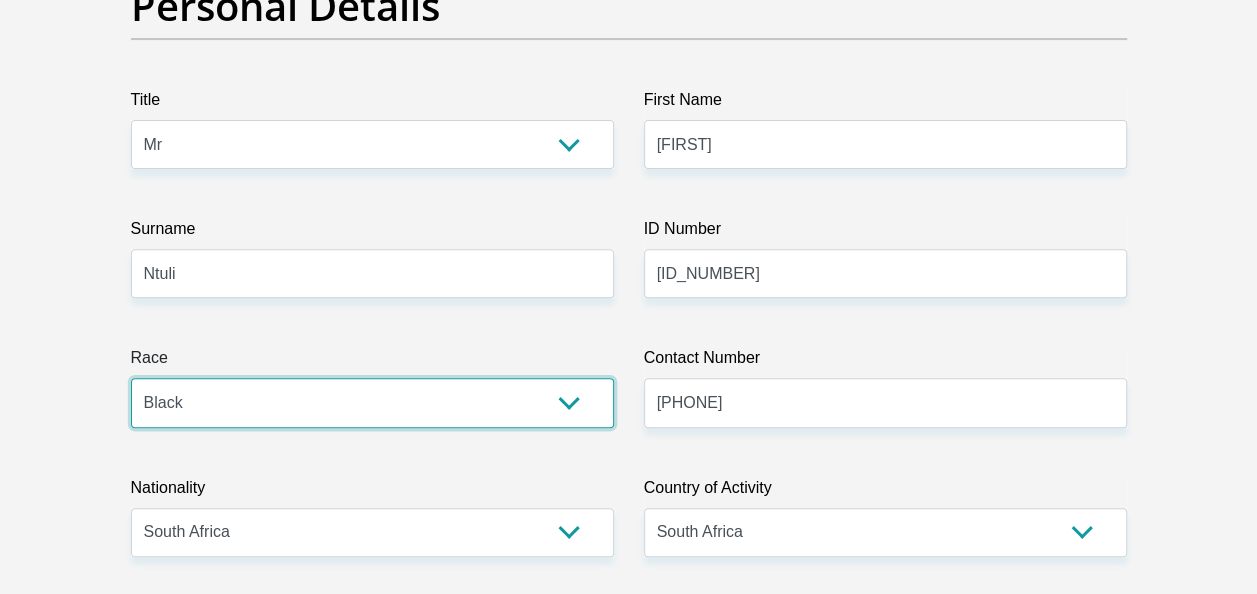 click on "Black
Coloured
Indian
White
Other" at bounding box center [372, 402] 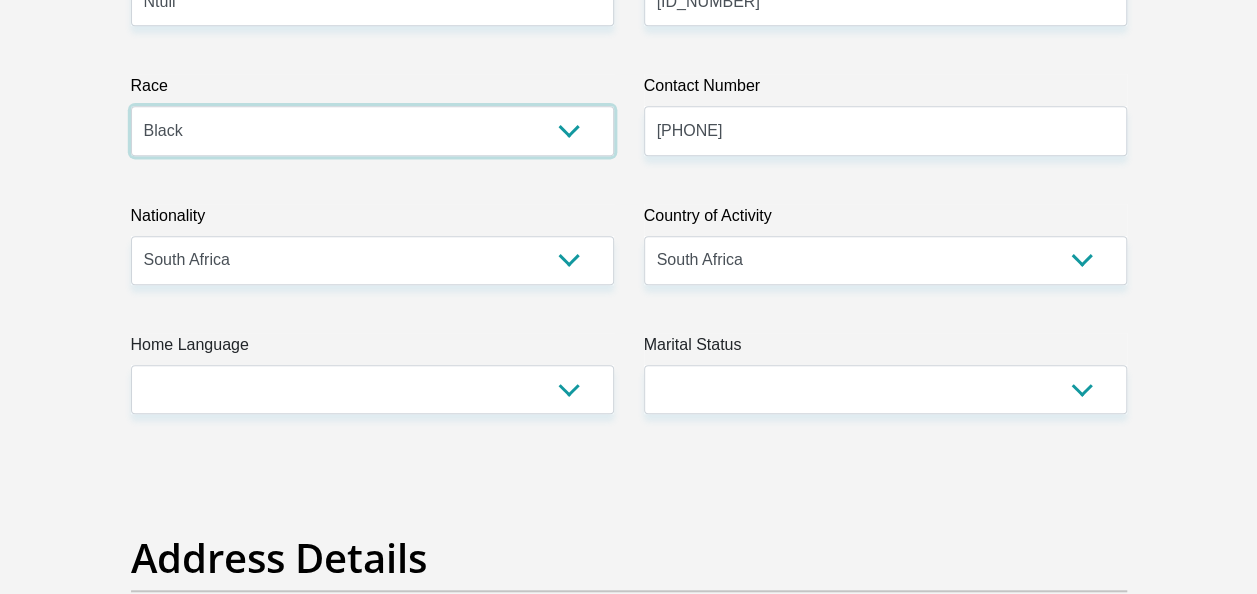 scroll, scrollTop: 600, scrollLeft: 0, axis: vertical 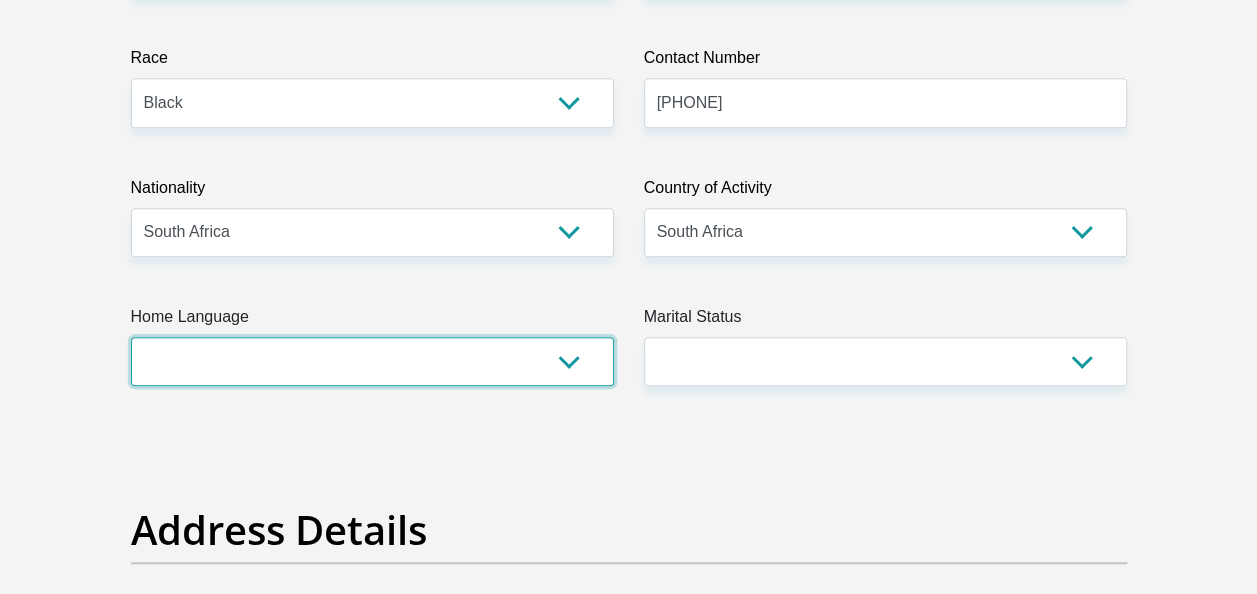 click on "Afrikaans
English
Sepedi
South Ndebele
Southern Sotho
Swati
Tsonga
Tswana
Venda
Xhosa
Zulu
Other" at bounding box center (372, 361) 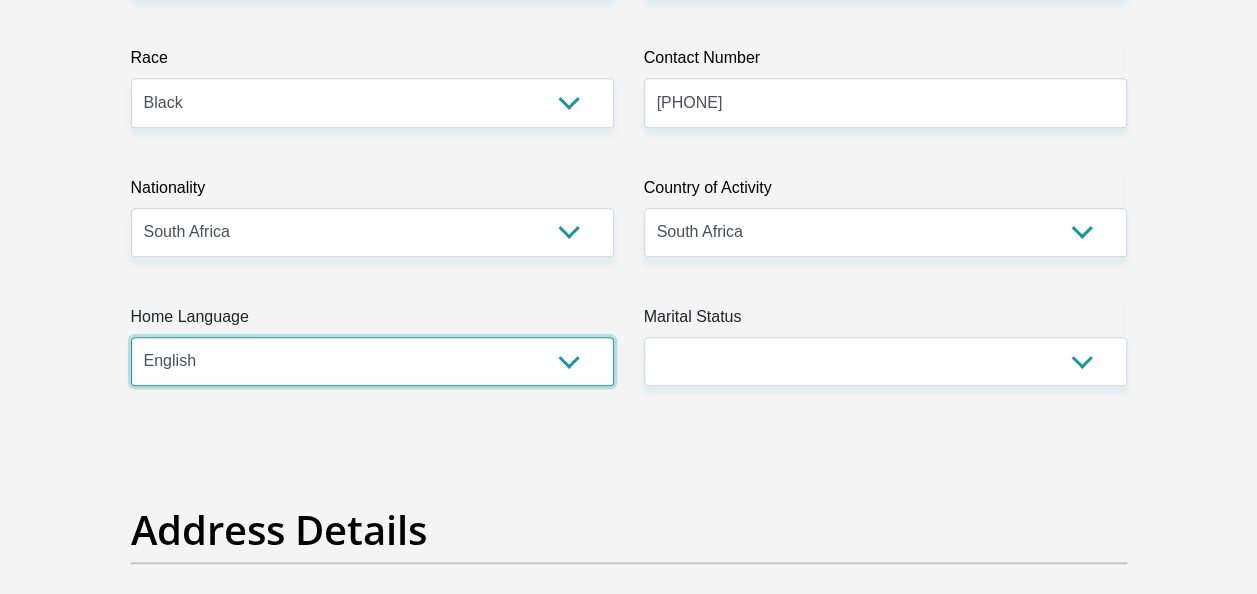 click on "Afrikaans
English
Sepedi
South Ndebele
Southern Sotho
Swati
Tsonga
Tswana
Venda
Xhosa
Zulu
Other" at bounding box center (372, 361) 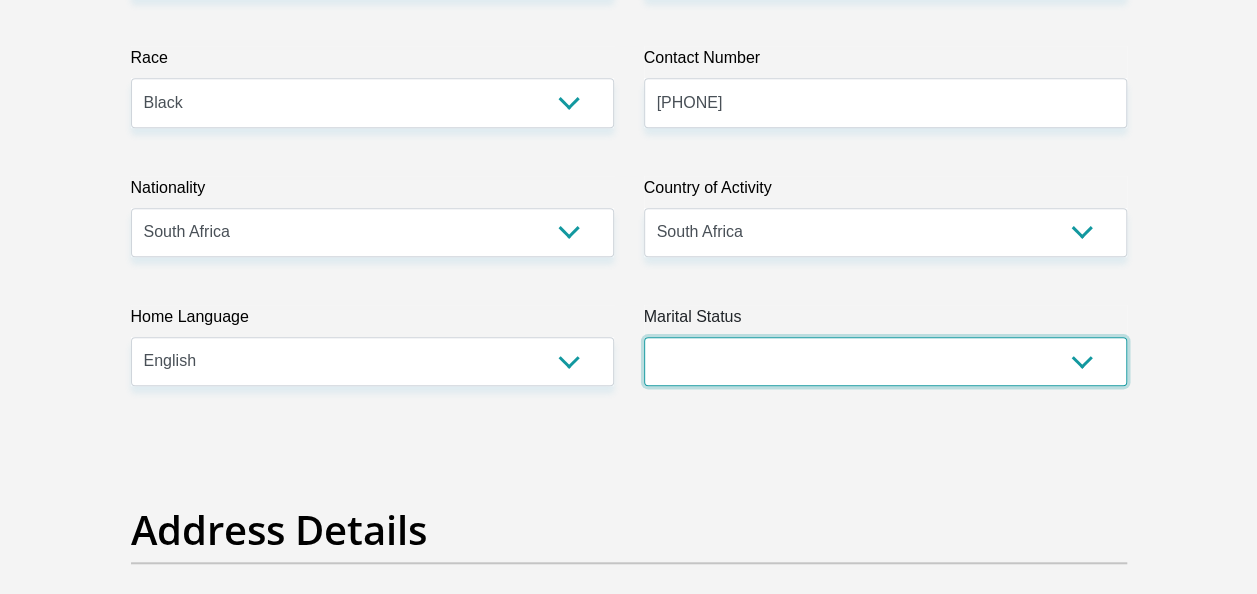 click on "Married ANC
Single
Divorced
Widowed
Married COP or Customary Law" at bounding box center [885, 361] 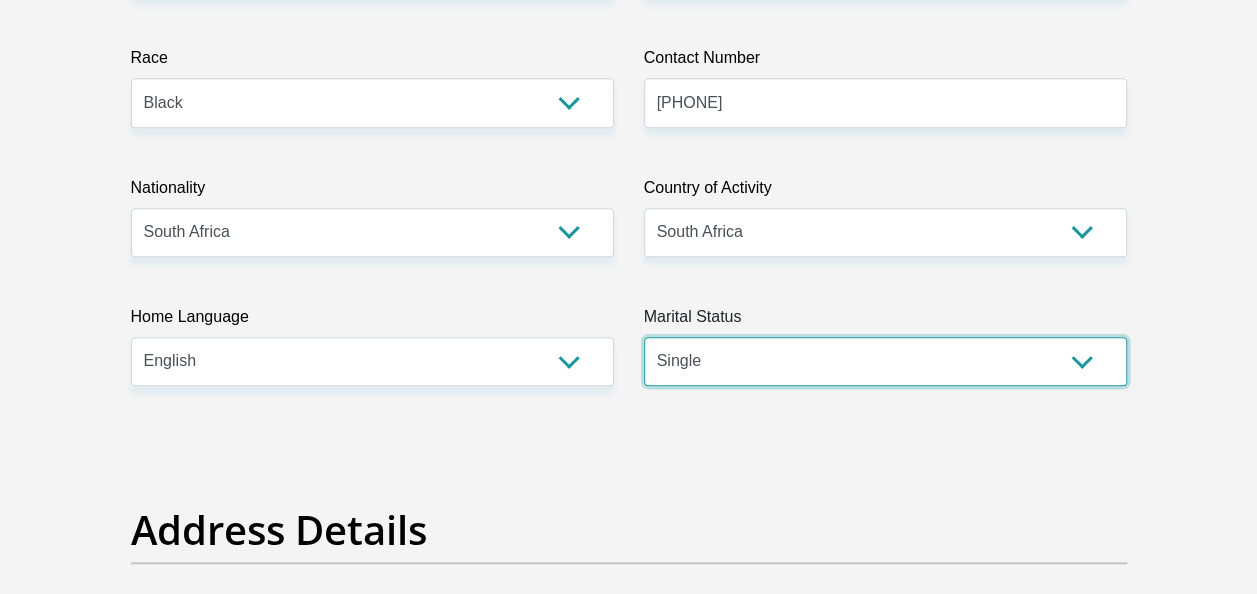 click on "Married ANC
Single
Divorced
Widowed
Married COP or Customary Law" at bounding box center (885, 361) 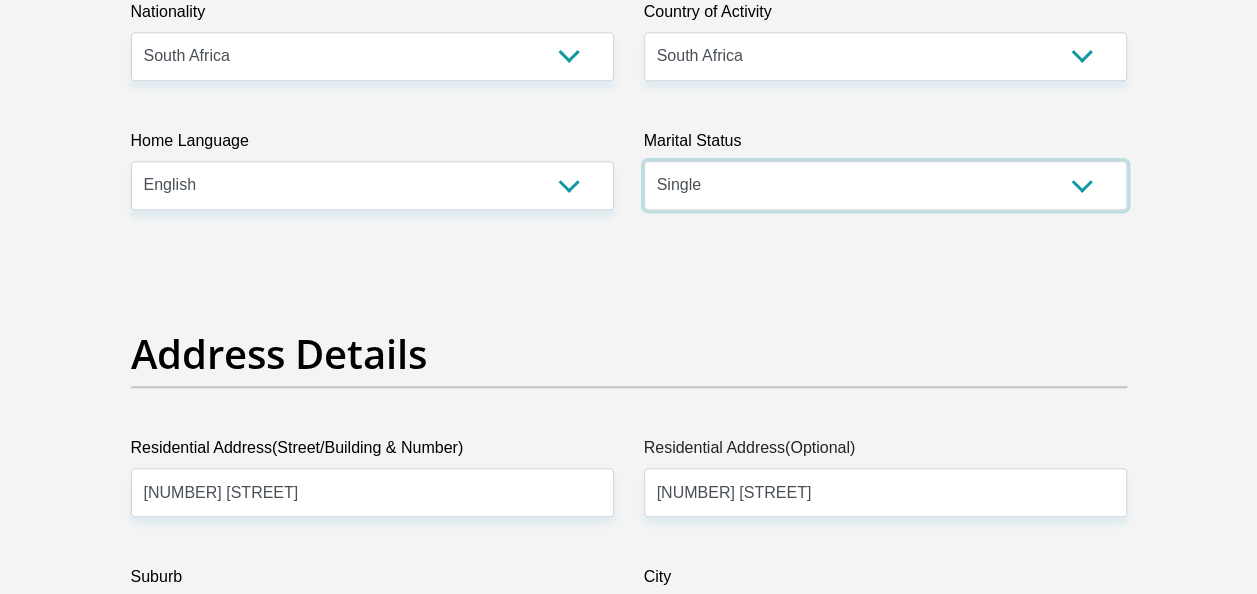 scroll, scrollTop: 900, scrollLeft: 0, axis: vertical 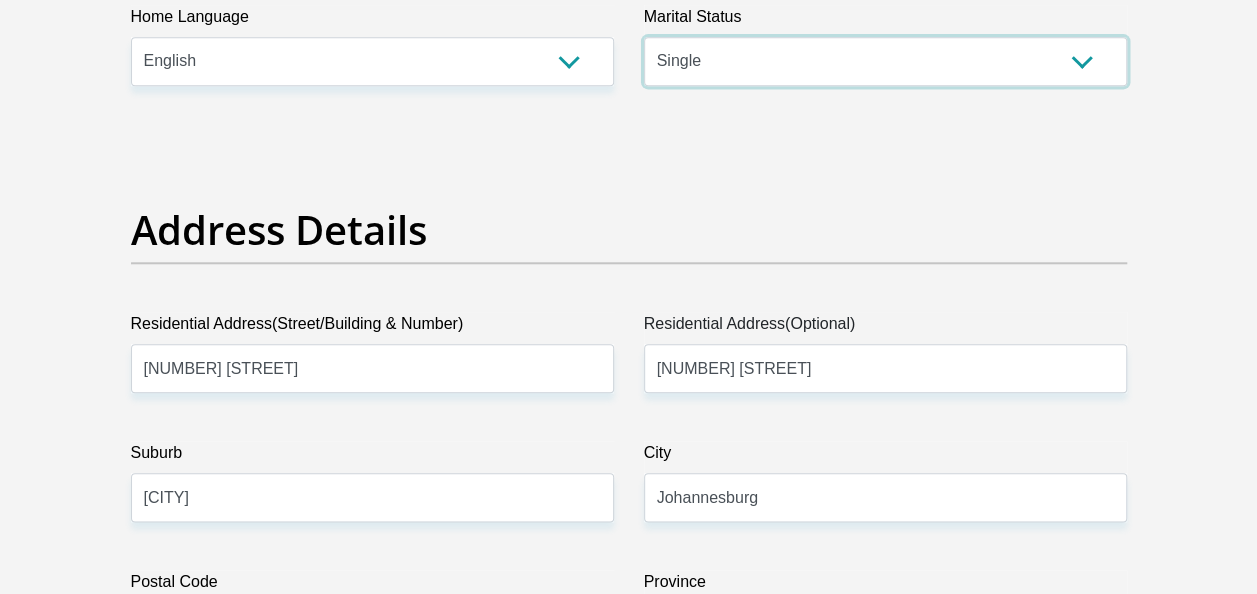 click on "Married ANC
Single
Divorced
Widowed
Married COP or Customary Law" at bounding box center (885, 61) 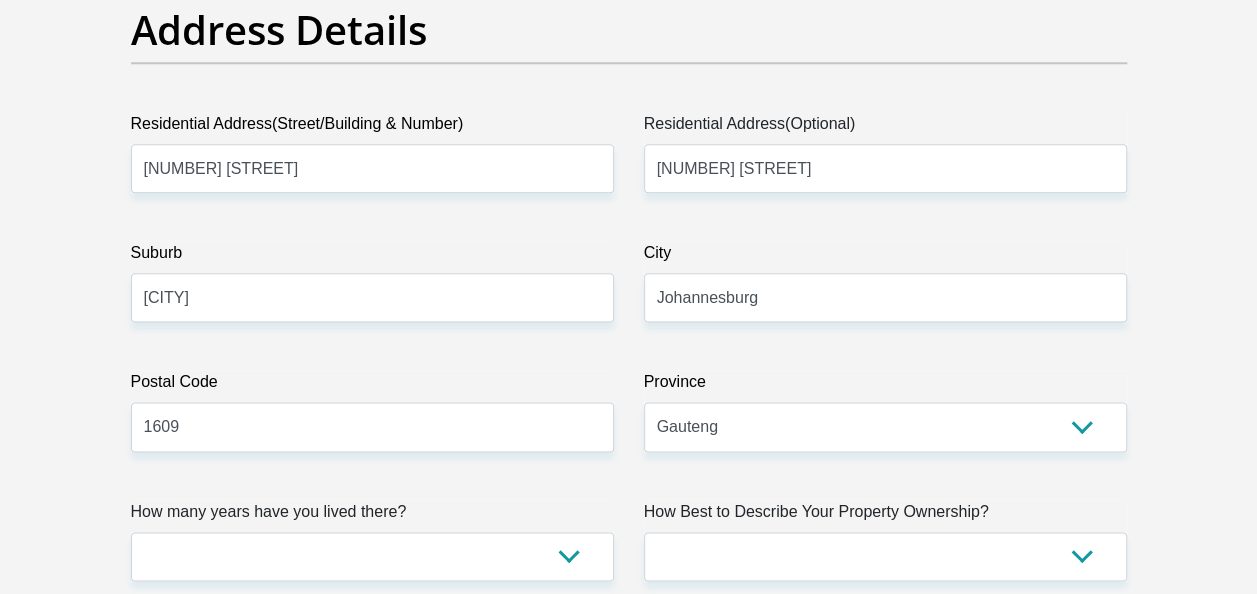 scroll, scrollTop: 1200, scrollLeft: 0, axis: vertical 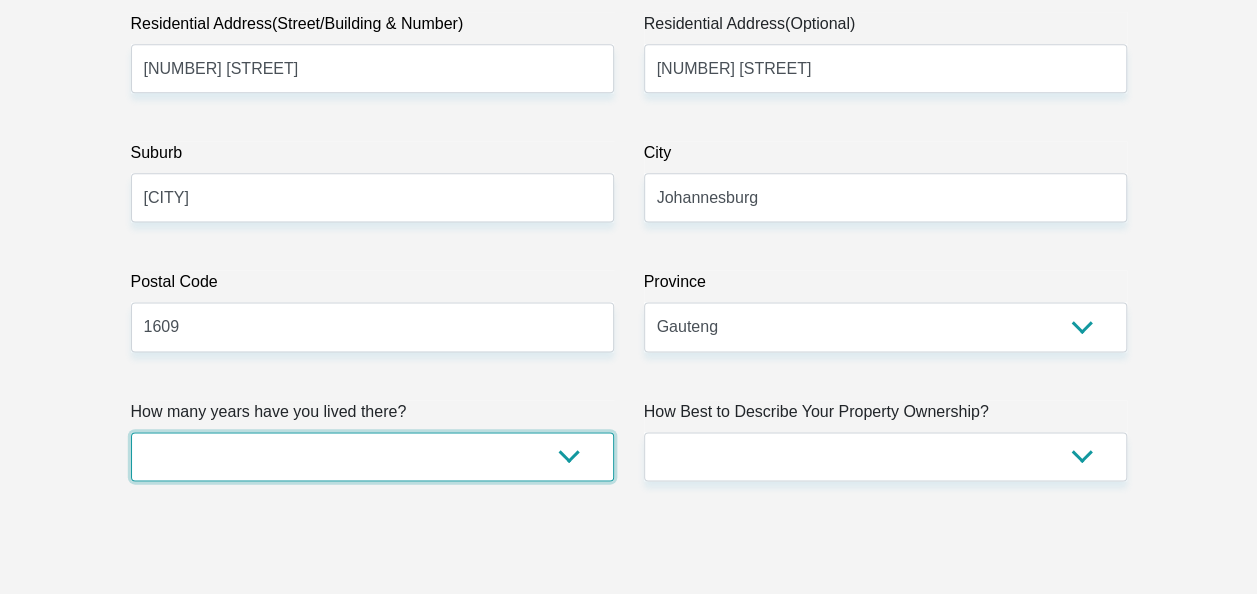 click on "less than 1 year
1-3 years
3-5 years
5+ years" at bounding box center (372, 456) 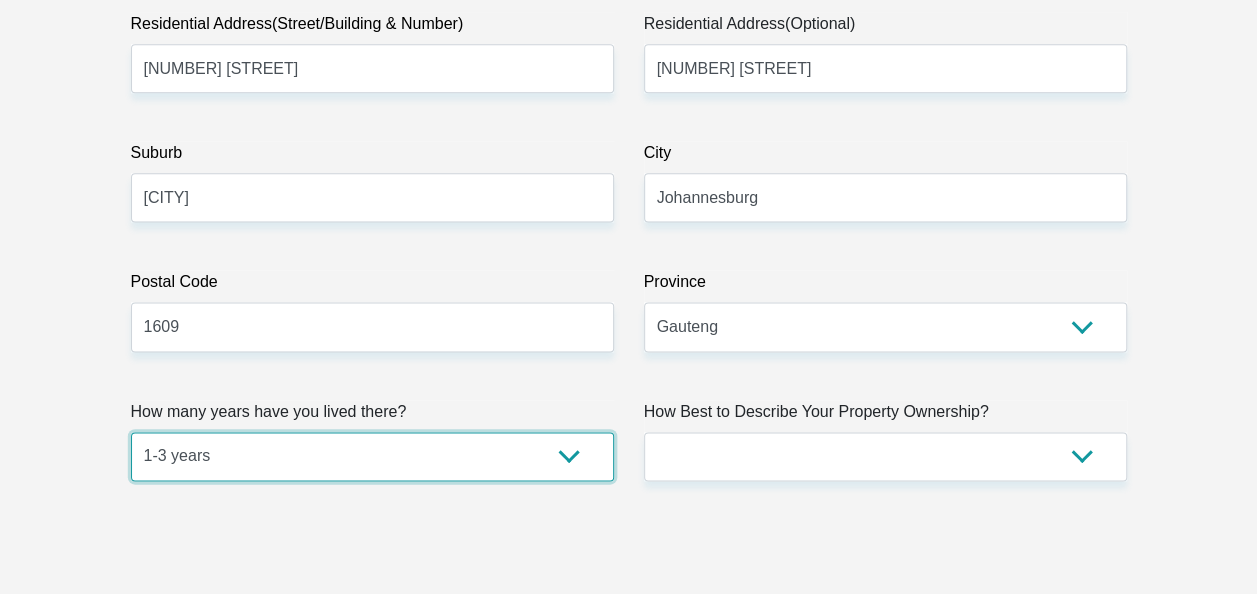click on "less than 1 year
1-3 years
3-5 years
5+ years" at bounding box center [372, 456] 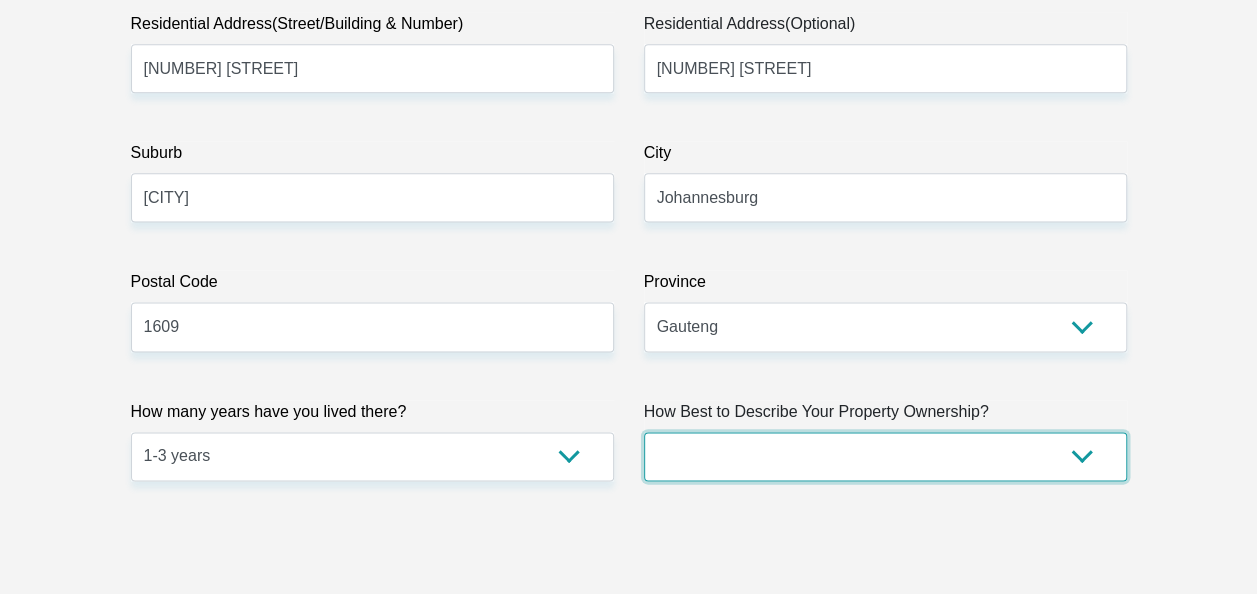 click on "Owned
Rented
Family Owned
Company Dwelling" at bounding box center [885, 456] 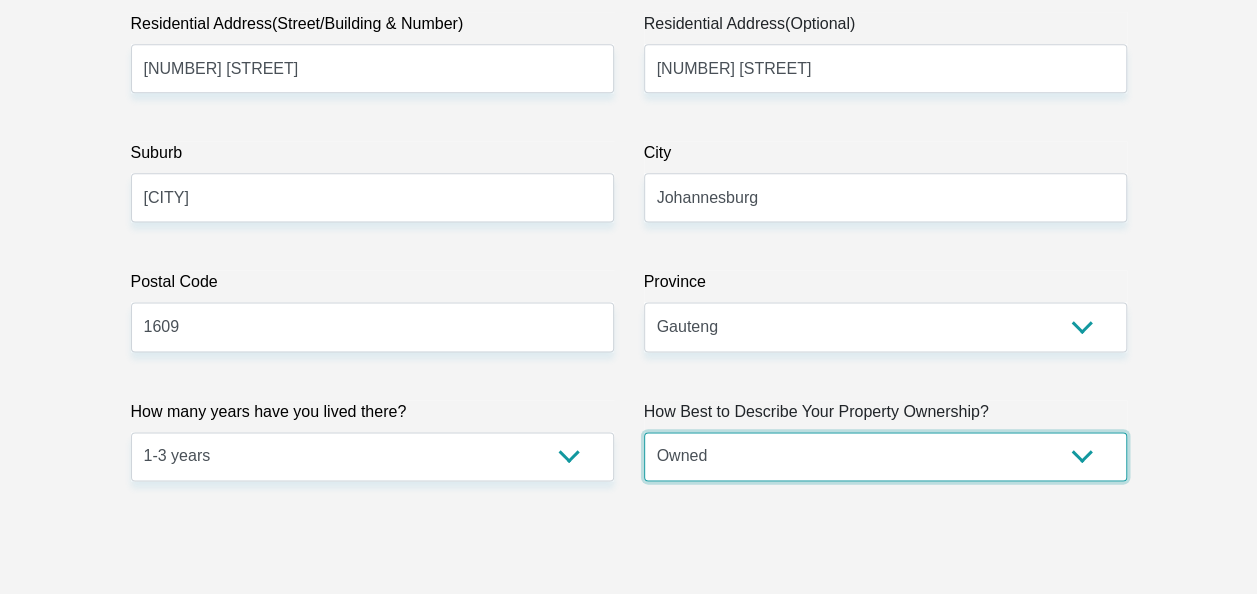 click on "Owned
Rented
Family Owned
Company Dwelling" at bounding box center [885, 456] 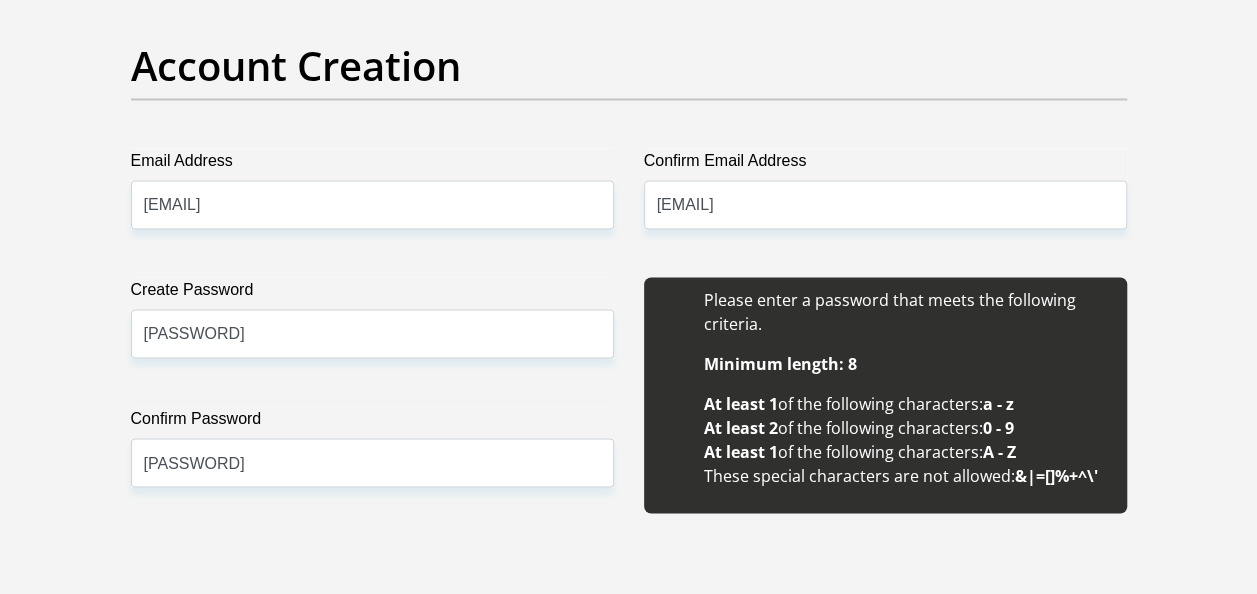 scroll, scrollTop: 1800, scrollLeft: 0, axis: vertical 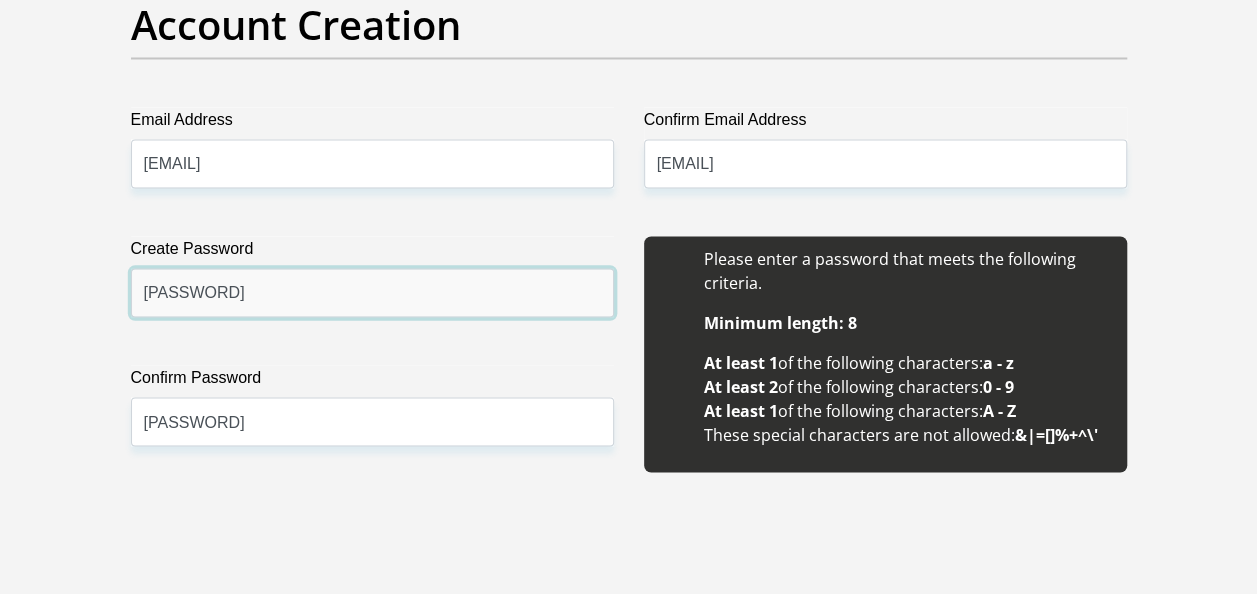click on "Remoratile2@1" at bounding box center (372, 292) 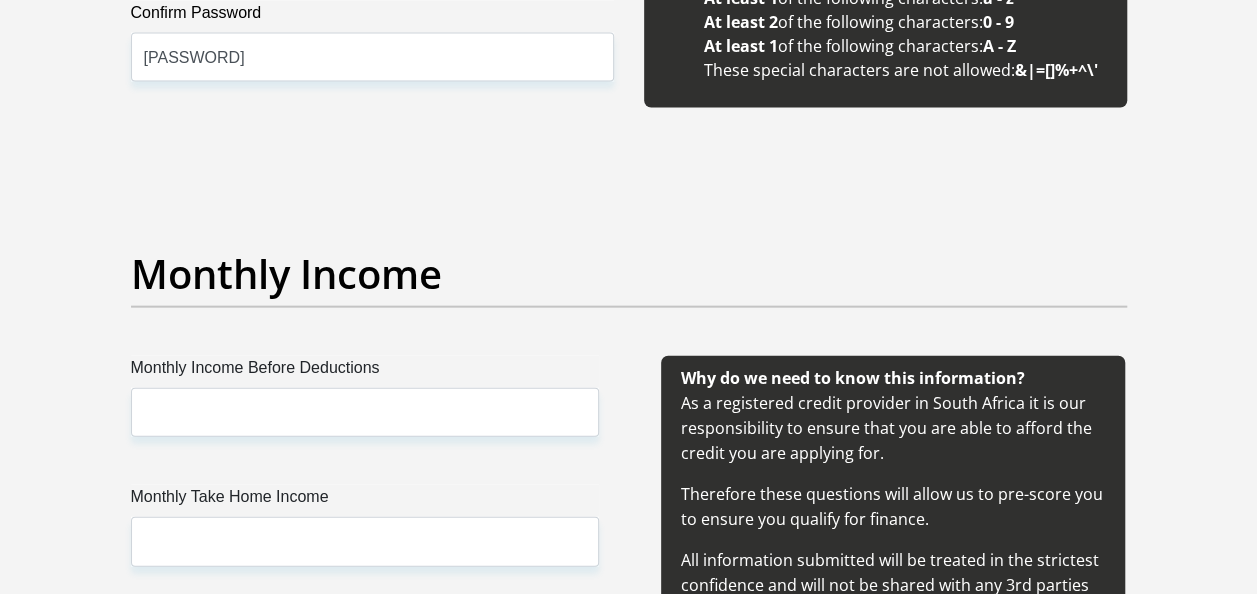 scroll, scrollTop: 2200, scrollLeft: 0, axis: vertical 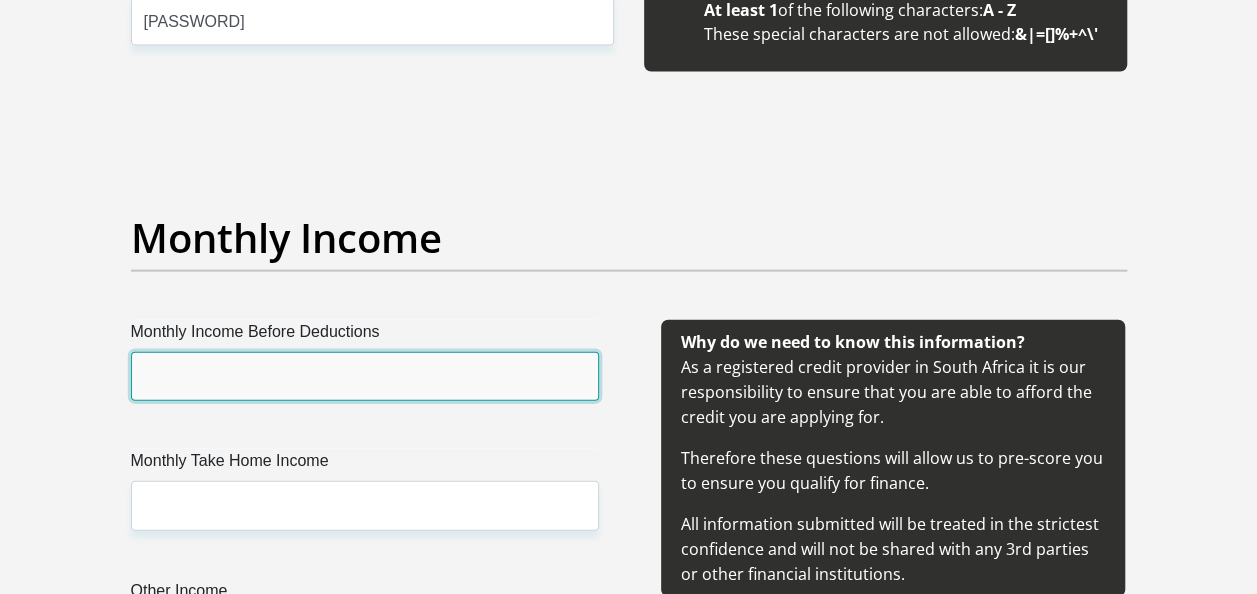 click on "Monthly Income Before Deductions" at bounding box center (365, 376) 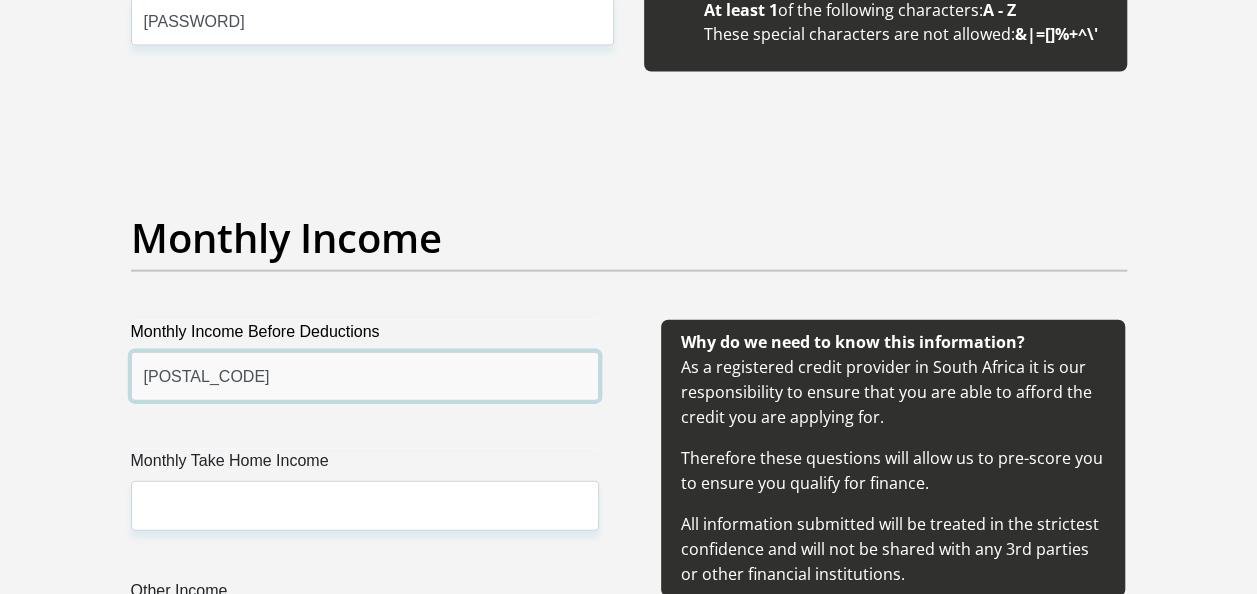 type on "64943" 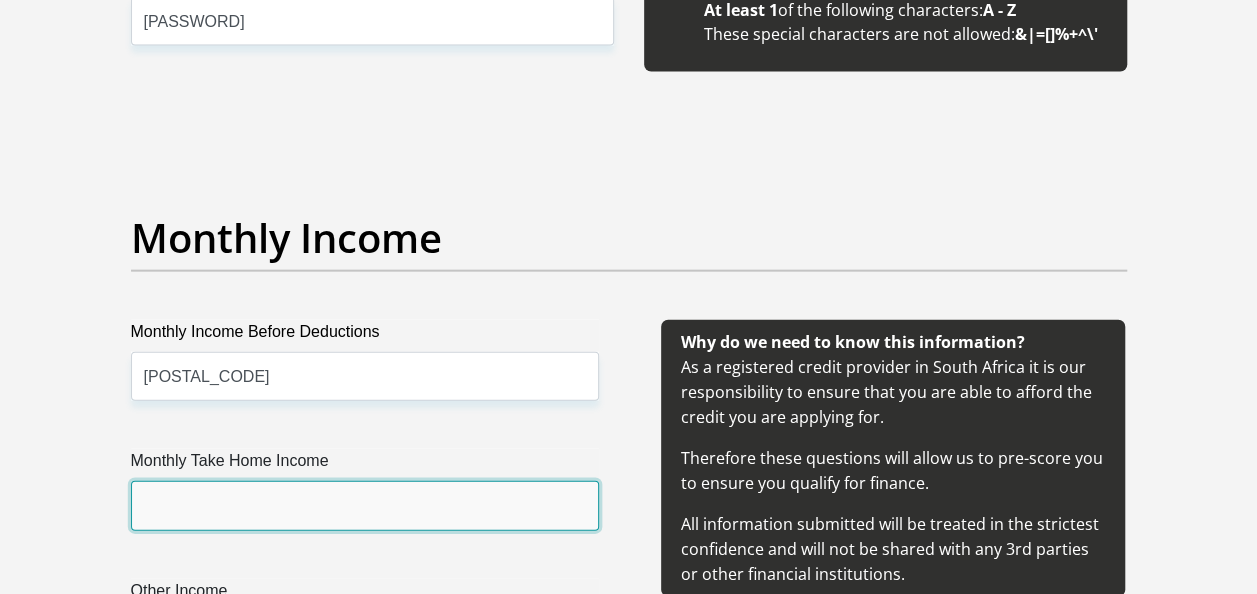 click on "Monthly Take Home Income" at bounding box center [365, 505] 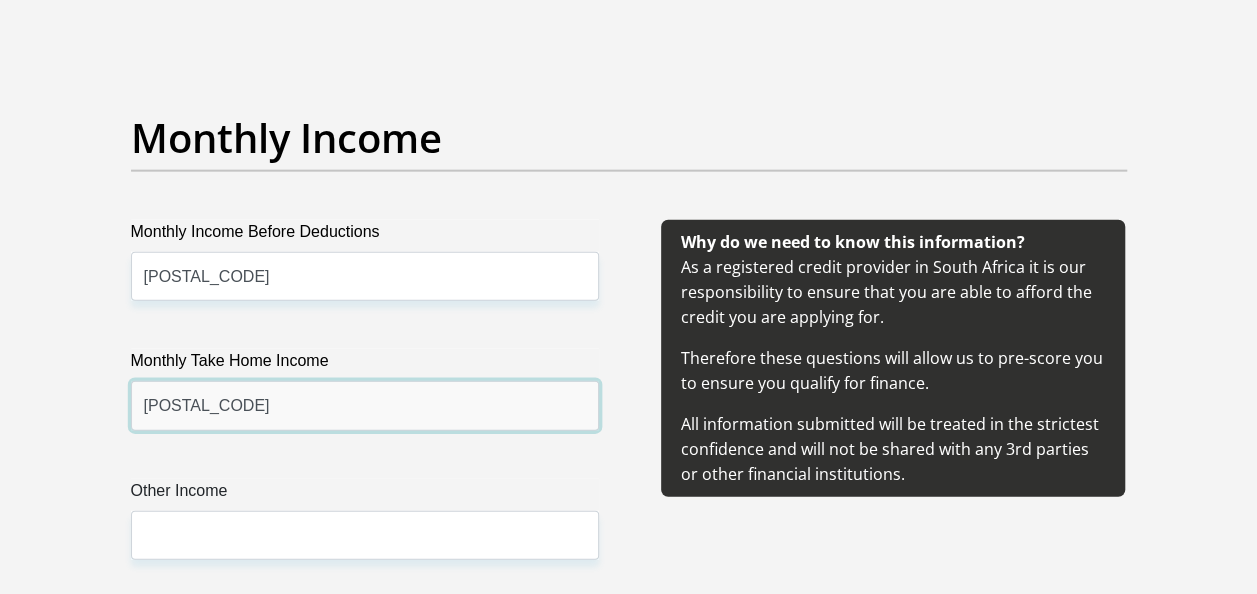 scroll, scrollTop: 2500, scrollLeft: 0, axis: vertical 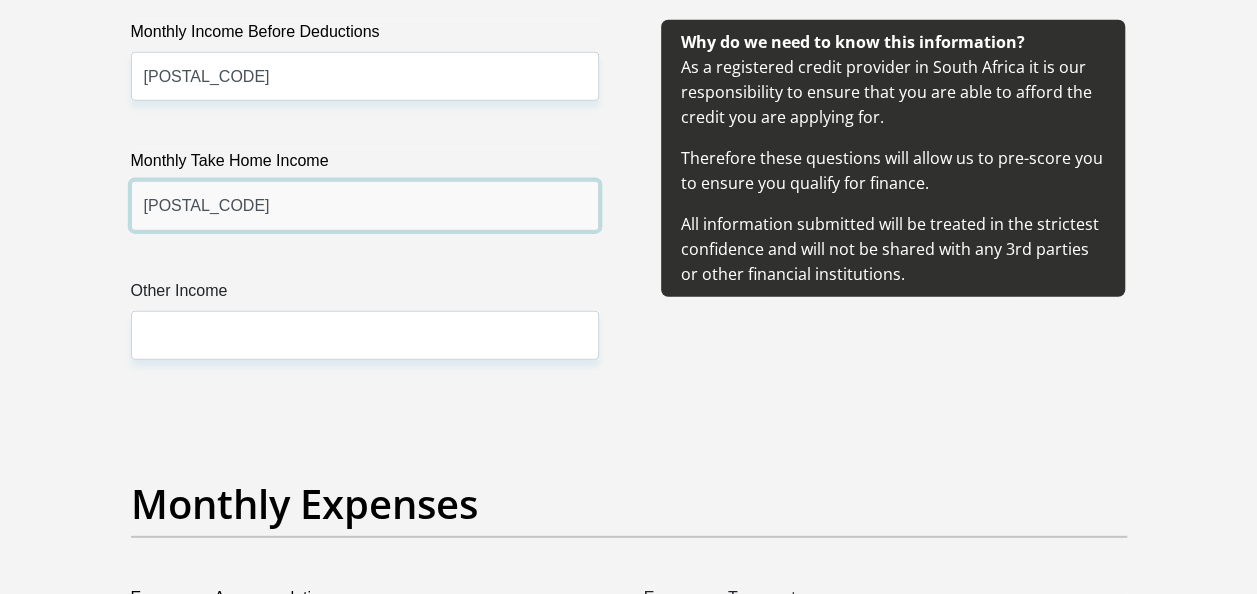 type on "44829" 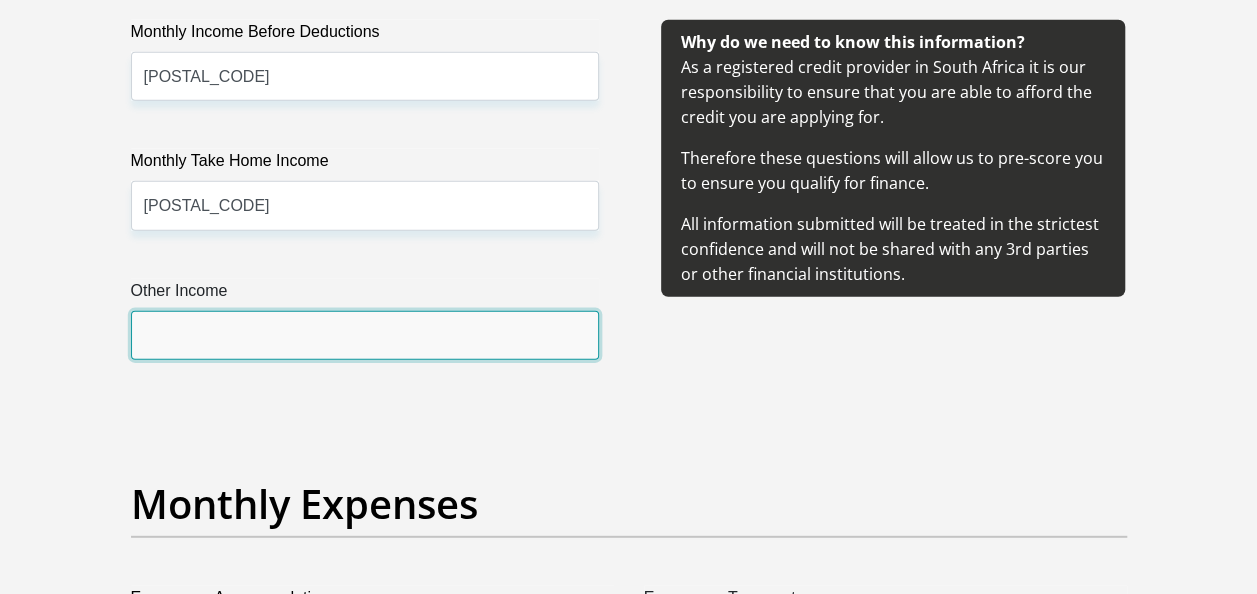 click on "Other Income" at bounding box center (365, 335) 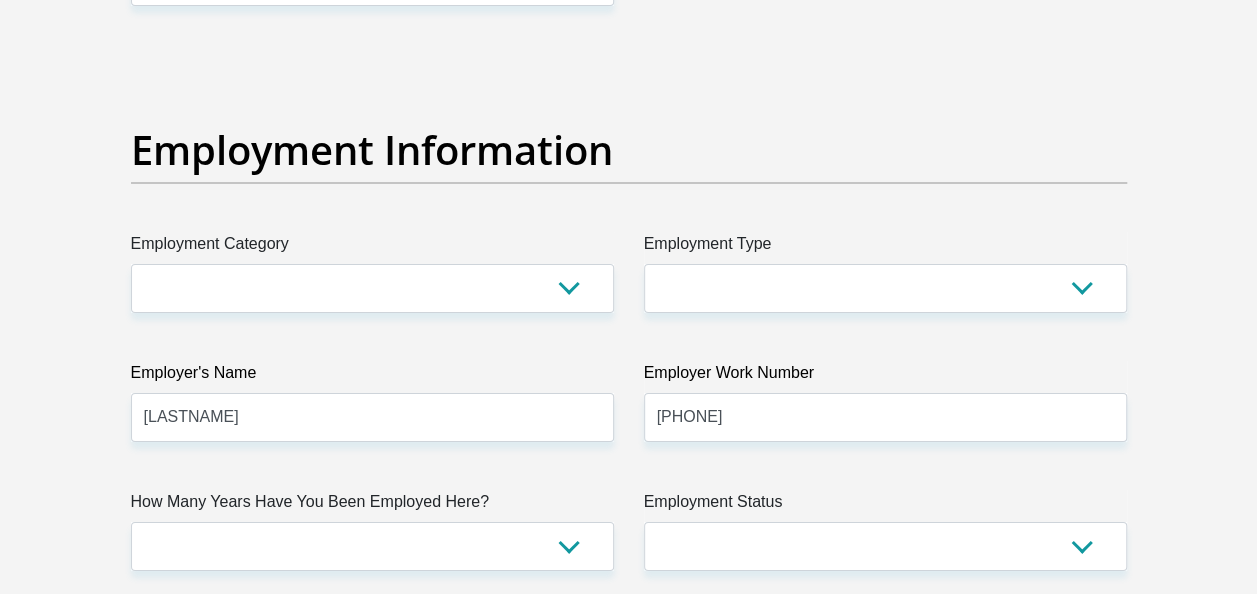 scroll, scrollTop: 3600, scrollLeft: 0, axis: vertical 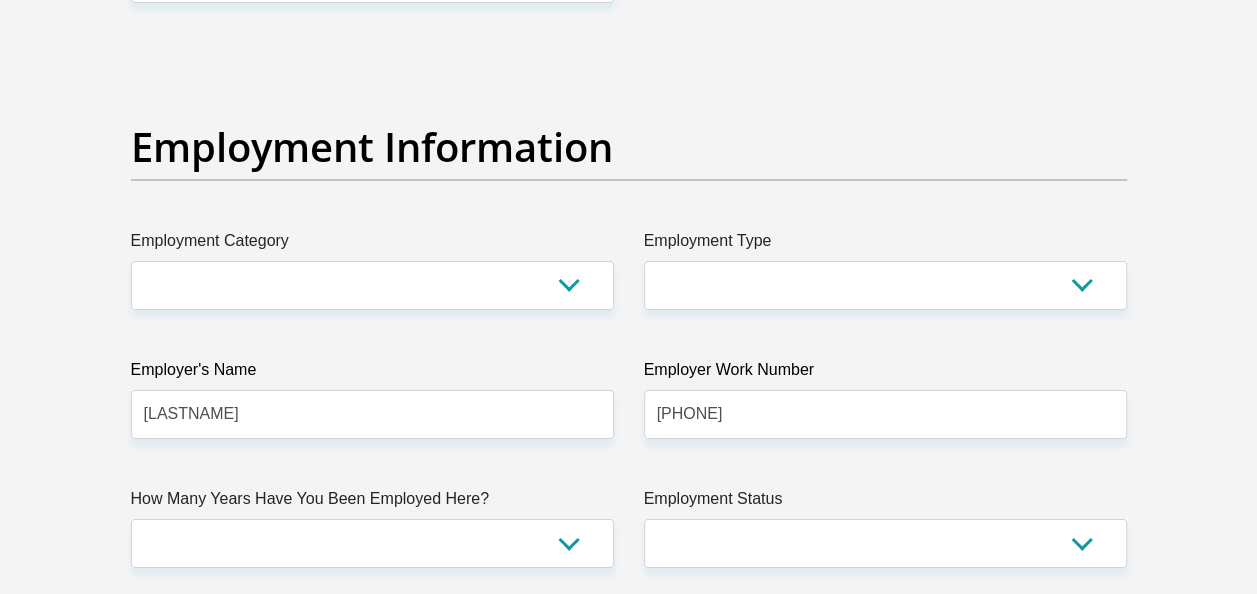 type on "0" 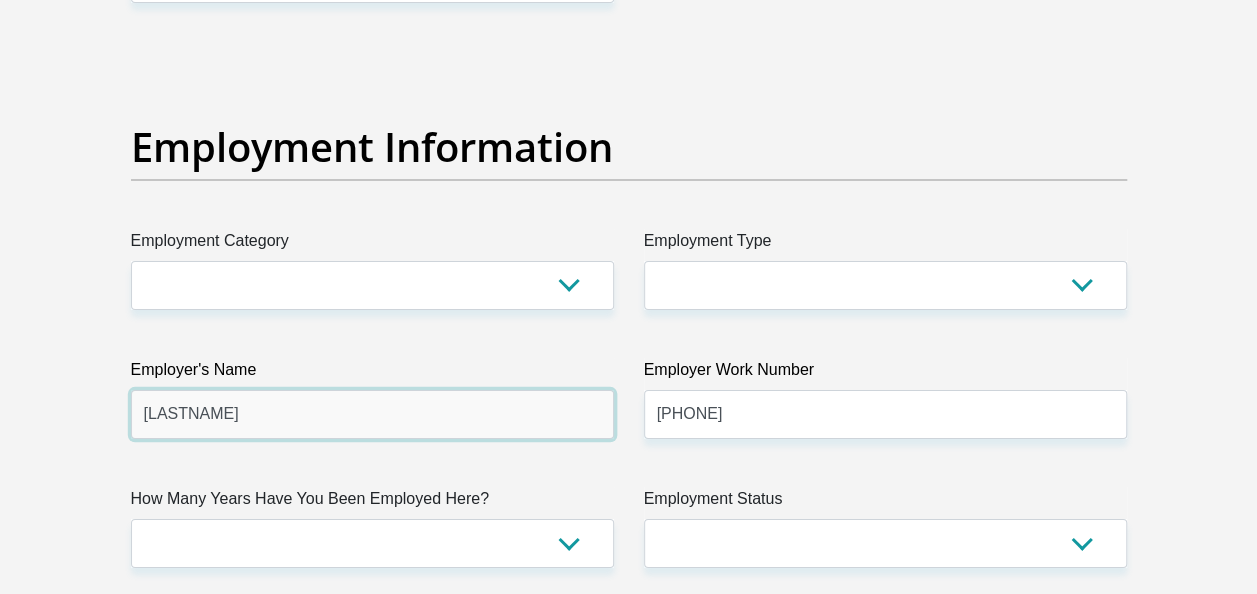 click on "MinconSAQ" at bounding box center (372, 414) 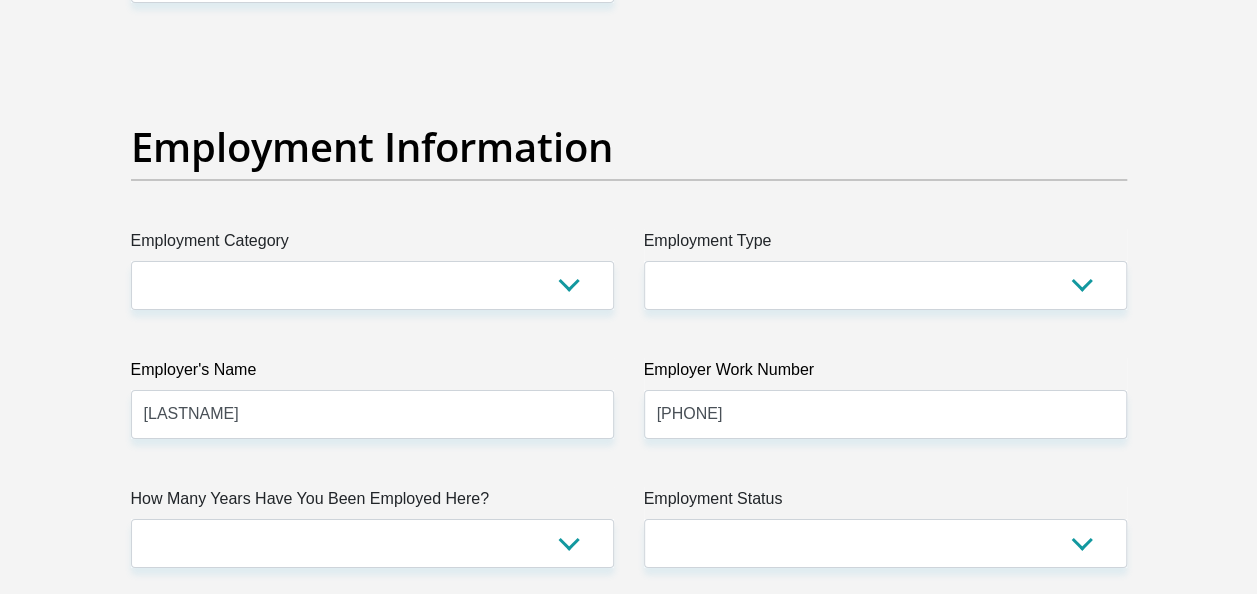 click on "Personal Details
Title
Mr
Ms
Mrs
Dr
Other
First Name
Timothy
Surname
Ntuli
ID Number
9010025446089
Please input valid ID number
Race
Black
Coloured
Indian
White
Other
Contact Number
0836850955
Please input valid contact number
Nationality" at bounding box center [629, 47] 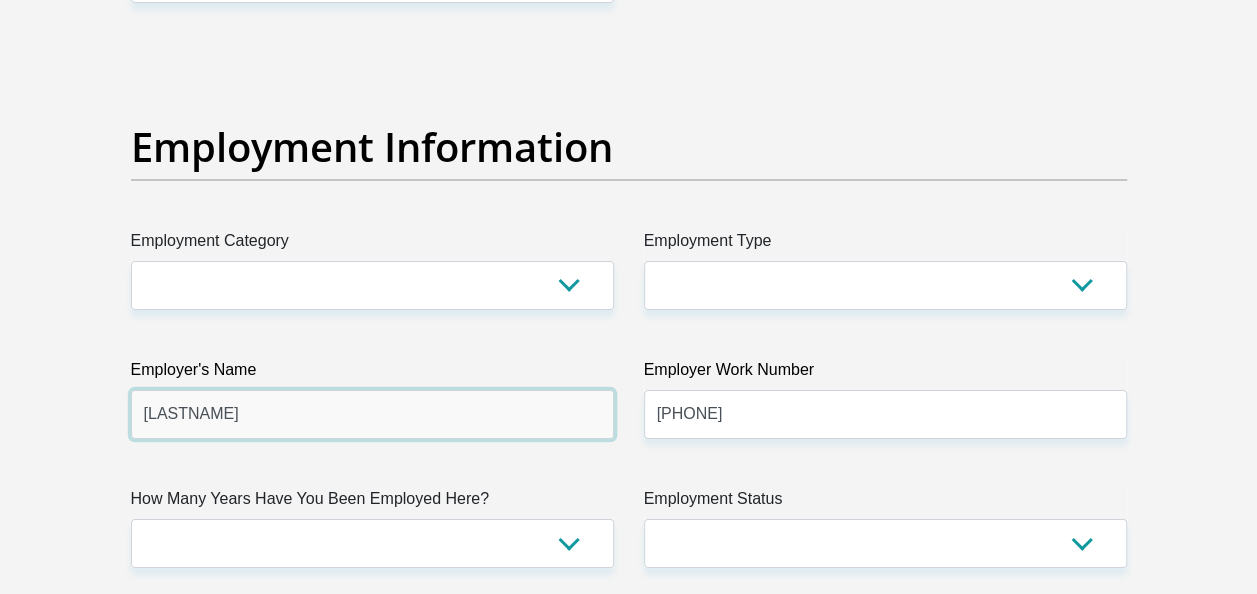 click on "MinconSA" at bounding box center [372, 414] 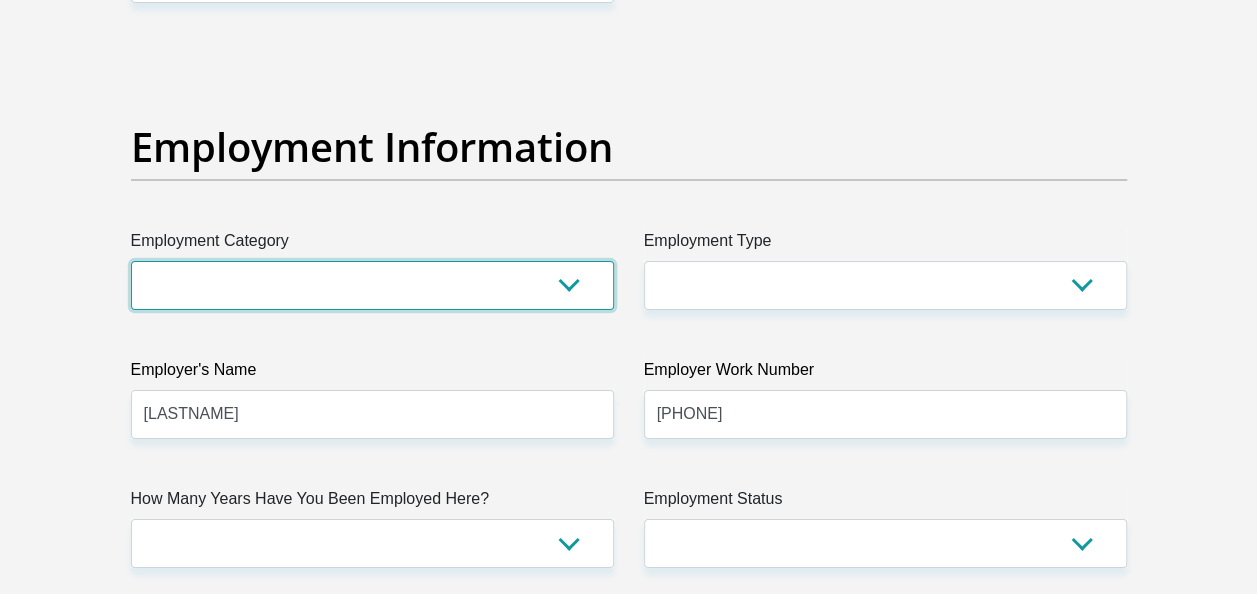 click on "AGRICULTURE
ALCOHOL & TOBACCO
CONSTRUCTION MATERIALS
METALLURGY
EQUIPMENT FOR RENEWABLE ENERGY
SPECIALIZED CONTRACTORS
CAR
GAMING (INCL. INTERNET
OTHER WHOLESALE
UNLICENSED PHARMACEUTICALS
CURRENCY EXCHANGE HOUSES
OTHER FINANCIAL INSTITUTIONS & INSURANCE
REAL ESTATE AGENTS
OIL & GAS
OTHER MATERIALS (E.G. IRON ORE)
PRECIOUS STONES & PRECIOUS METALS
POLITICAL ORGANIZATIONS
RELIGIOUS ORGANIZATIONS(NOT SECTS)
ACTI. HAVING BUSINESS DEAL WITH PUBLIC ADMINISTRATION
LAUNDROMATS" at bounding box center [372, 285] 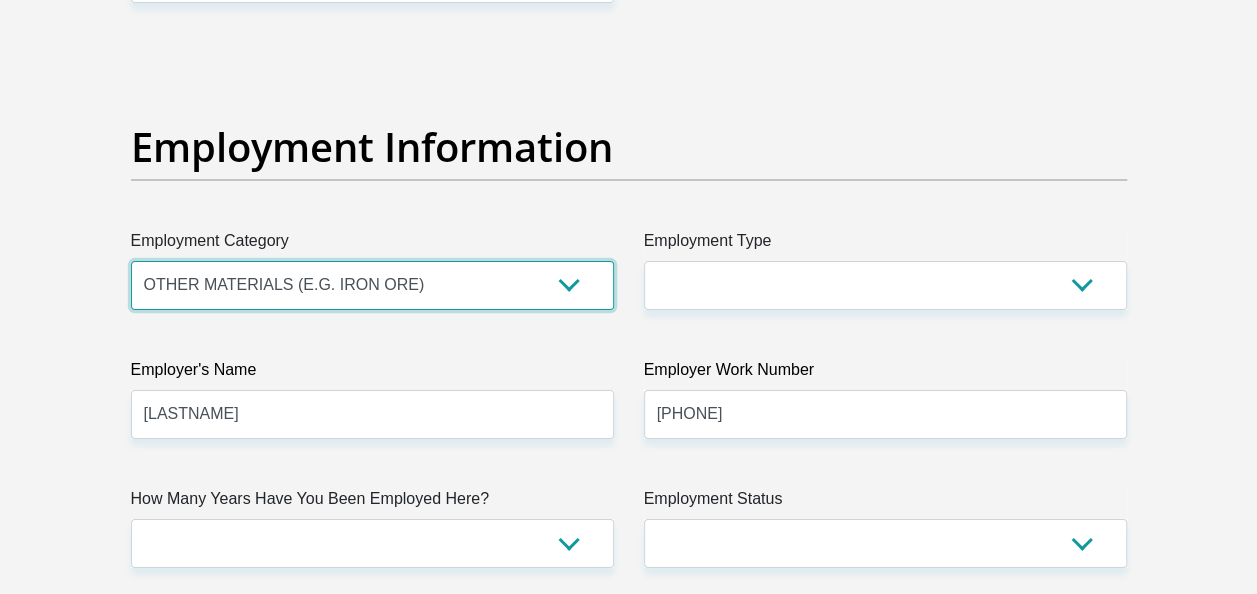 click on "AGRICULTURE
ALCOHOL & TOBACCO
CONSTRUCTION MATERIALS
METALLURGY
EQUIPMENT FOR RENEWABLE ENERGY
SPECIALIZED CONTRACTORS
CAR
GAMING (INCL. INTERNET
OTHER WHOLESALE
UNLICENSED PHARMACEUTICALS
CURRENCY EXCHANGE HOUSES
OTHER FINANCIAL INSTITUTIONS & INSURANCE
REAL ESTATE AGENTS
OIL & GAS
OTHER MATERIALS (E.G. IRON ORE)
PRECIOUS STONES & PRECIOUS METALS
POLITICAL ORGANIZATIONS
RELIGIOUS ORGANIZATIONS(NOT SECTS)
ACTI. HAVING BUSINESS DEAL WITH PUBLIC ADMINISTRATION
LAUNDROMATS" at bounding box center (372, 285) 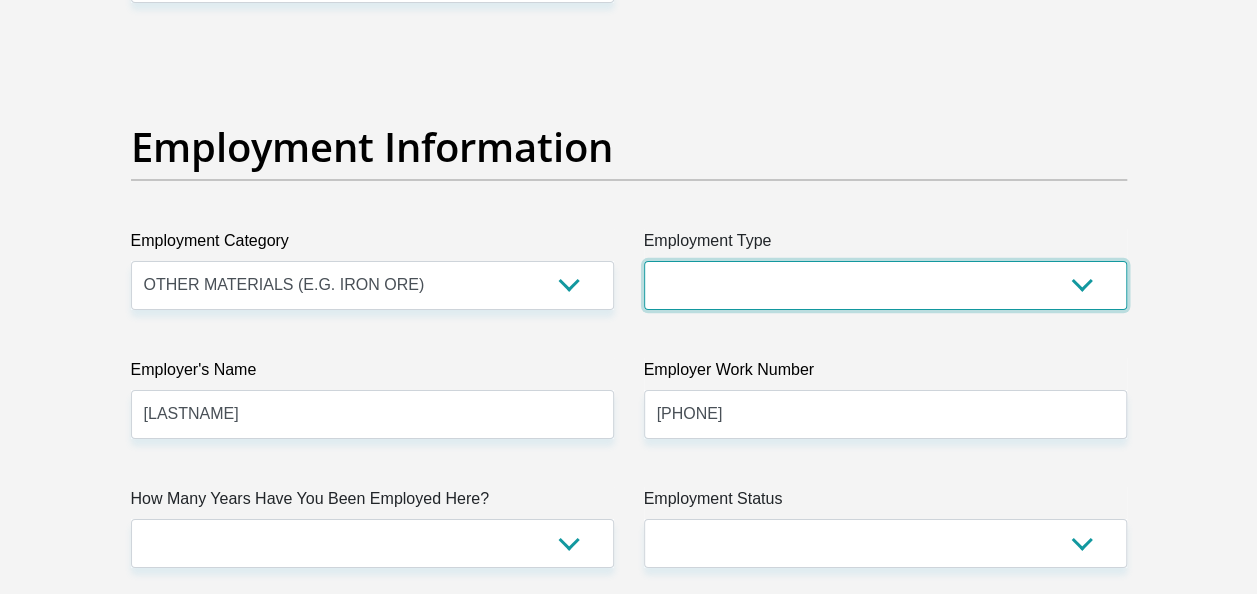 click on "College/Lecturer
Craft Seller
Creative
Driver
Executive
Farmer
Forces - Non Commissioned
Forces - Officer
Hawker
Housewife
Labourer
Licenced Professional
Manager
Miner
Non Licenced Professional
Office Staff/Clerk
Outside Worker
Pensioner
Permanent Teacher
Production/Manufacturing
Sales
Self-Employed
Semi-Professional Worker
Service Industry  Social Worker  Student" at bounding box center (885, 285) 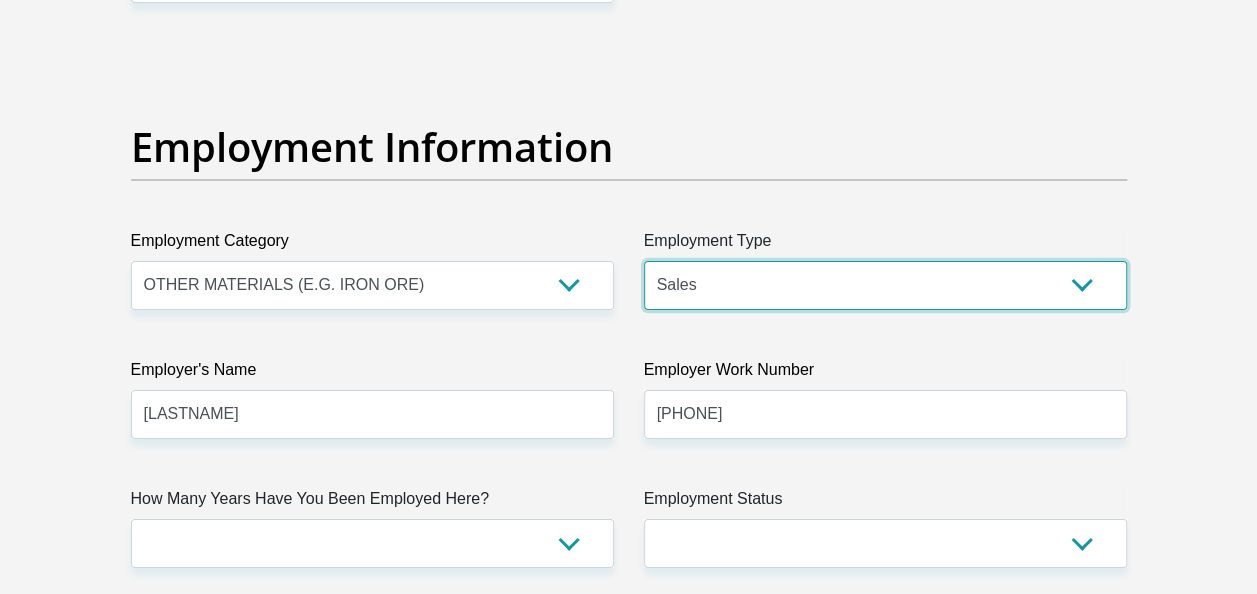 click on "College/Lecturer
Craft Seller
Creative
Driver
Executive
Farmer
Forces - Non Commissioned
Forces - Officer
Hawker
Housewife
Labourer
Licenced Professional
Manager
Miner
Non Licenced Professional
Office Staff/Clerk
Outside Worker
Pensioner
Permanent Teacher
Production/Manufacturing
Sales
Self-Employed
Semi-Professional Worker
Service Industry  Social Worker  Student" at bounding box center [885, 285] 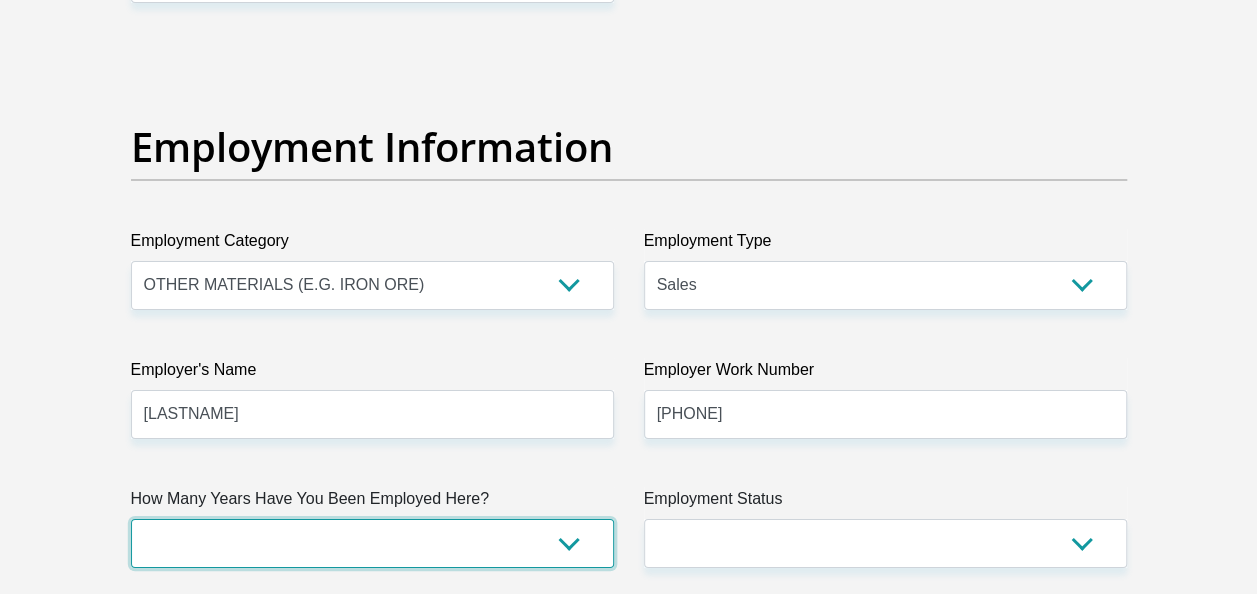 click on "less than 1 year
1-3 years
3-5 years
5+ years" at bounding box center (372, 543) 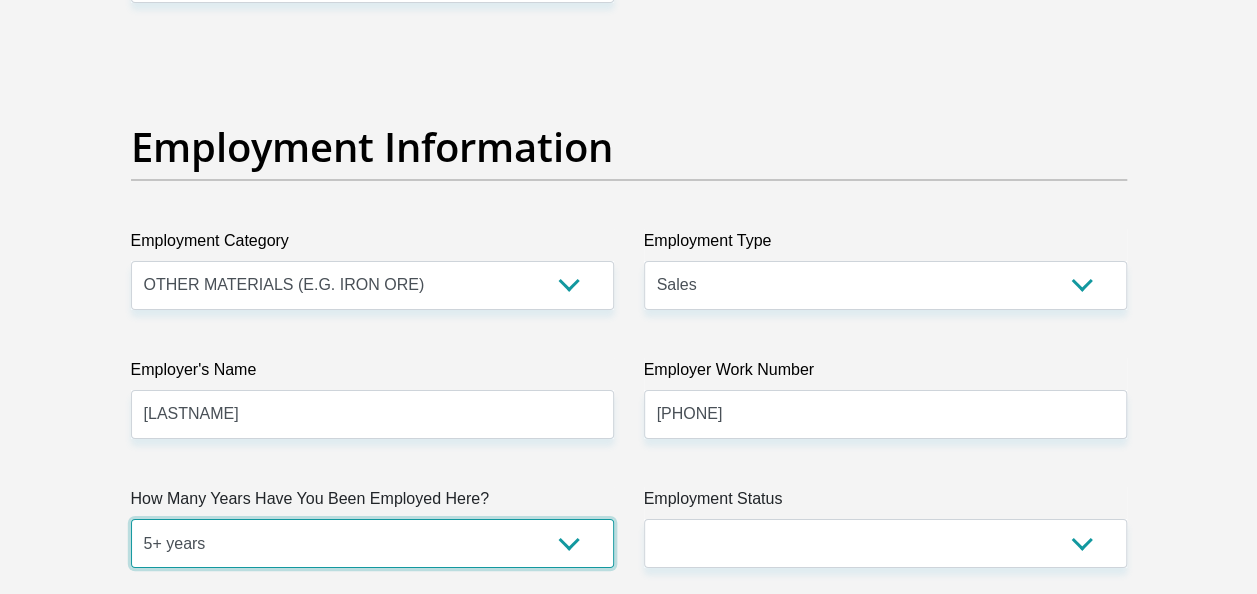 click on "less than 1 year
1-3 years
3-5 years
5+ years" at bounding box center [372, 543] 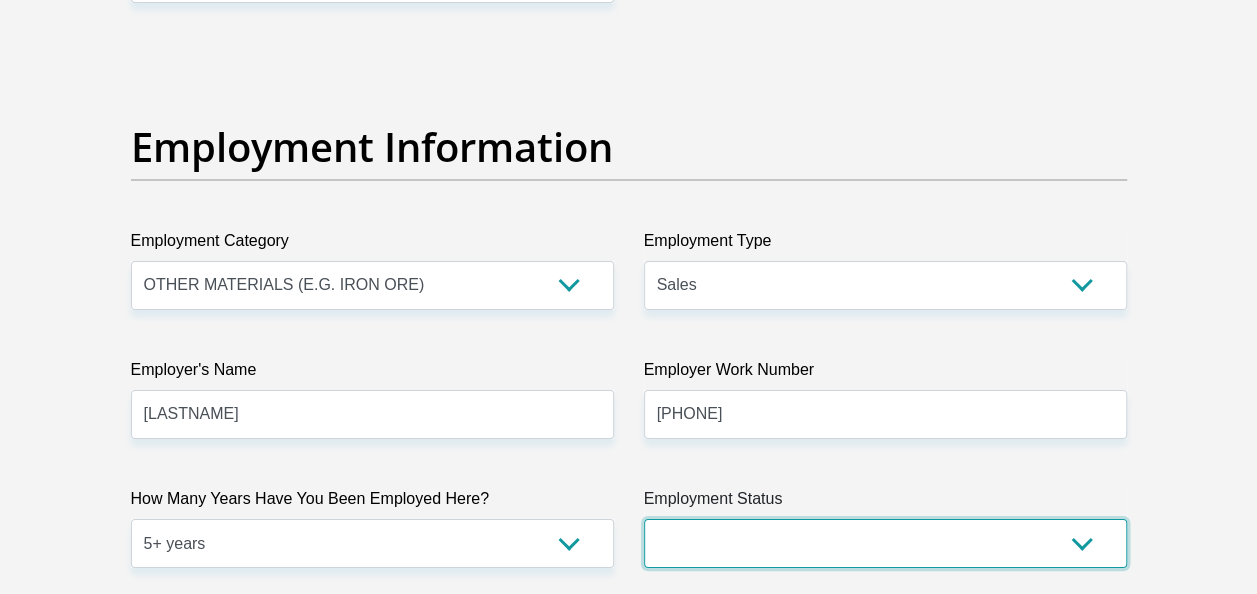 click on "Permanent/Full-time
Part-time/Casual
Contract Worker
Self-Employed
Housewife
Retired
Student
Medically Boarded
Disability
Unemployed" at bounding box center [885, 543] 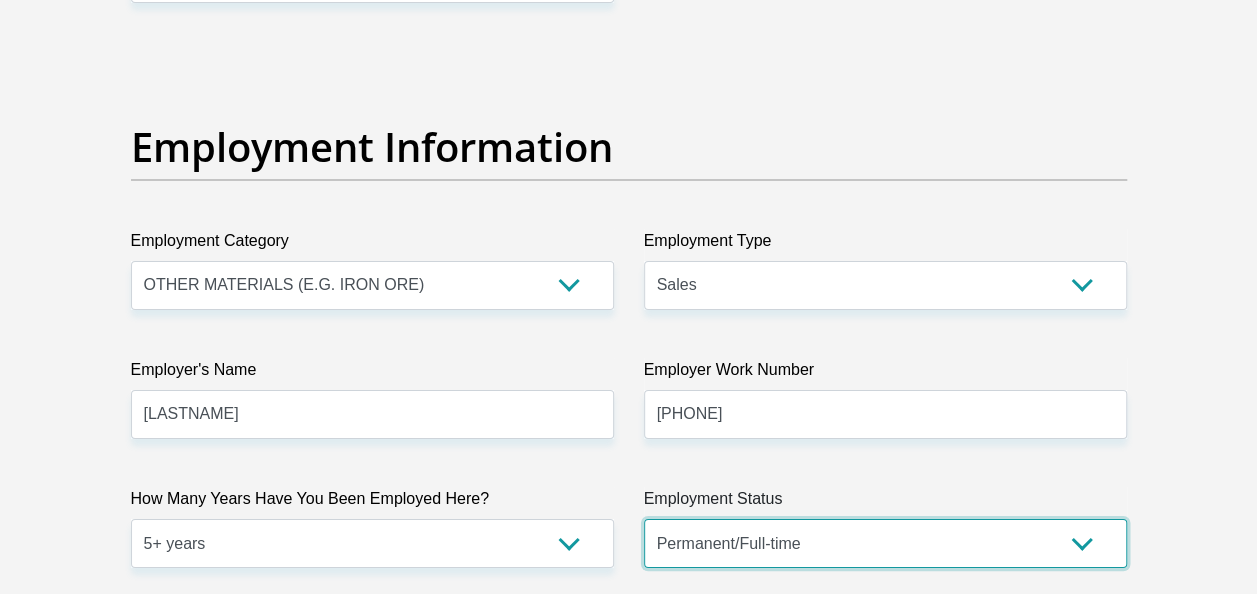 click on "Permanent/Full-time
Part-time/Casual
Contract Worker
Self-Employed
Housewife
Retired
Student
Medically Boarded
Disability
Unemployed" at bounding box center (885, 543) 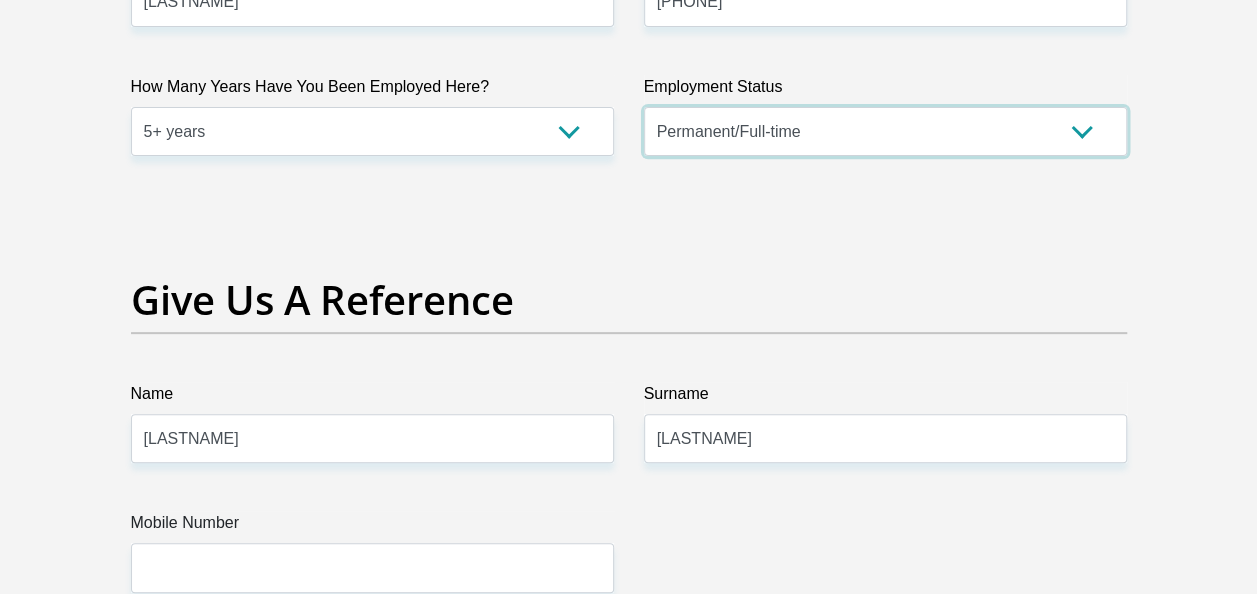 scroll, scrollTop: 4100, scrollLeft: 0, axis: vertical 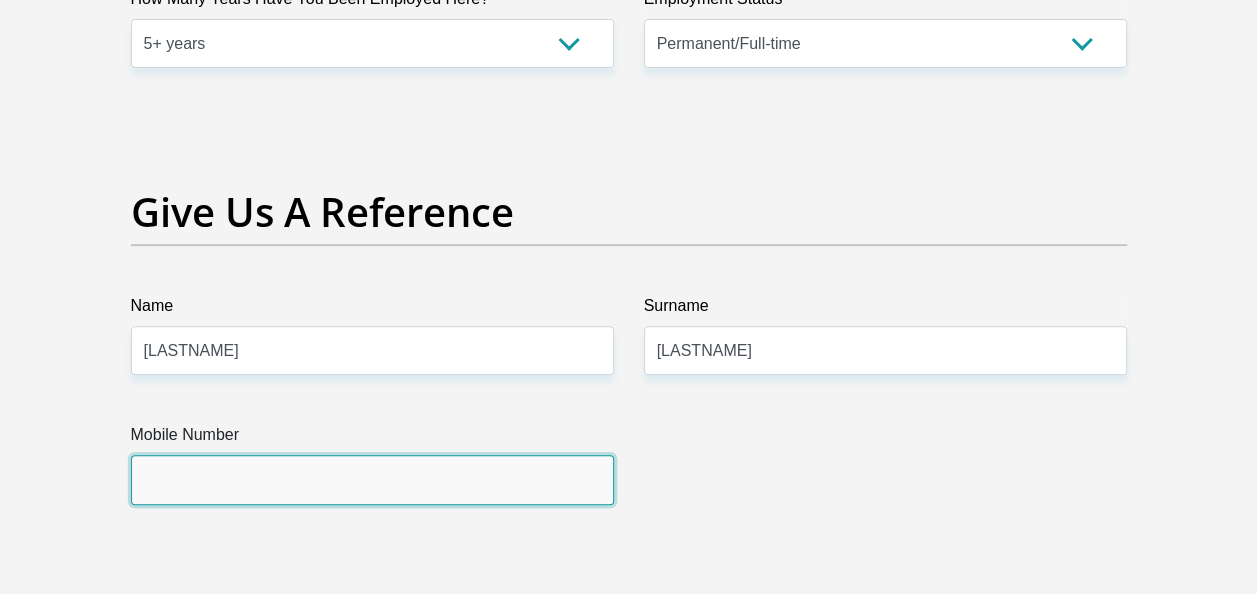 click on "Mobile Number" at bounding box center [372, 479] 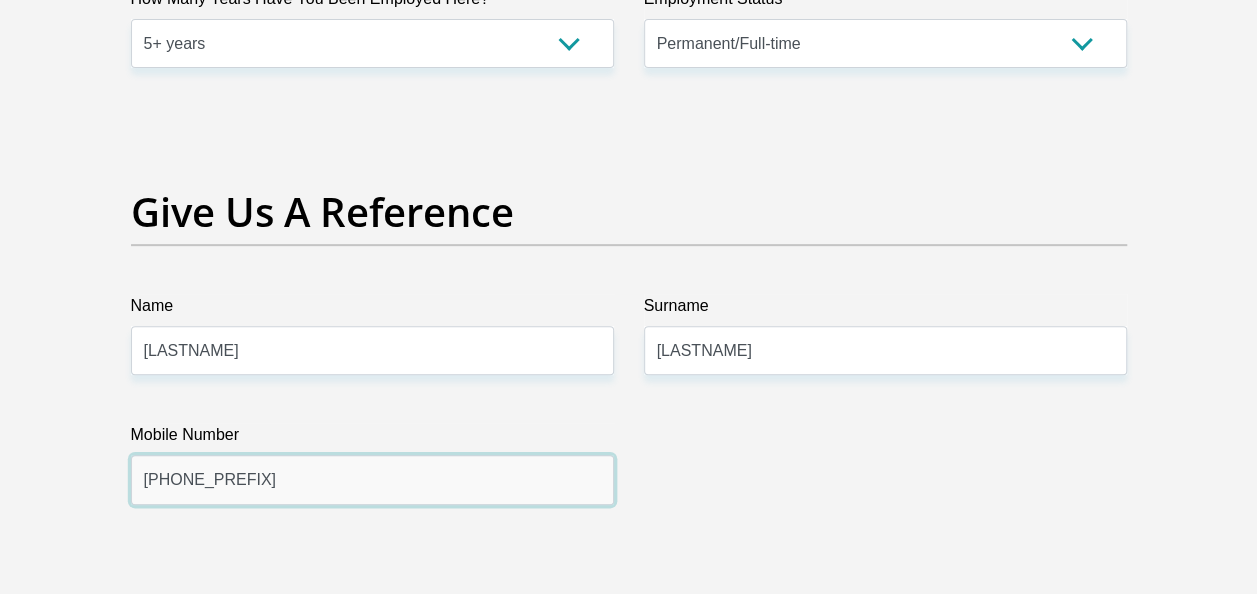 type on "082511" 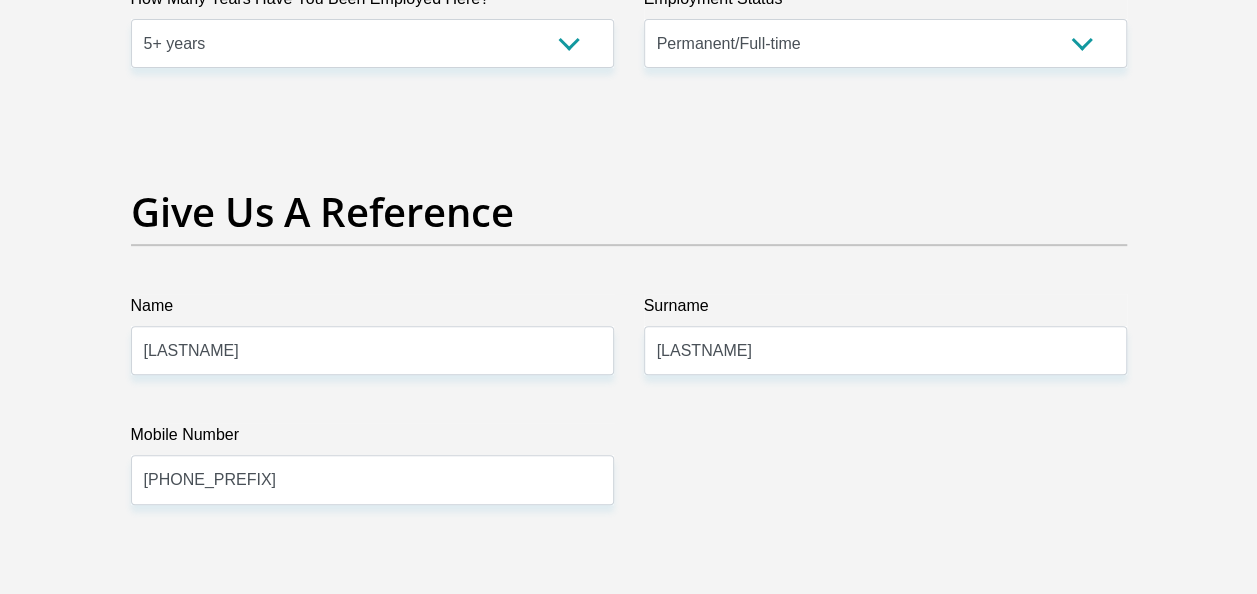 click on "Title
Mr
Ms
Mrs
Dr
Other
First Name
Timothy
Surname
Ntuli
ID Number
9010025446089
Please input valid ID number
Race
Black
Coloured
Indian
White
Other
Contact Number
0836850955
Please input valid contact number
Nationality
South Africa
Afghanistan
Aland Islands  Albania  Algeria" at bounding box center (629, -459) 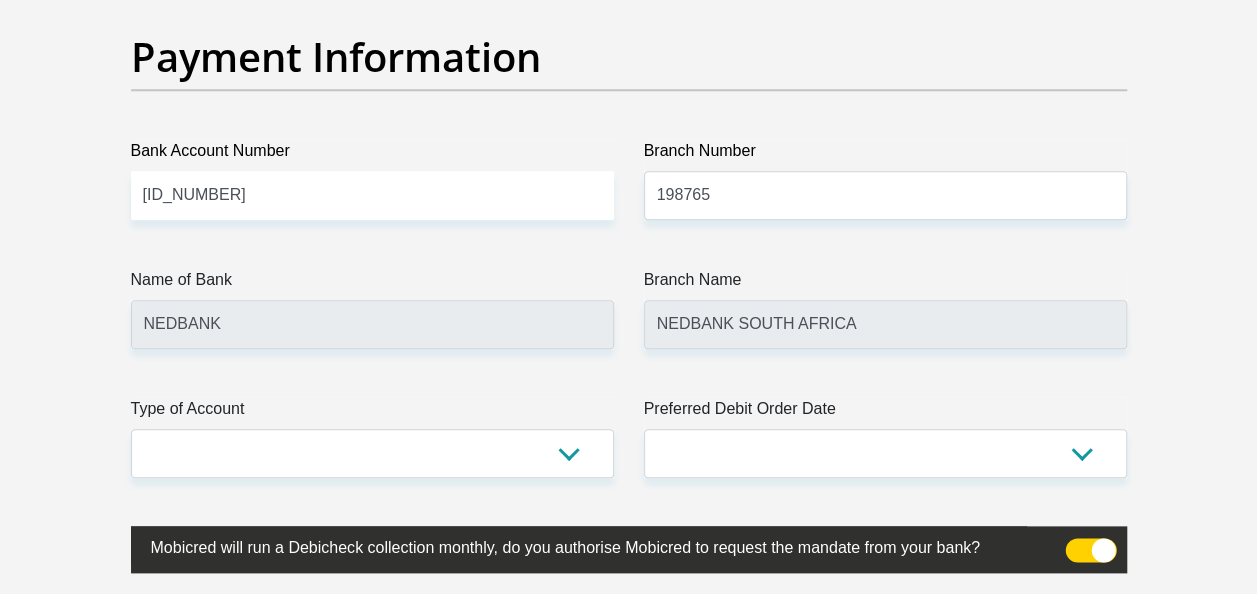 scroll, scrollTop: 4700, scrollLeft: 0, axis: vertical 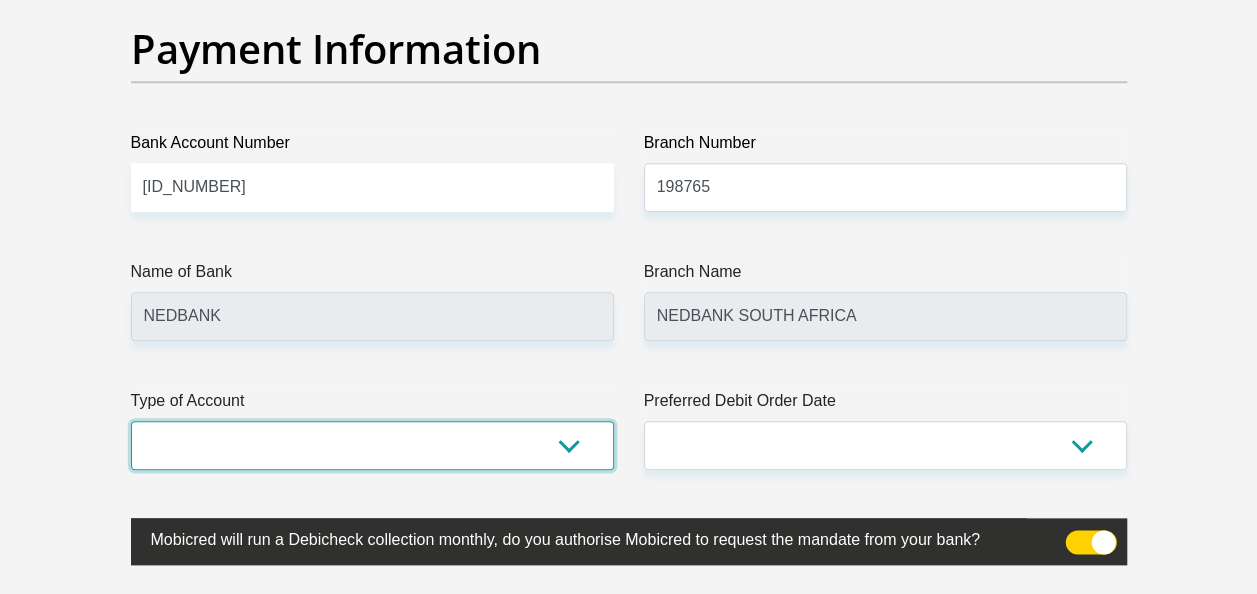 click on "Cheque
Savings" at bounding box center [372, 445] 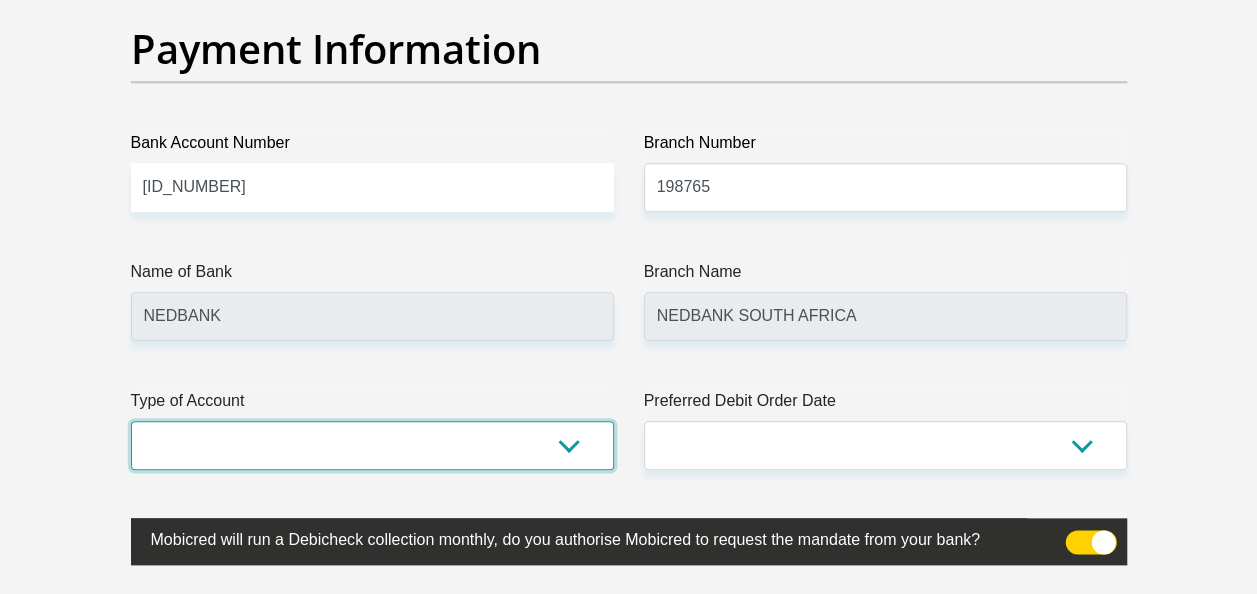 select on "CUR" 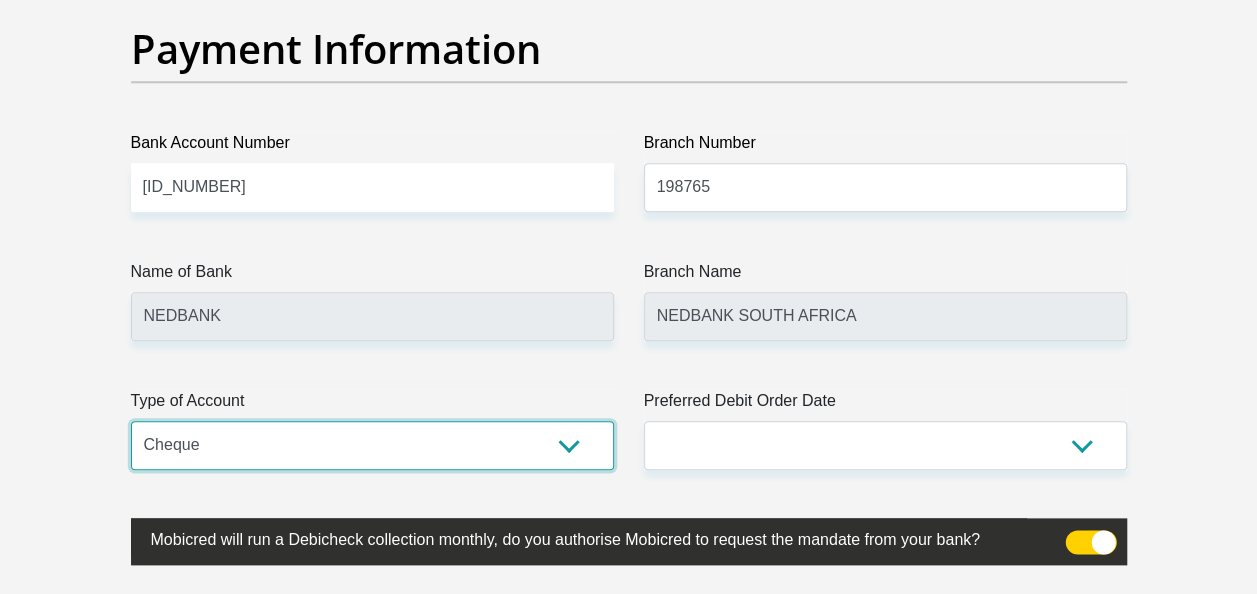 click on "Cheque
Savings" at bounding box center (372, 445) 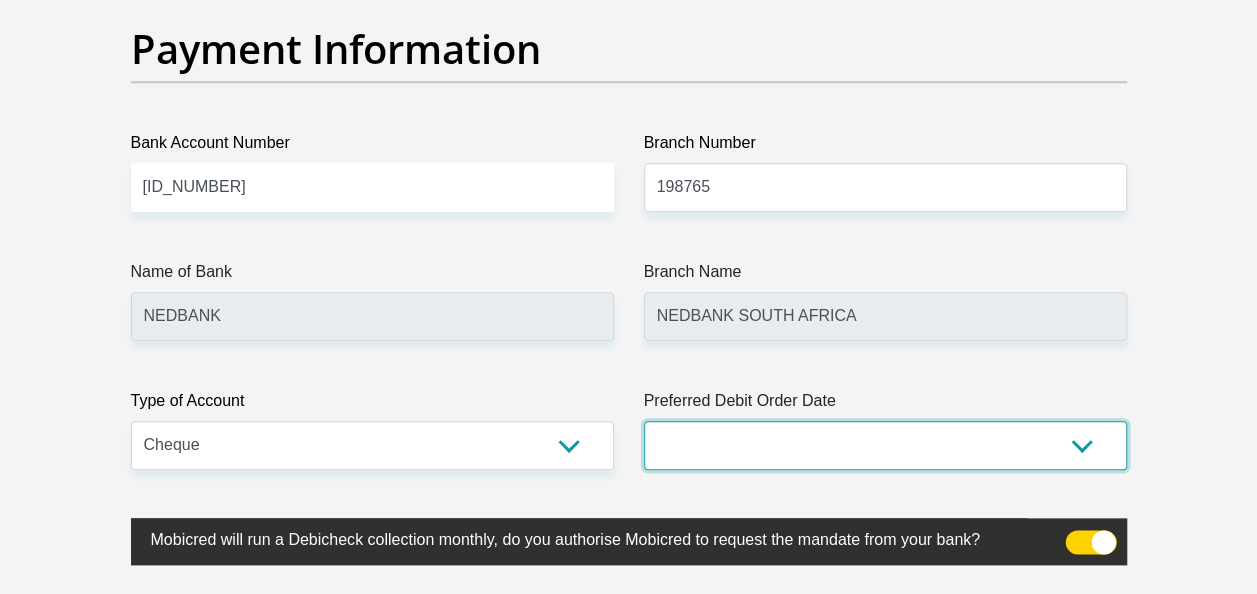 click on "1st
2nd
3rd
4th
5th
7th
18th
19th
20th
21st
22nd
23rd
24th
25th
26th
27th
28th
29th
30th" at bounding box center (885, 445) 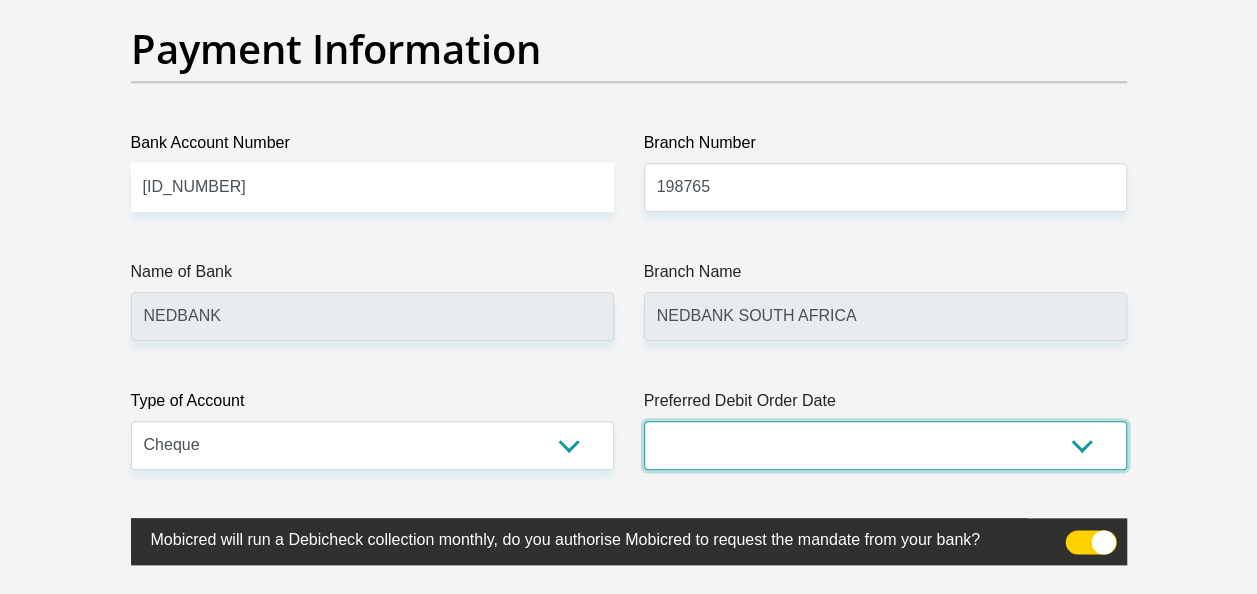 select on "25" 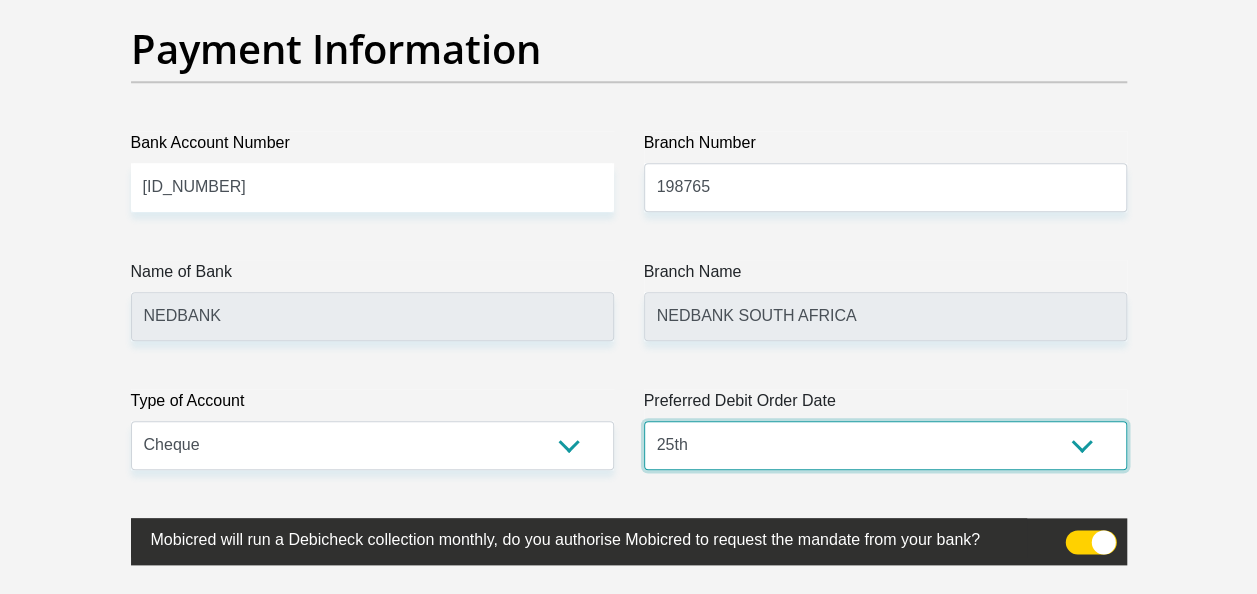click on "1st
2nd
3rd
4th
5th
7th
18th
19th
20th
21st
22nd
23rd
24th
25th
26th
27th
28th
29th
30th" at bounding box center [885, 445] 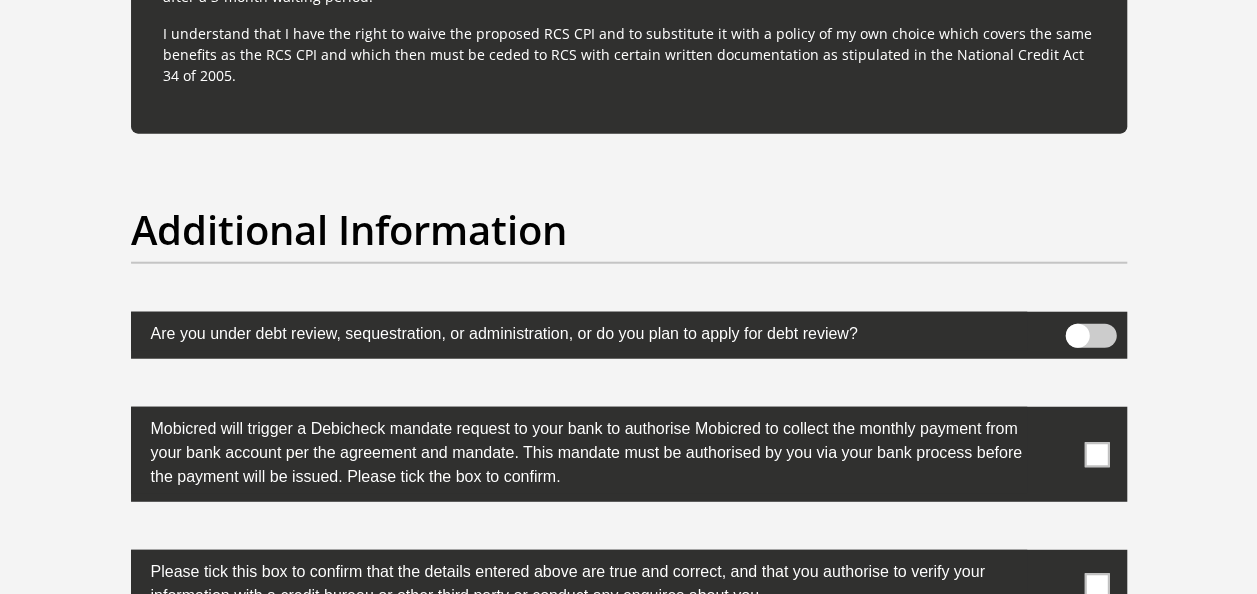 scroll, scrollTop: 6248, scrollLeft: 0, axis: vertical 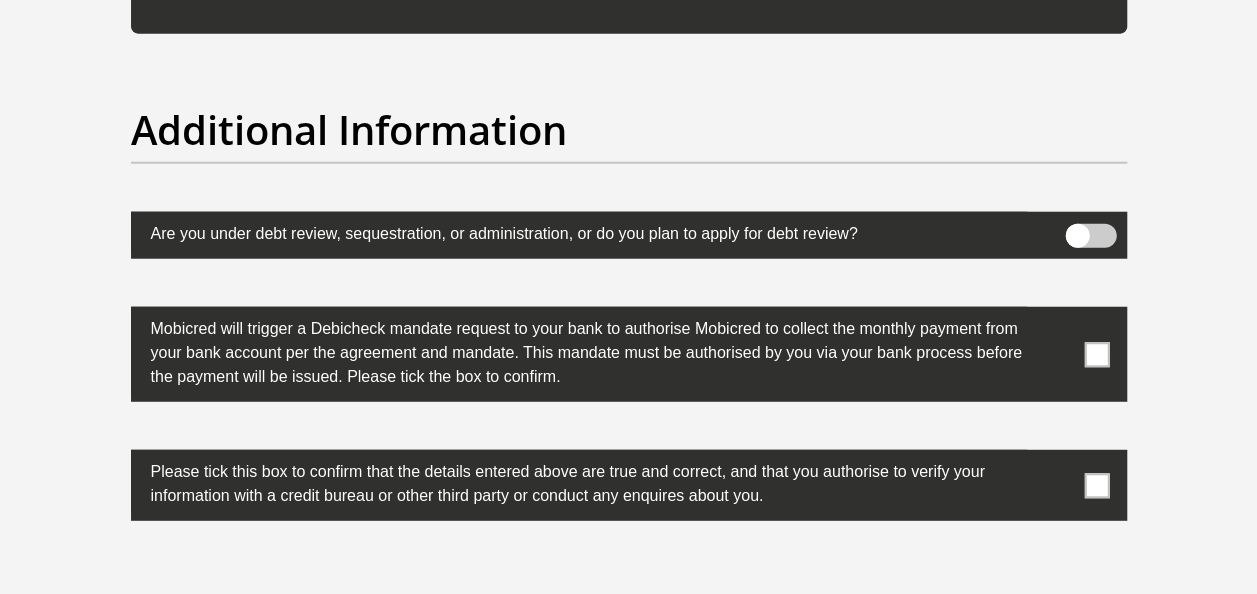 click at bounding box center [1096, 354] 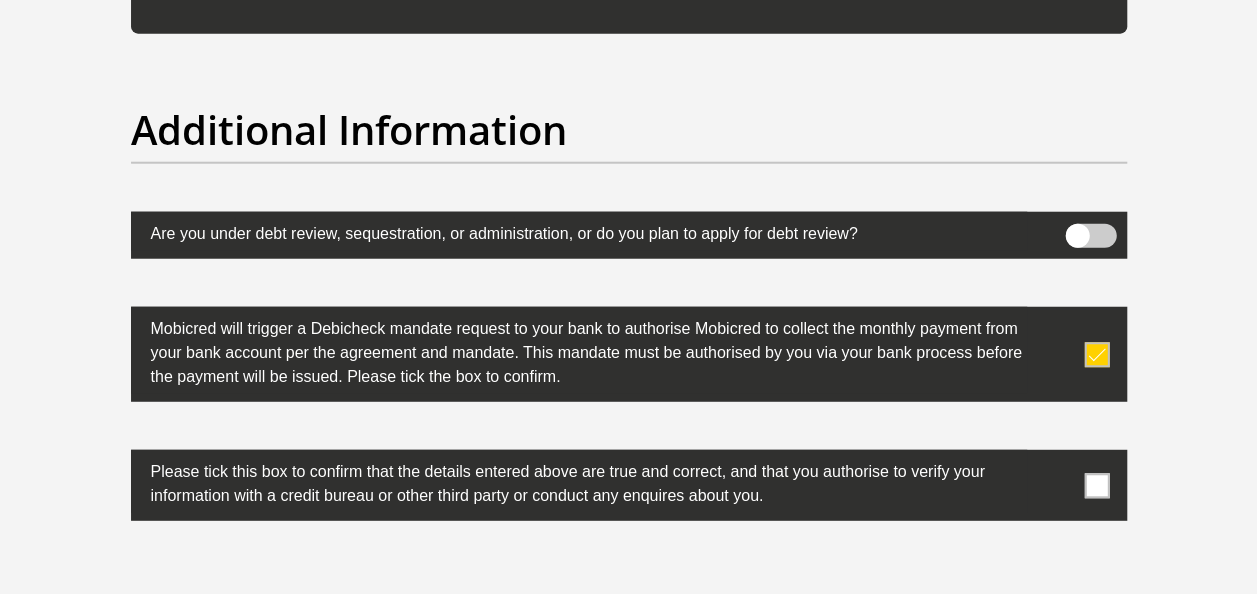 click at bounding box center (1096, 485) 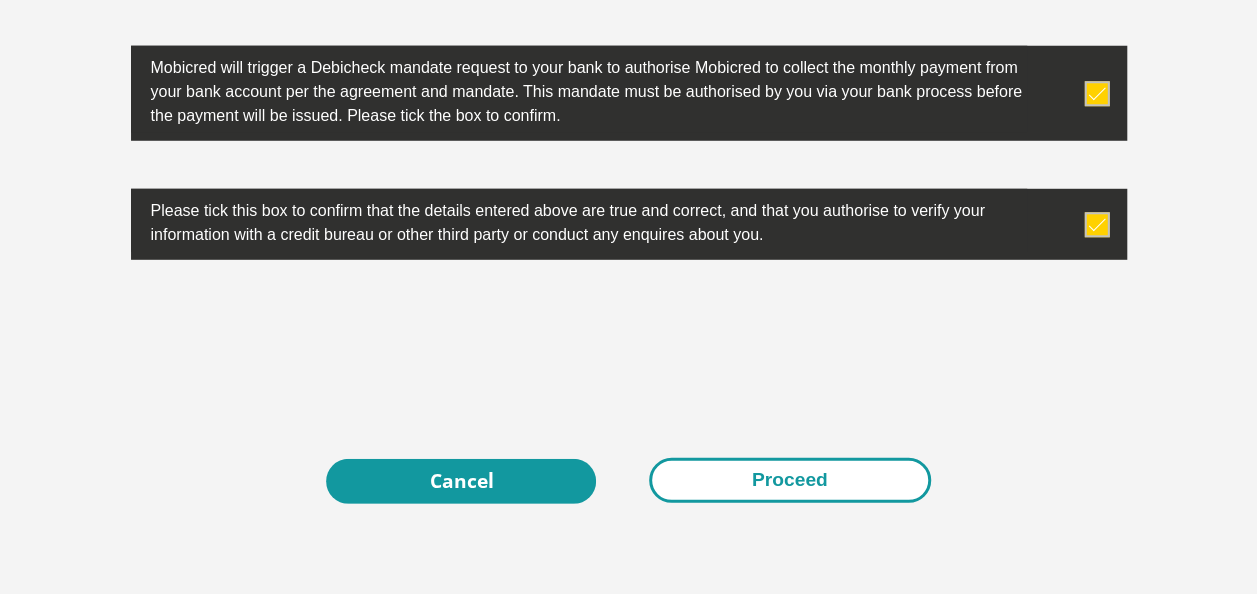 scroll, scrollTop: 6548, scrollLeft: 0, axis: vertical 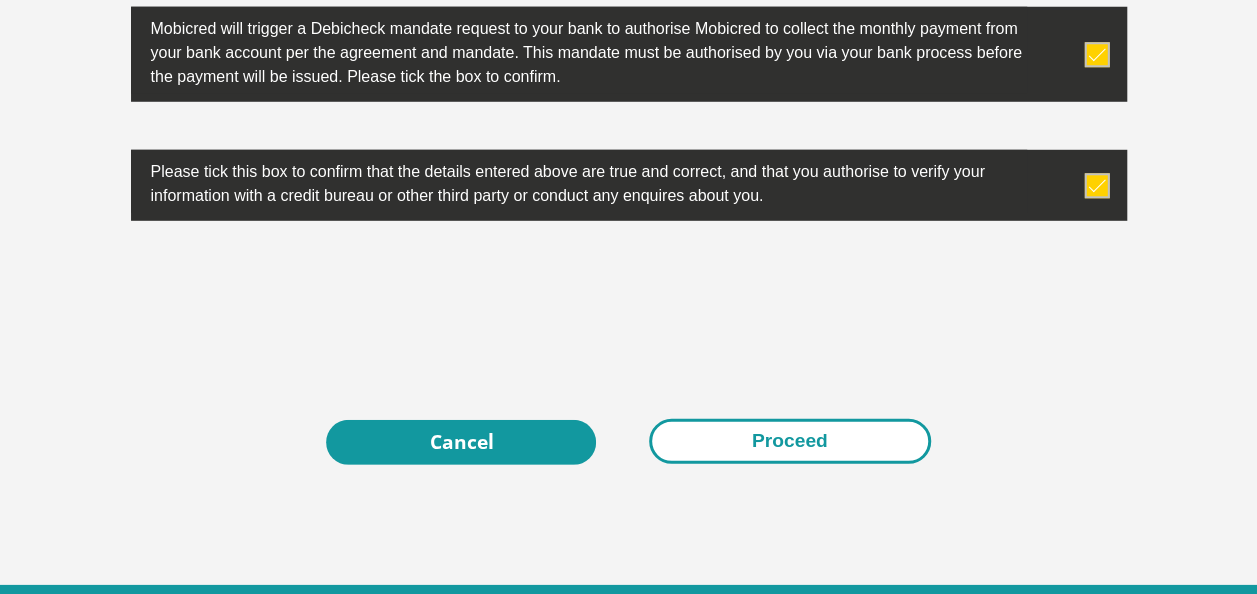 click on "Proceed" at bounding box center (790, 441) 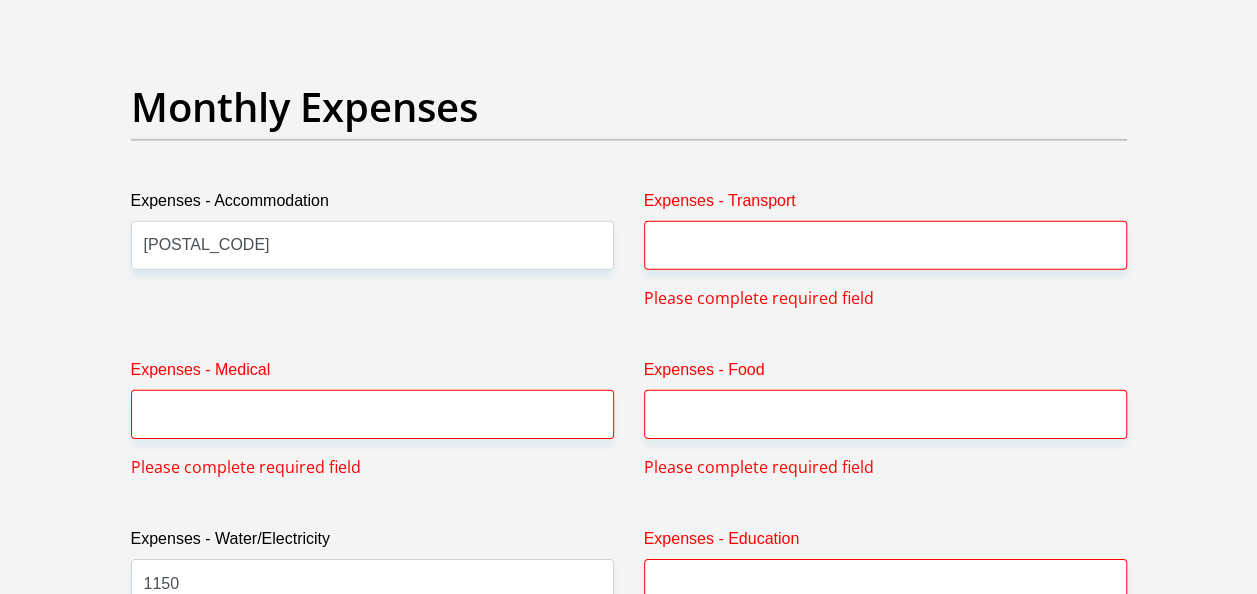scroll, scrollTop: 2880, scrollLeft: 0, axis: vertical 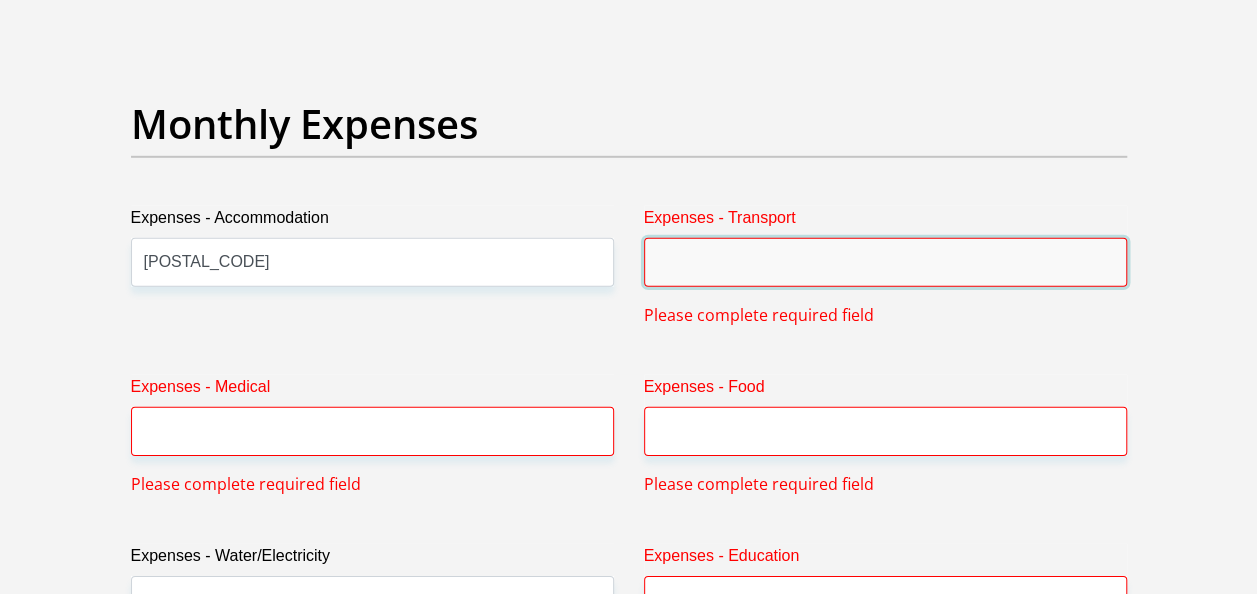 click on "Expenses - Transport" at bounding box center [885, 262] 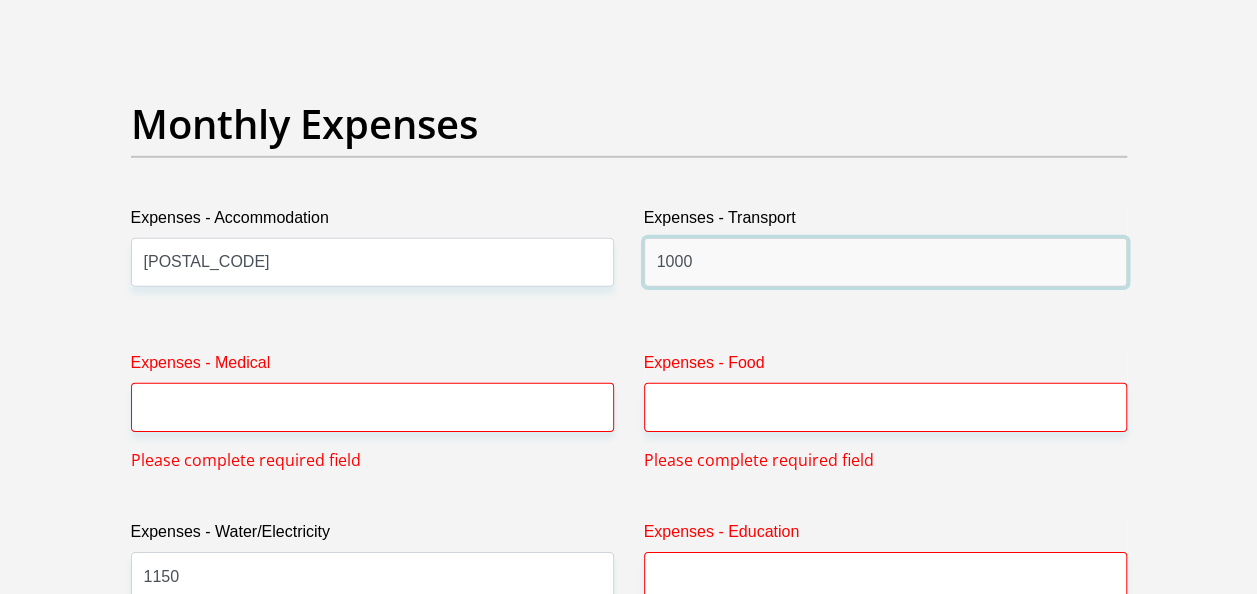 type on "1000" 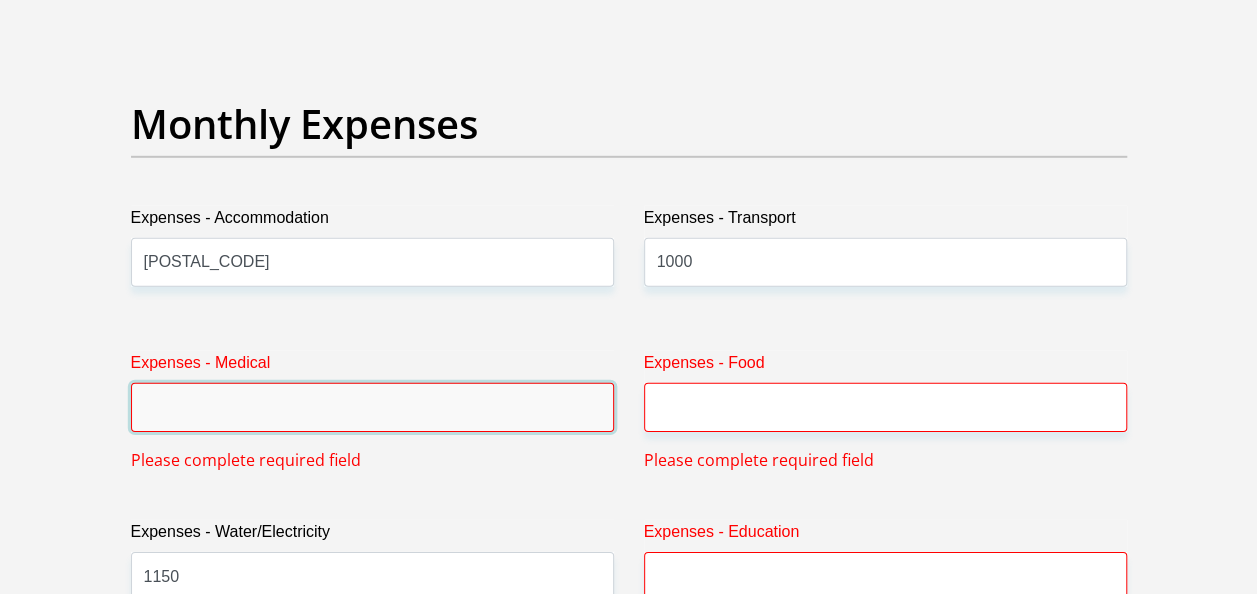 click on "Expenses - Medical" at bounding box center (372, 407) 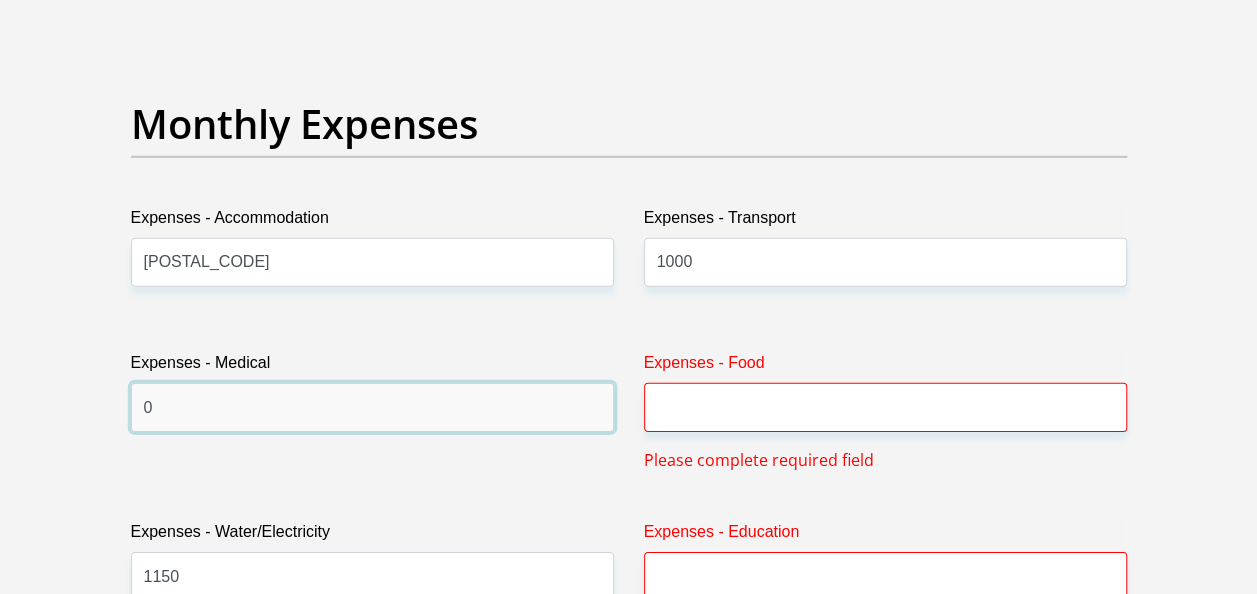 type on "0" 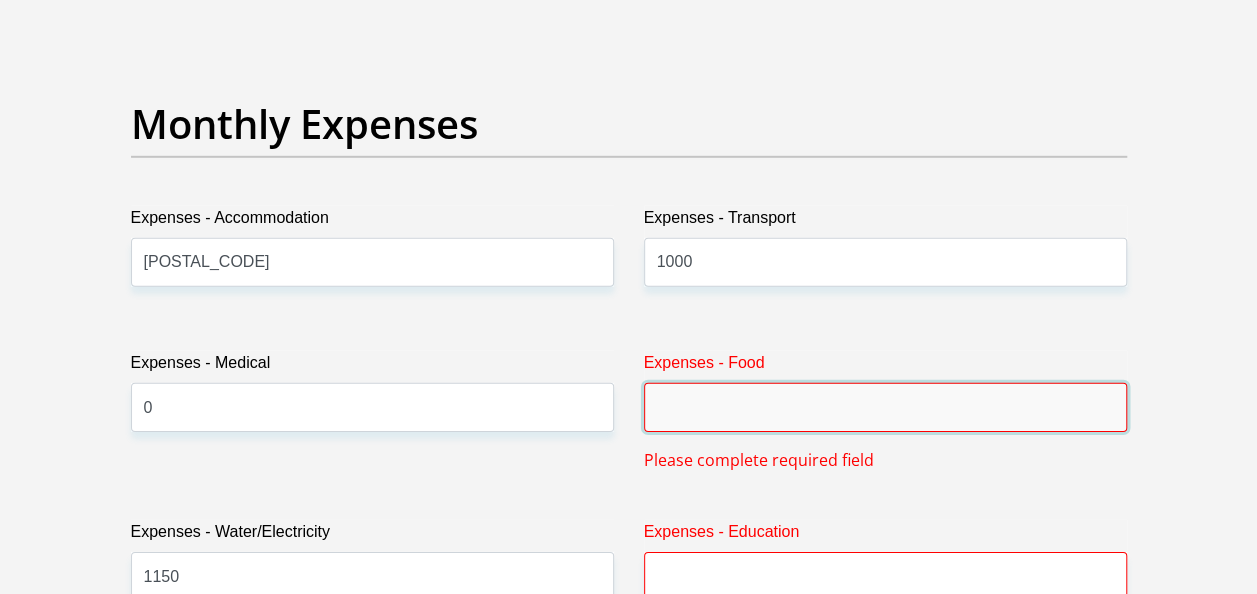 click on "Expenses - Food" at bounding box center [885, 407] 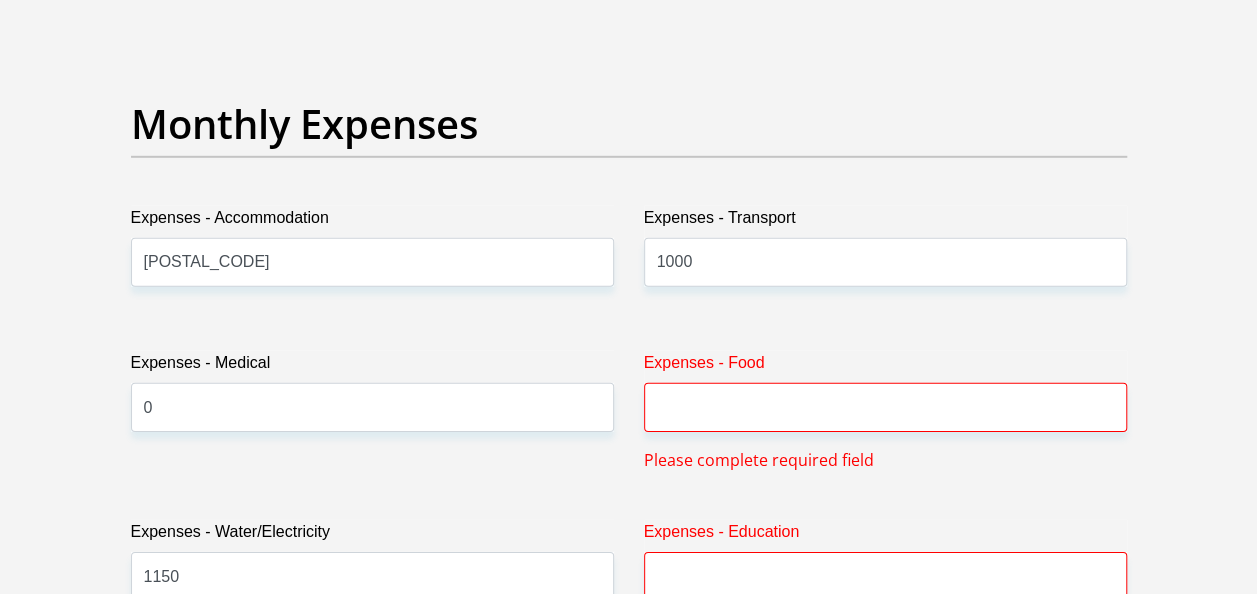 click on "Title
Mr
Ms
Mrs
Dr
Other
First Name
Timothy
Surname
Ntuli
ID Number
9010025446089
Please input valid ID number
Race
Black
Coloured
Indian
White
Other
Contact Number
0836850955
Please input valid contact number
Nationality
South Africa
Afghanistan
Aland Islands  Albania  Algeria" at bounding box center [629, 797] 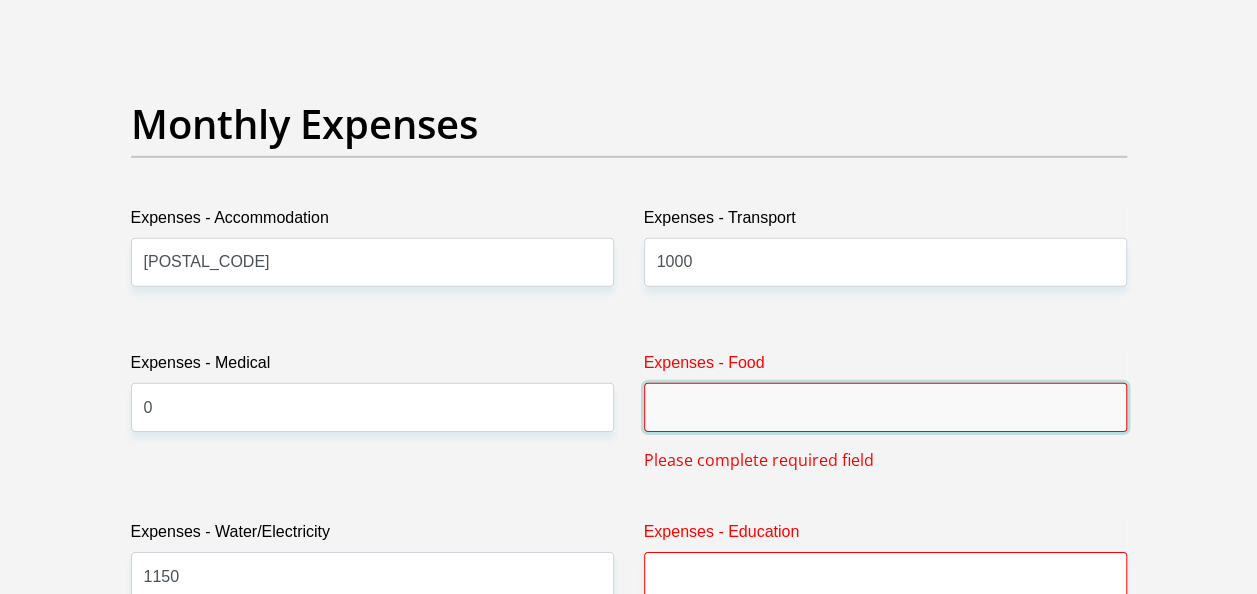 click on "Expenses - Food" at bounding box center (885, 407) 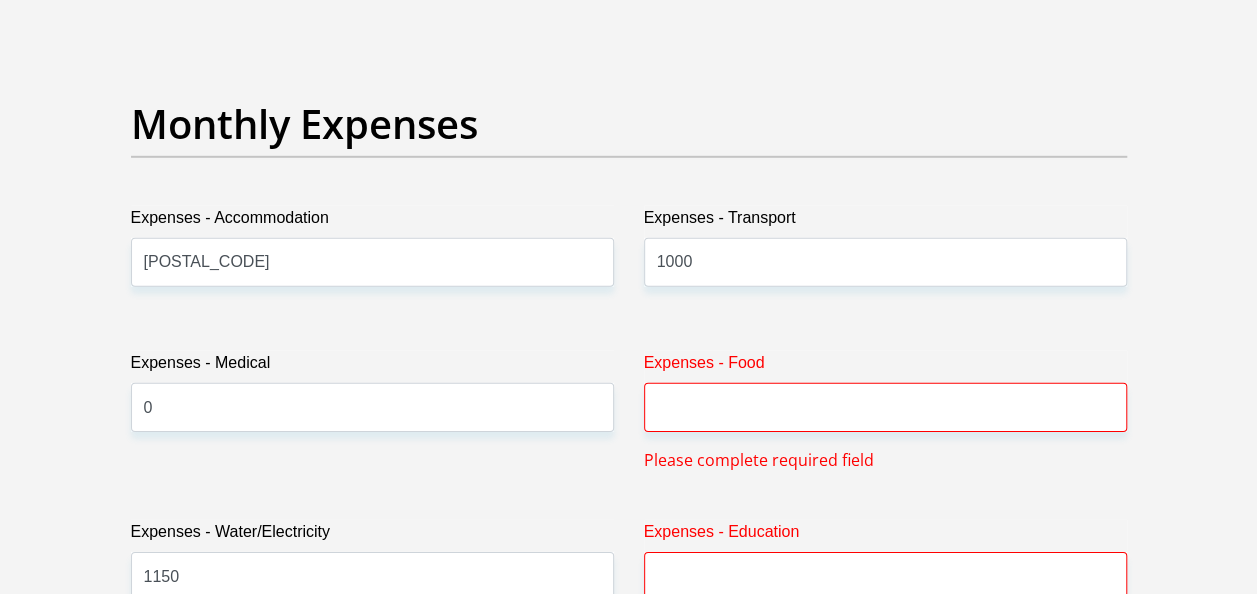 click on "Title
Mr
Ms
Mrs
Dr
Other
First Name
Timothy
Surname
Ntuli
ID Number
9010025446089
Please input valid ID number
Race
Black
Coloured
Indian
White
Other
Contact Number
0836850955
Please input valid contact number
Nationality
South Africa
Afghanistan
Aland Islands  Albania  Algeria" at bounding box center (629, 797) 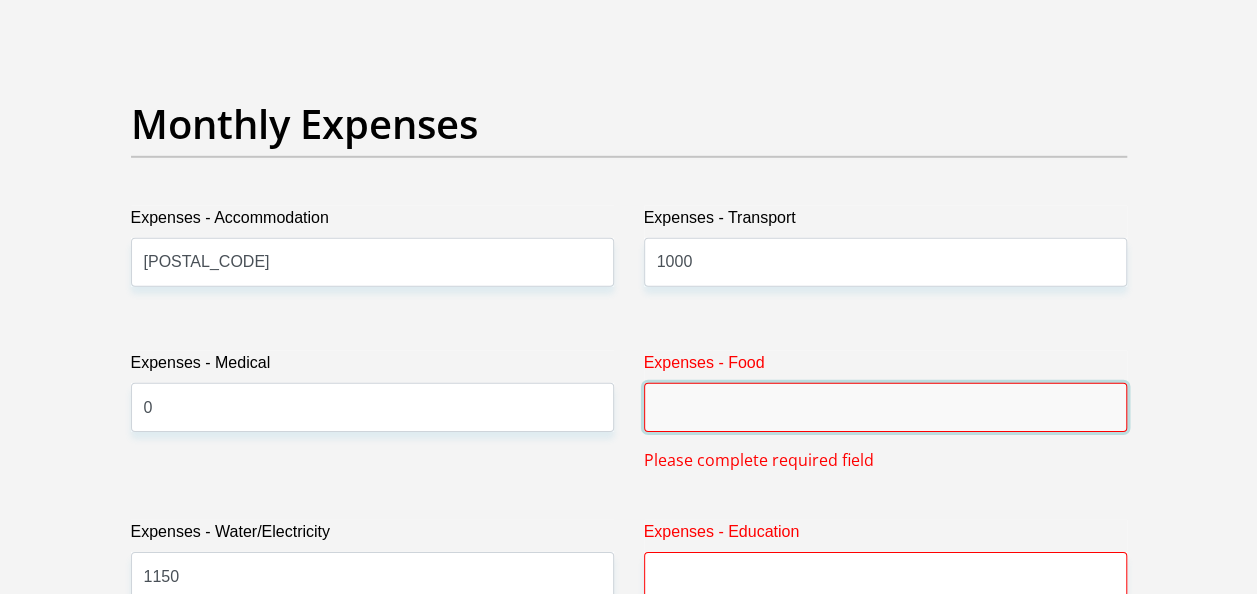click on "Expenses - Food" at bounding box center [885, 407] 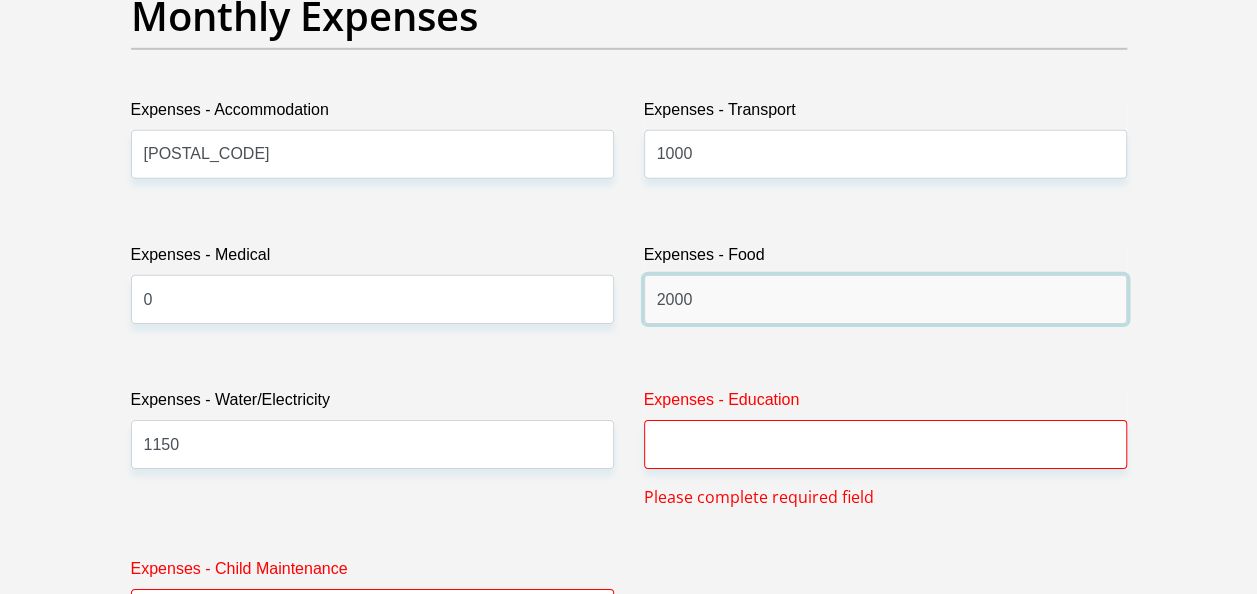scroll, scrollTop: 3080, scrollLeft: 0, axis: vertical 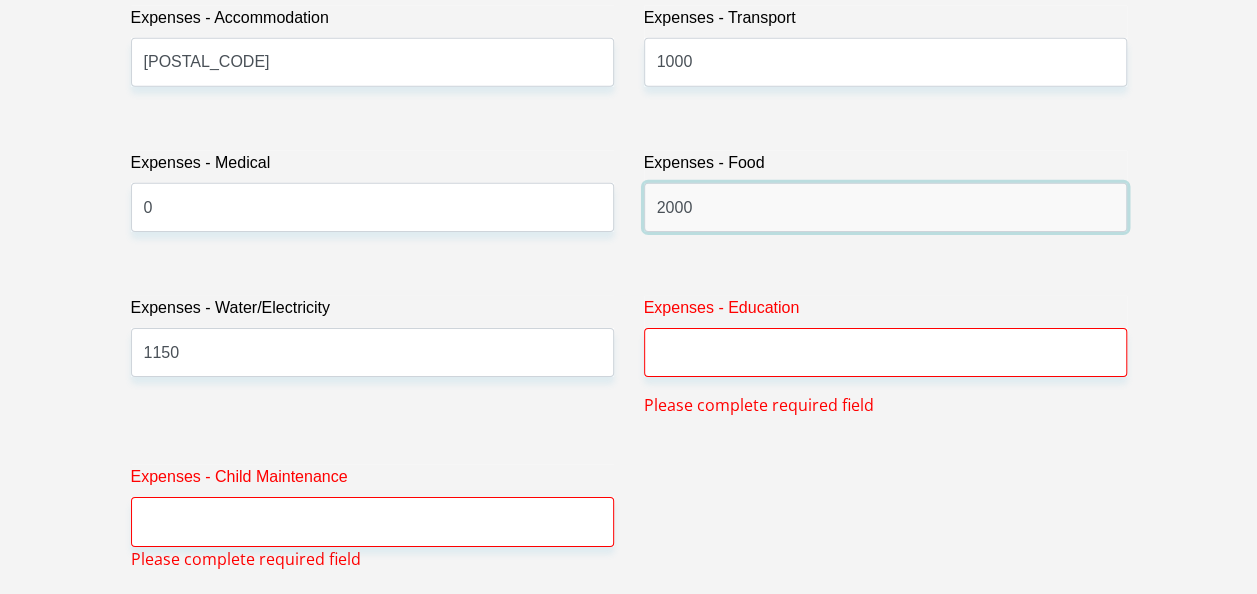 type on "2000" 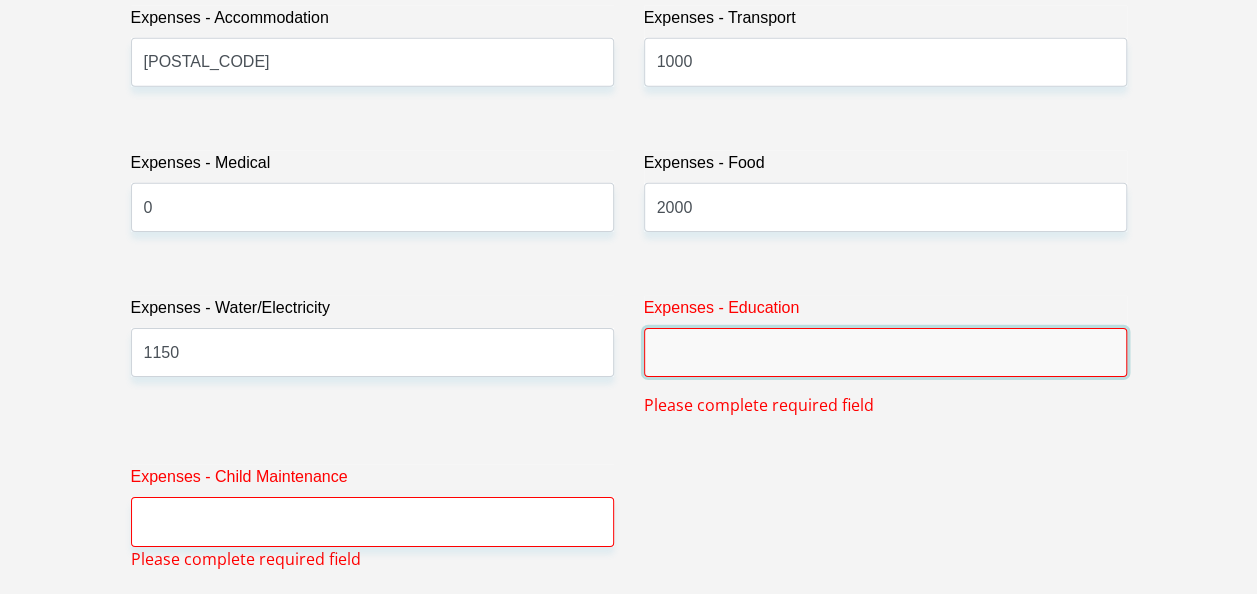 click on "Expenses - Education" at bounding box center [885, 352] 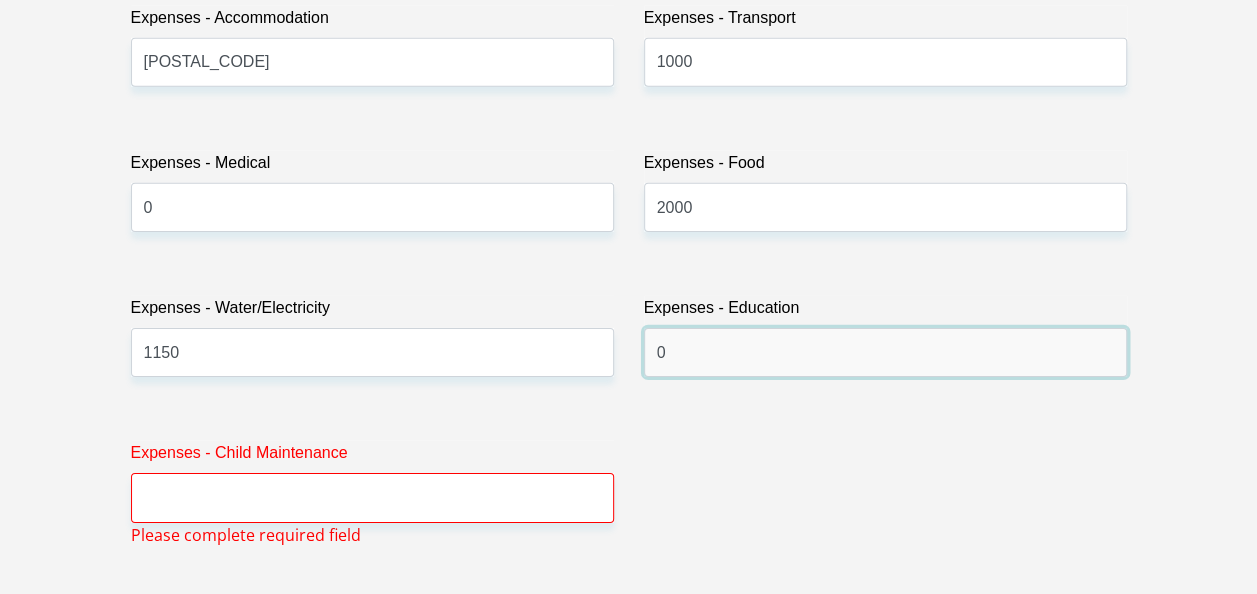 type on "0" 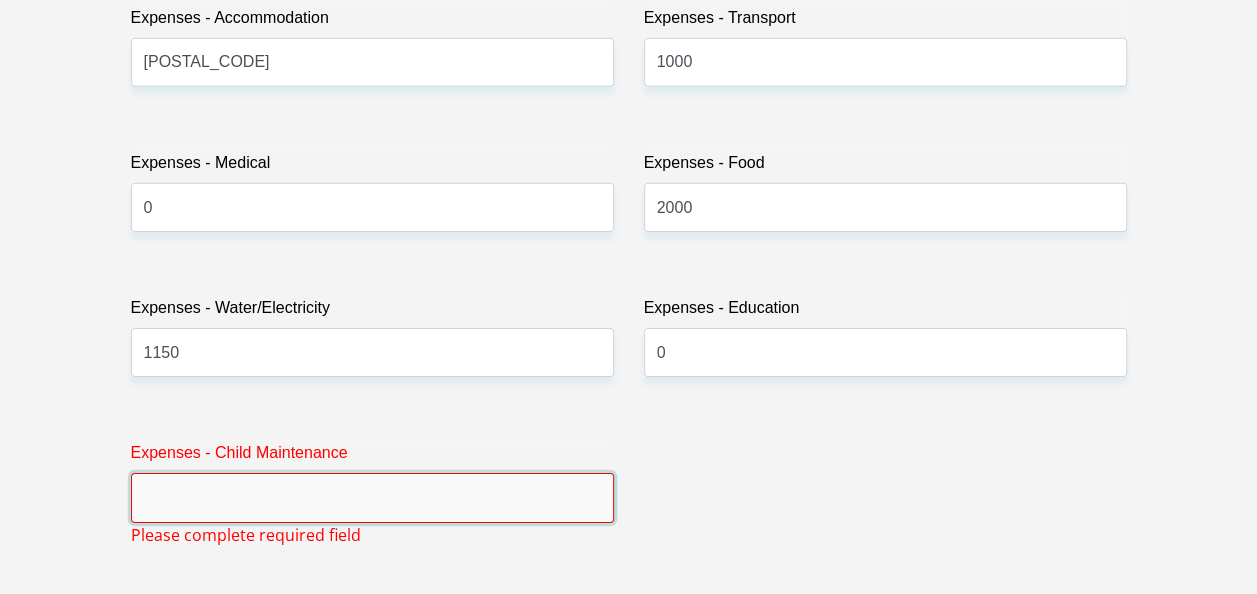 click on "Expenses - Child Maintenance" at bounding box center [372, 497] 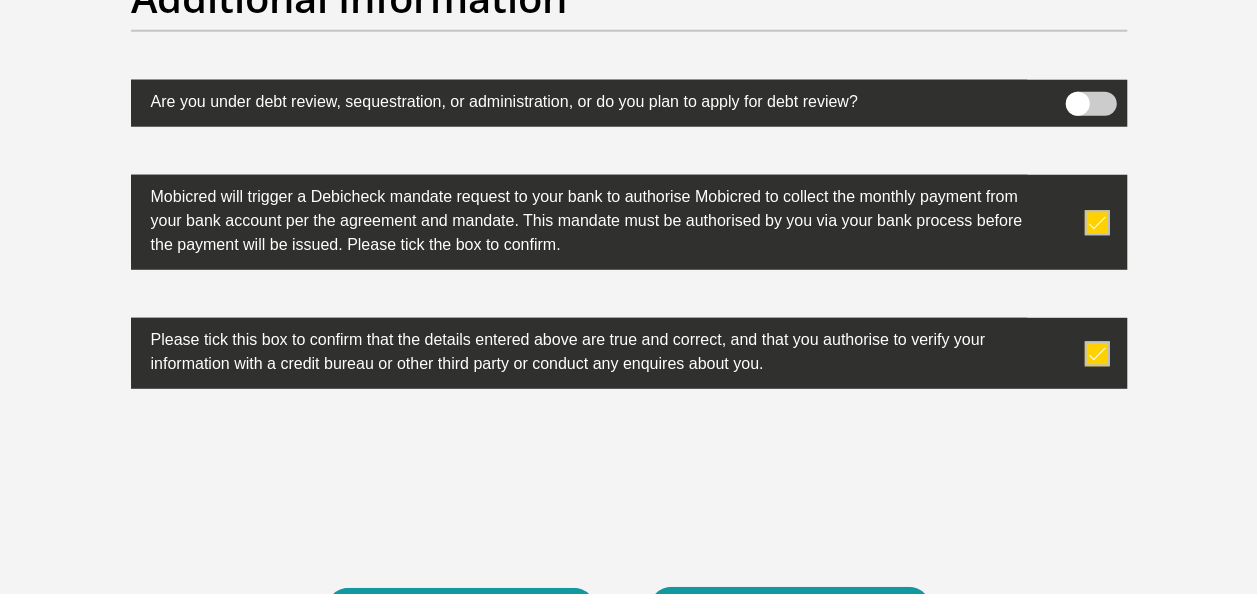 scroll, scrollTop: 6648, scrollLeft: 0, axis: vertical 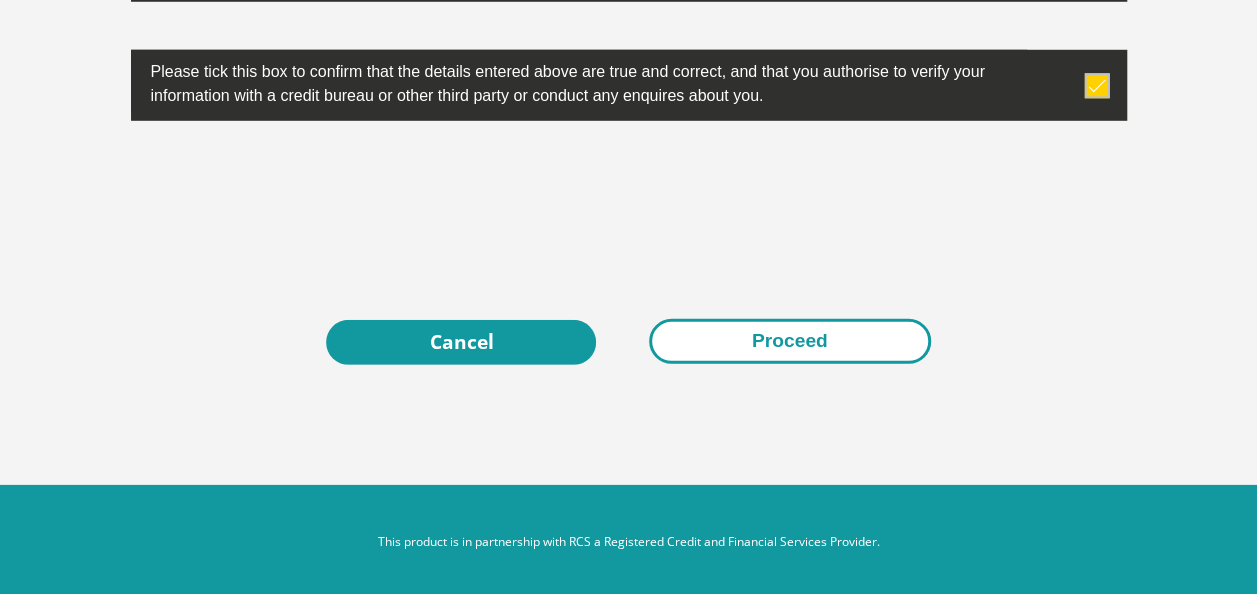 type on "0" 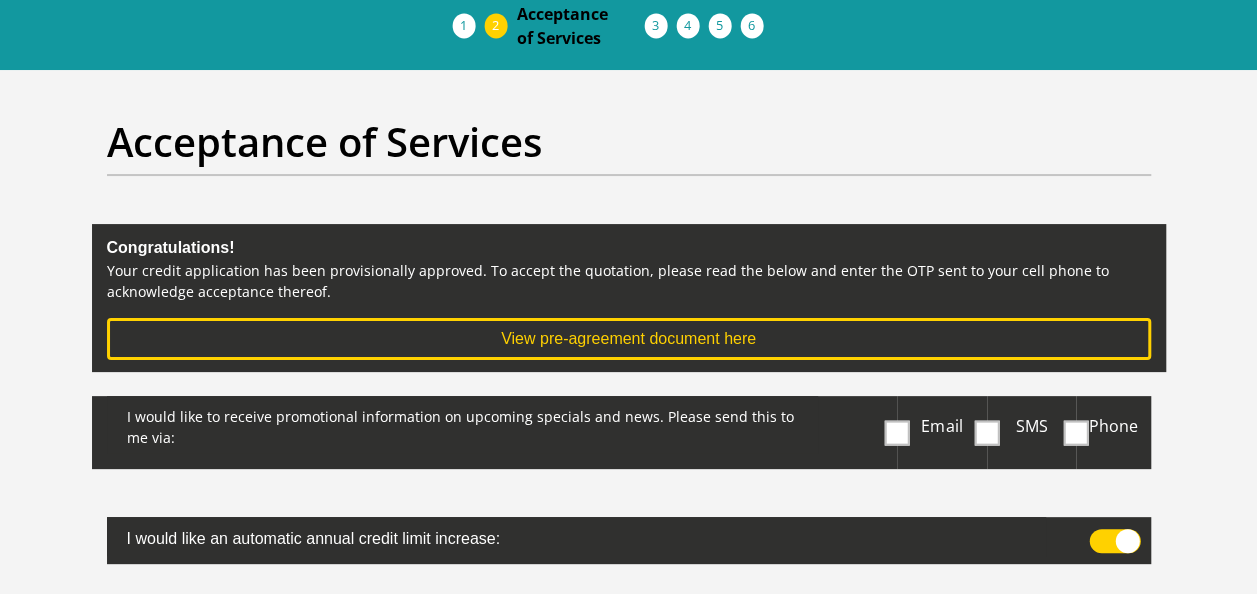 scroll, scrollTop: 200, scrollLeft: 0, axis: vertical 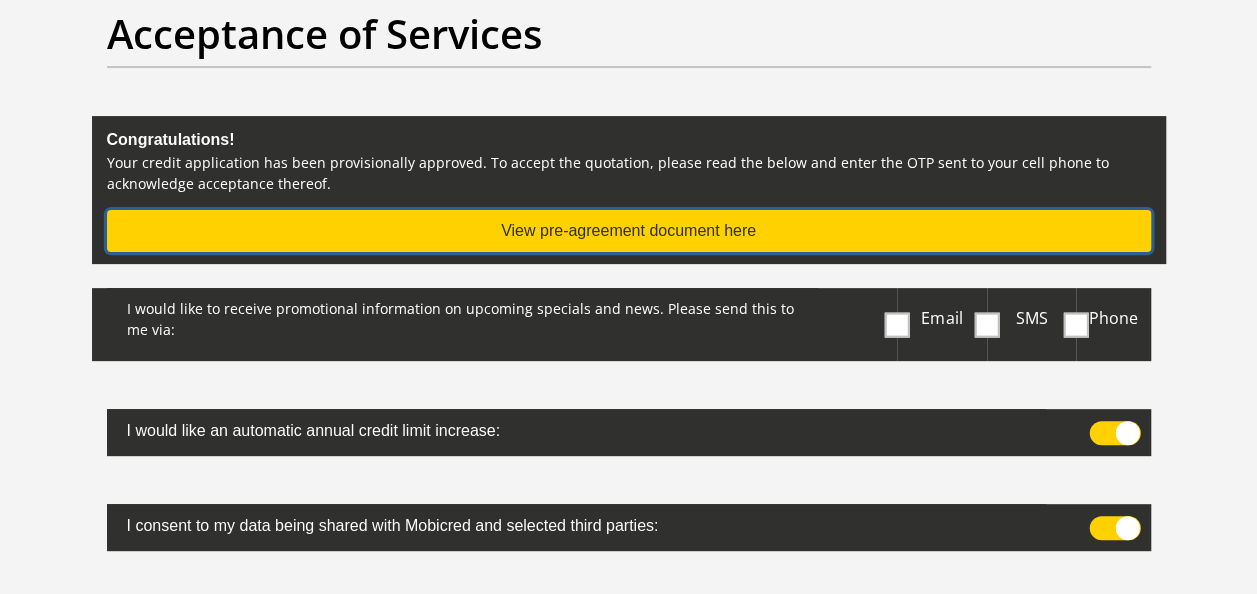 click on "View pre-agreement document here" at bounding box center (629, 231) 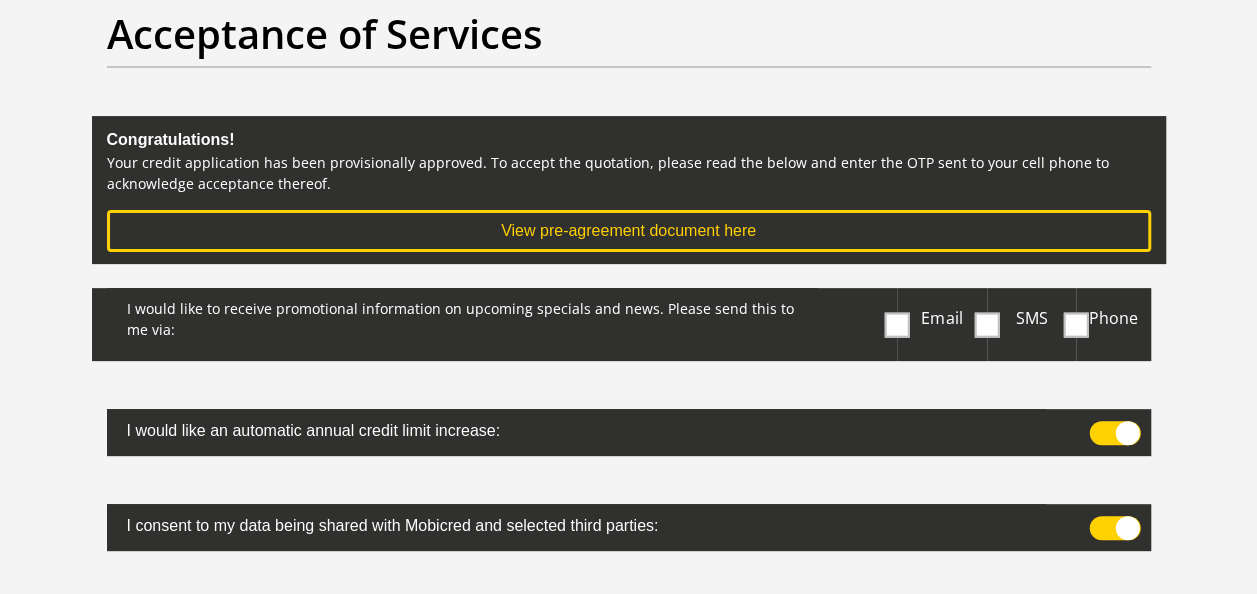 click on "Email" at bounding box center [942, 324] 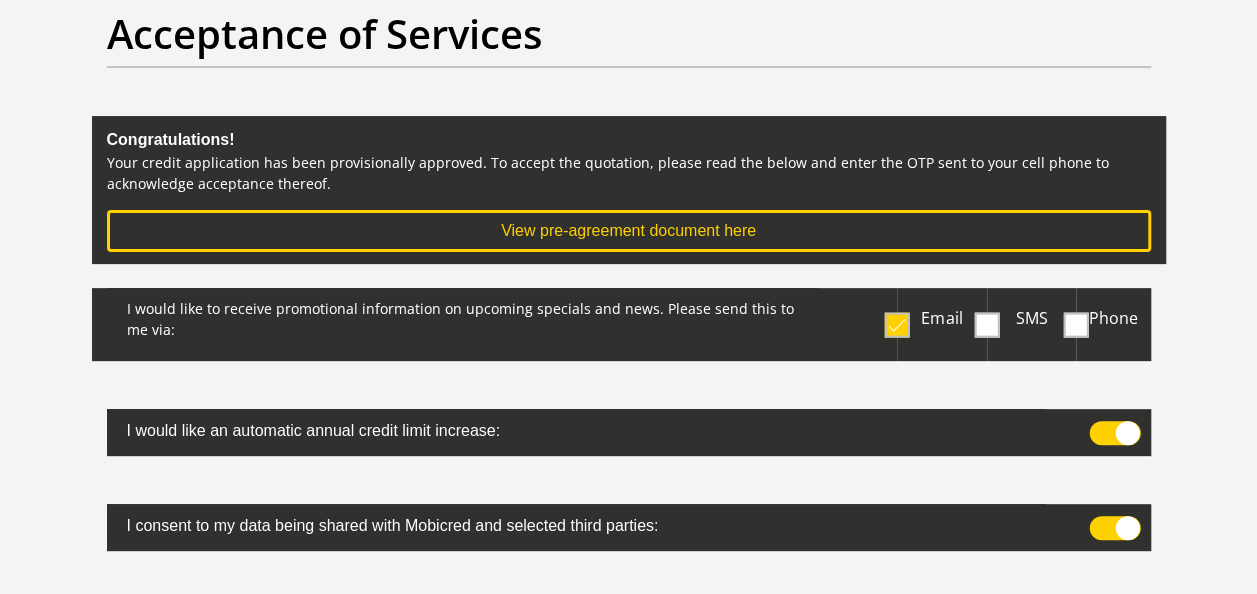 click at bounding box center (1114, 433) 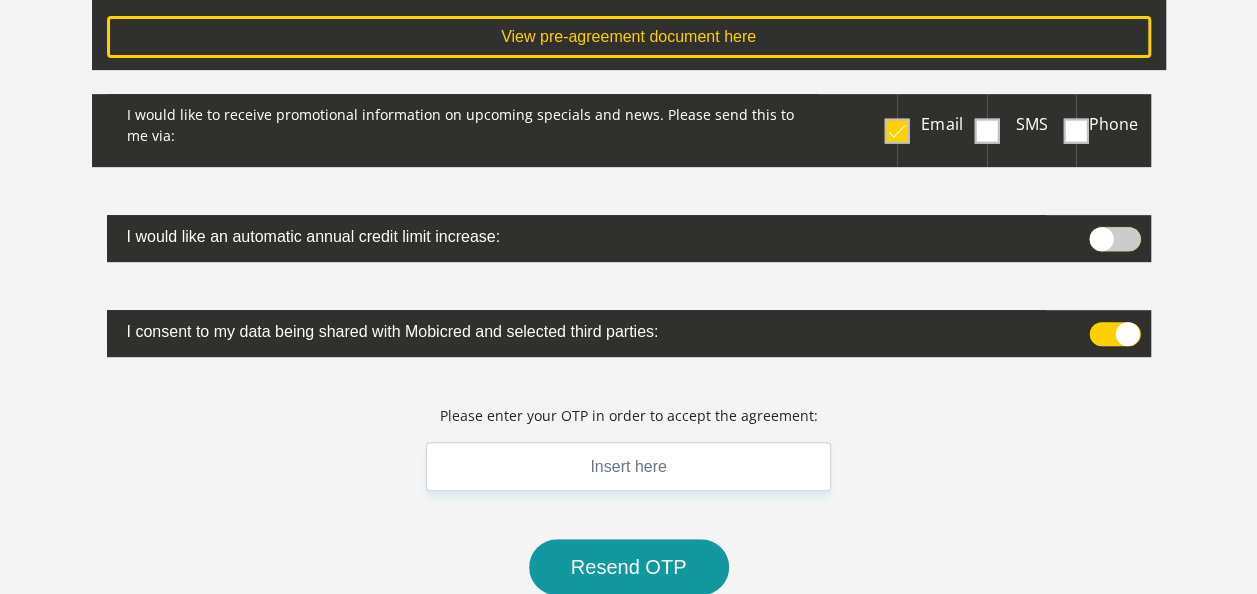 scroll, scrollTop: 400, scrollLeft: 0, axis: vertical 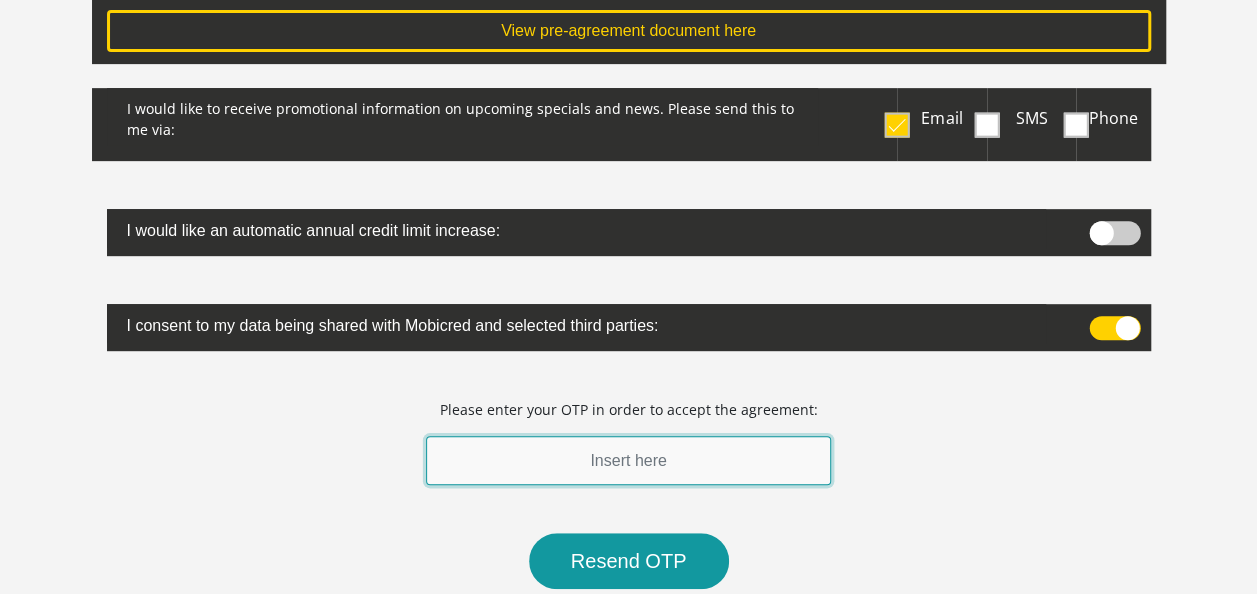 click at bounding box center [629, 460] 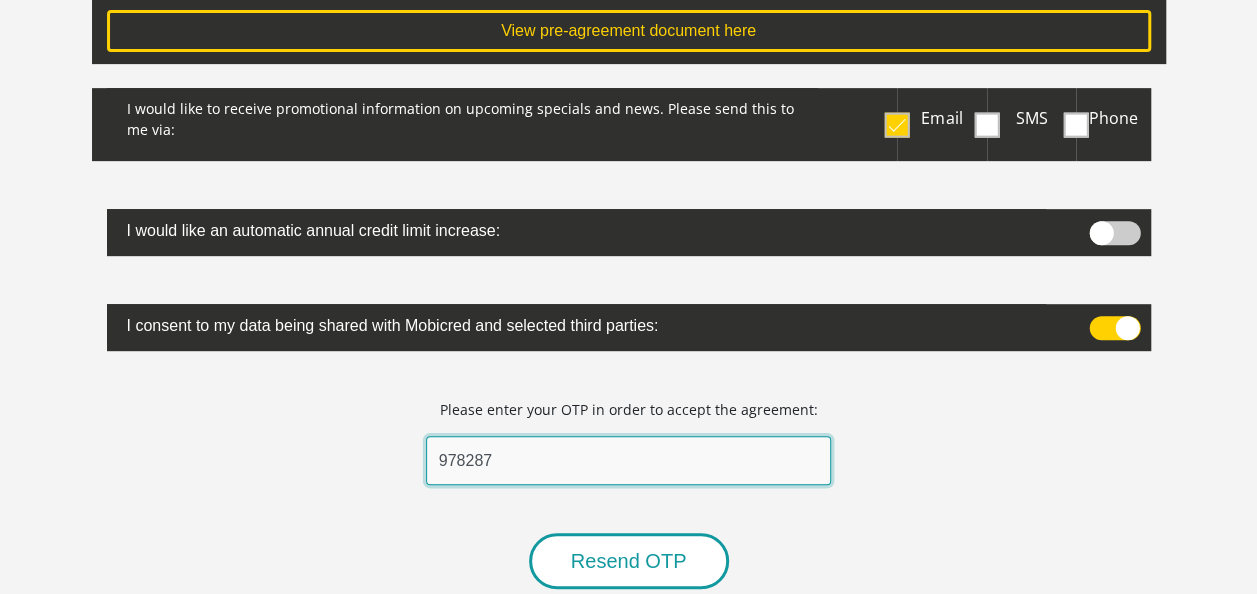 type on "978287" 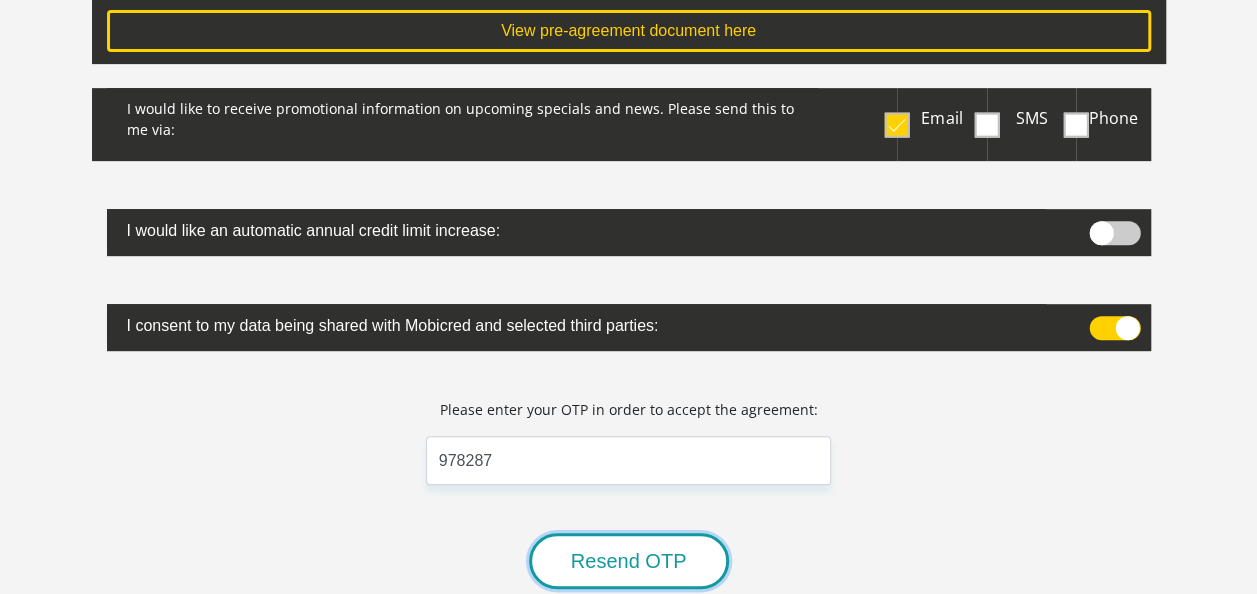 click on "Resend OTP" at bounding box center [629, 561] 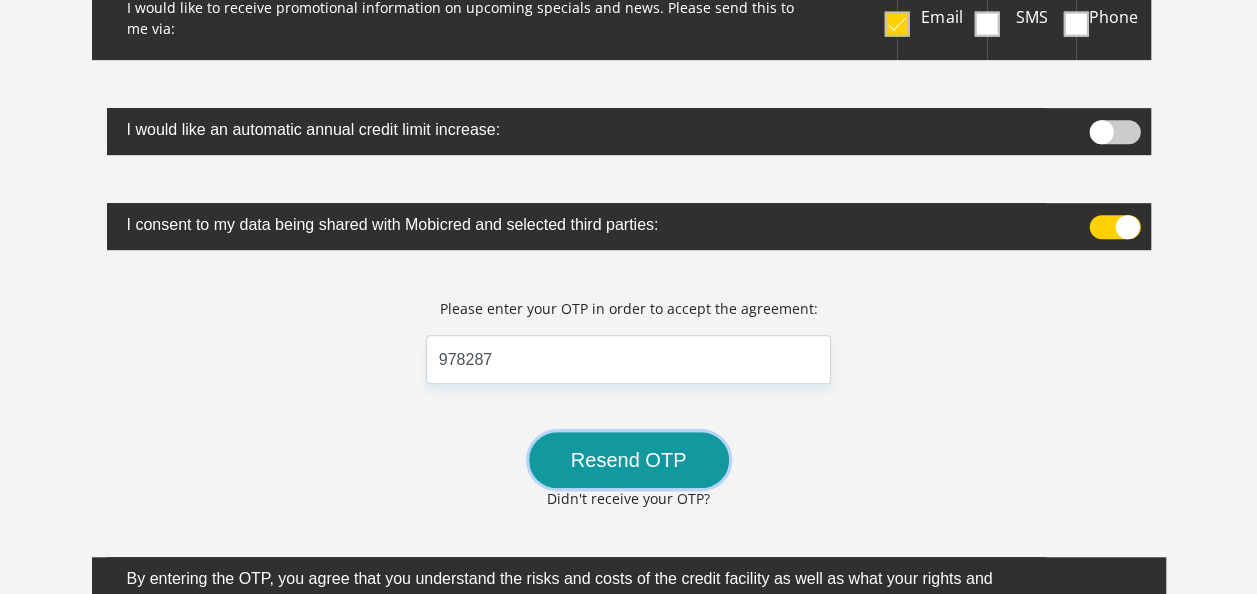 scroll, scrollTop: 700, scrollLeft: 0, axis: vertical 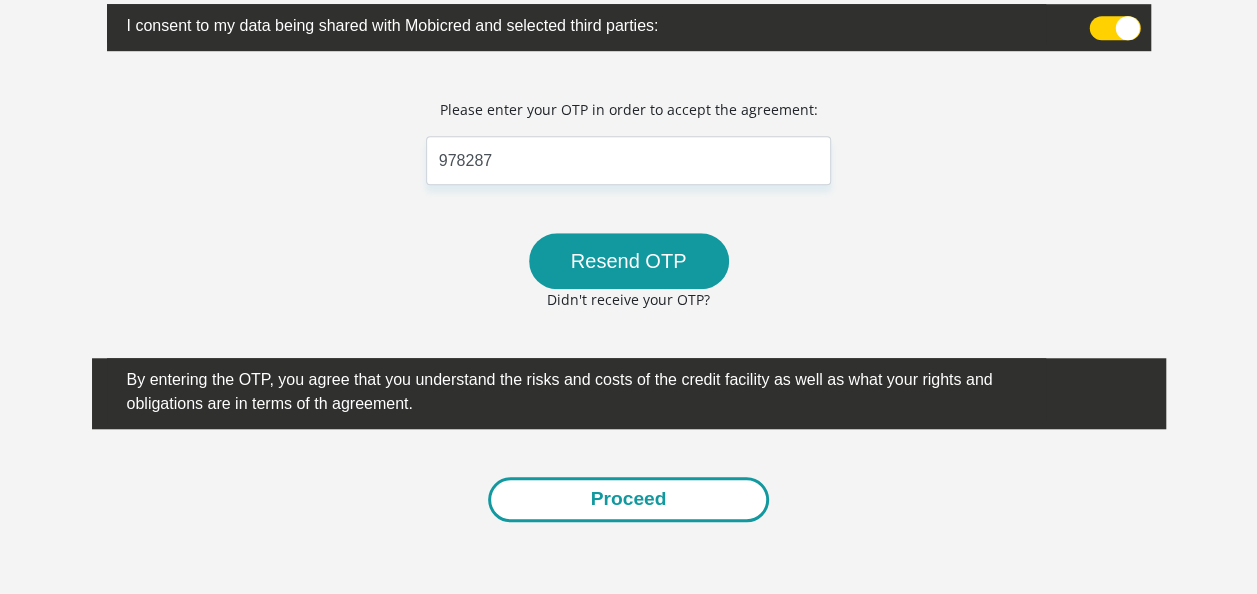 click on "Proceed" at bounding box center (629, 499) 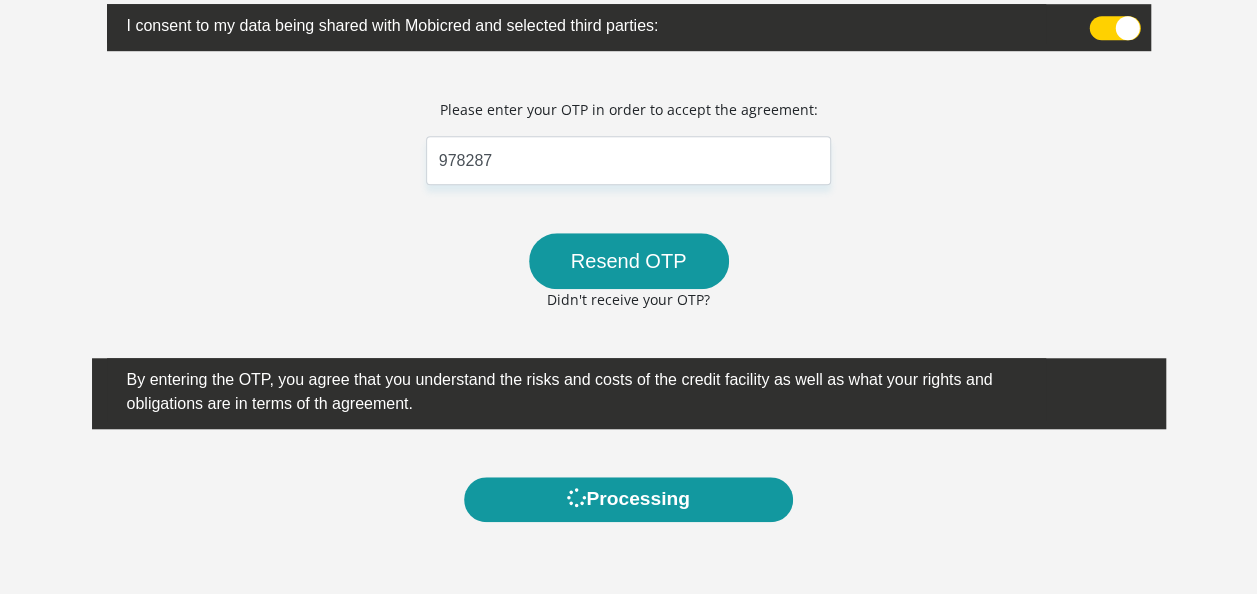 scroll, scrollTop: 0, scrollLeft: 0, axis: both 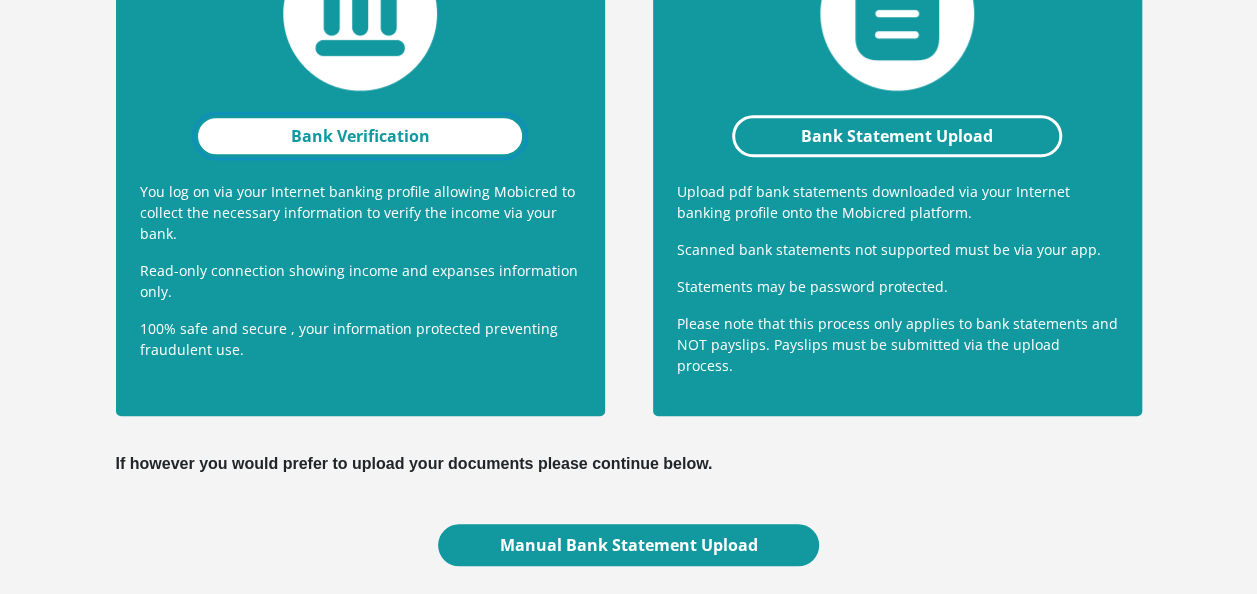 click on "Bank Verification" at bounding box center [360, 136] 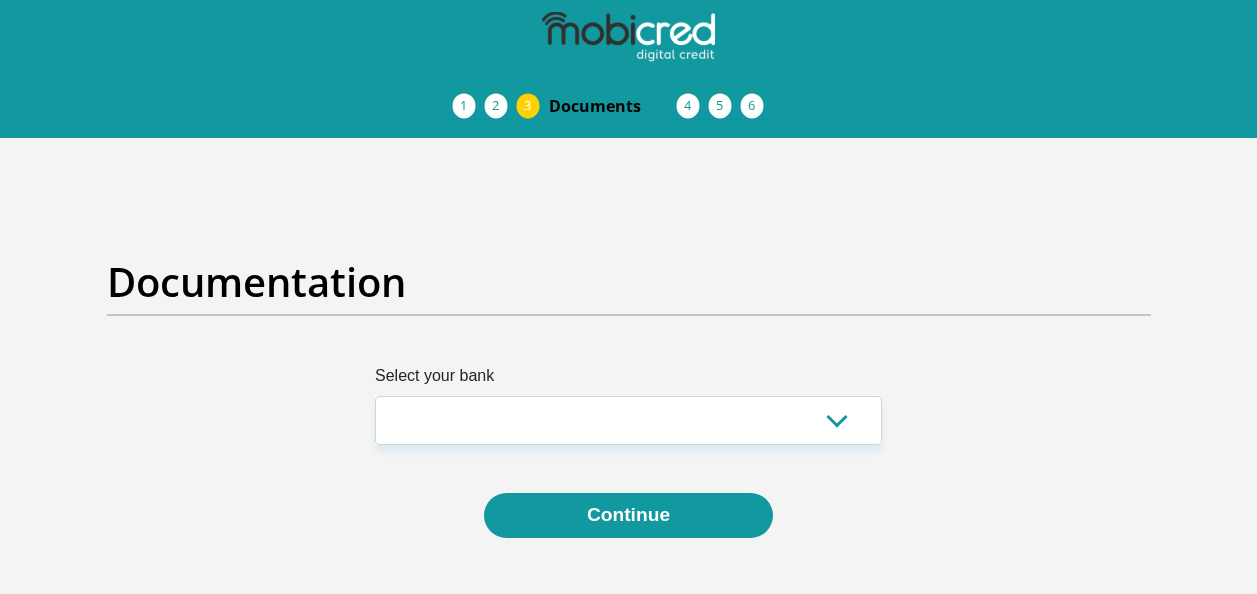 scroll, scrollTop: 0, scrollLeft: 0, axis: both 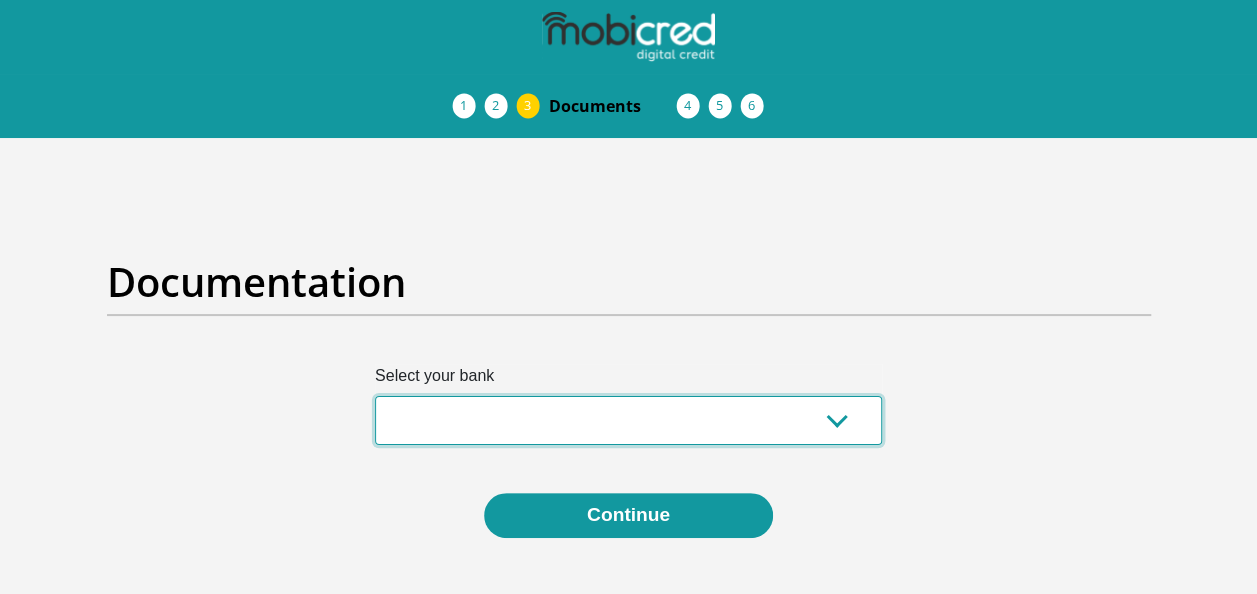 click on "Absa
Capitec Bank
Discovery Bank
First National Bank
Nedbank
Standard Bank
TymeBank" at bounding box center [628, 420] 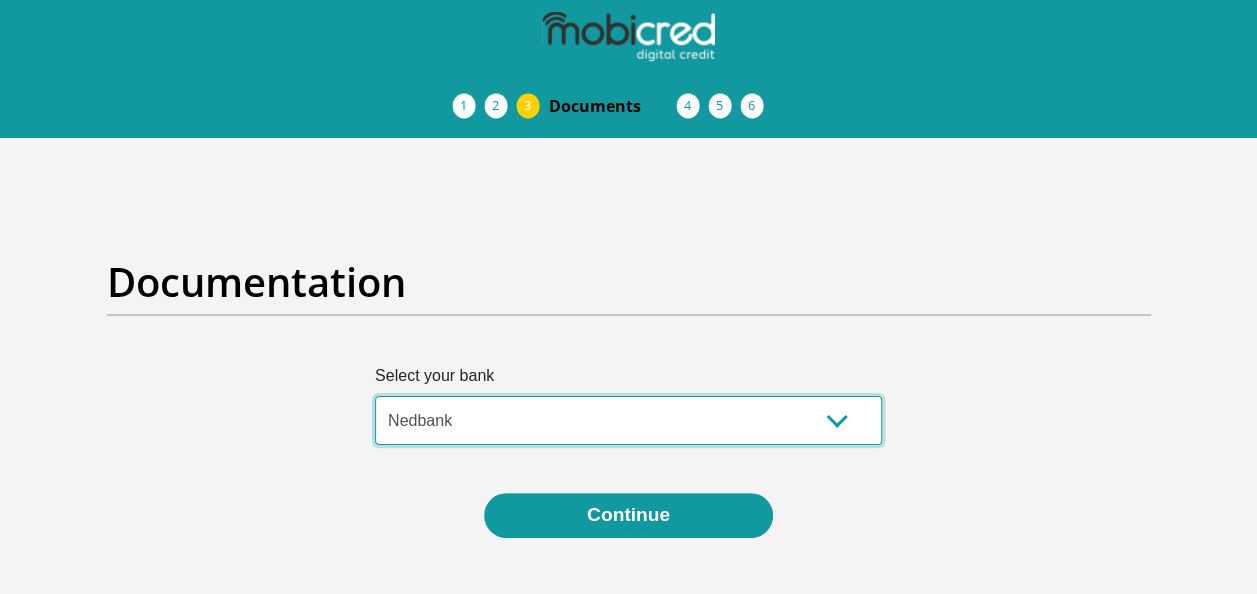 click on "Absa
Capitec Bank
Discovery Bank
First National Bank
Nedbank
Standard Bank
TymeBank" at bounding box center [628, 420] 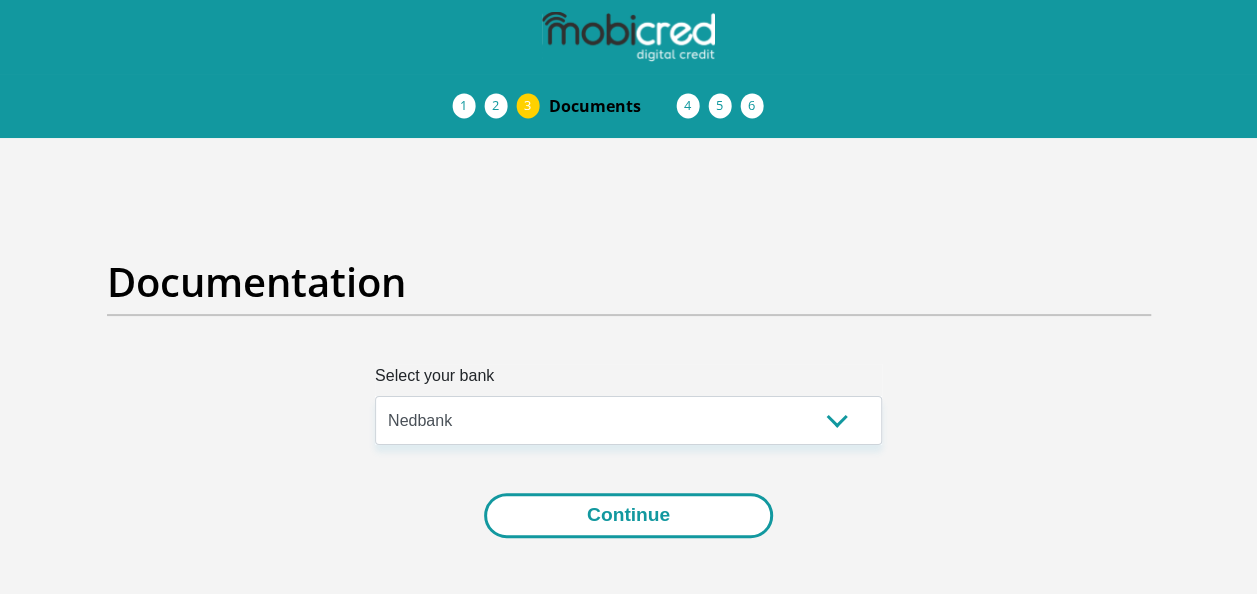click on "Continue" at bounding box center (628, 515) 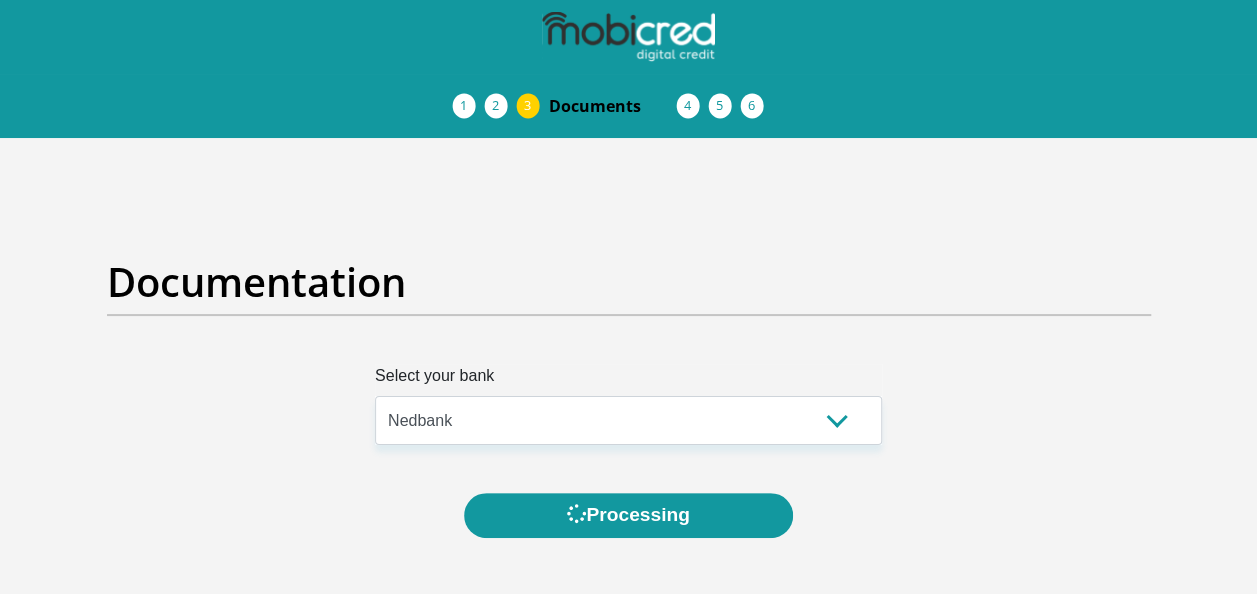 scroll, scrollTop: 0, scrollLeft: 0, axis: both 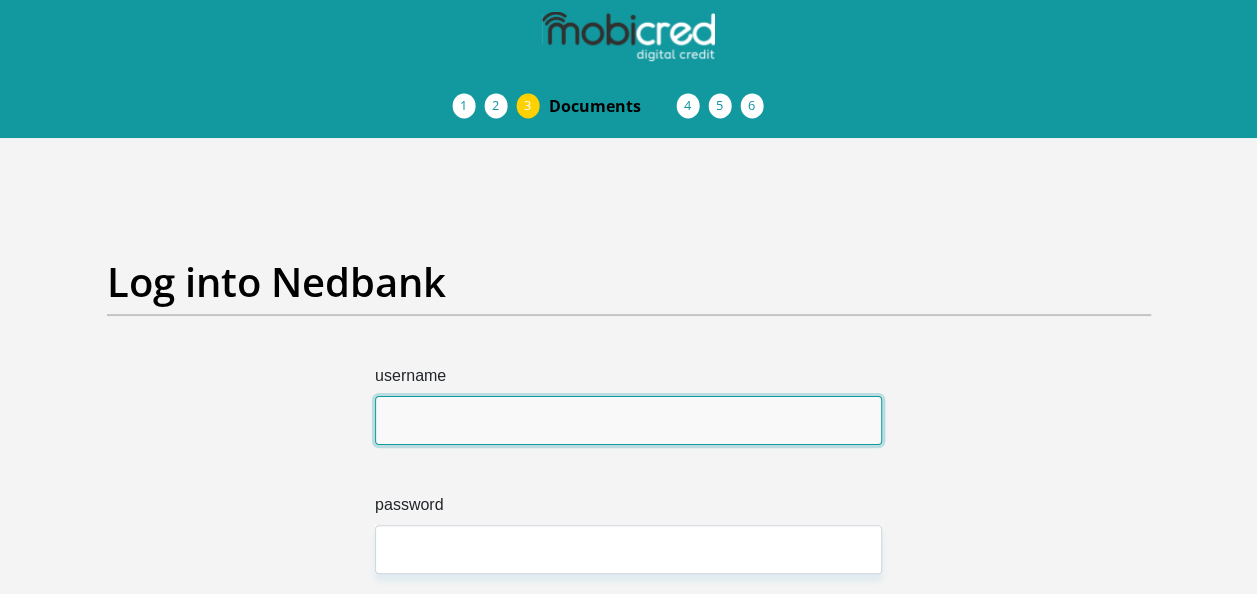 click on "username" at bounding box center (628, 420) 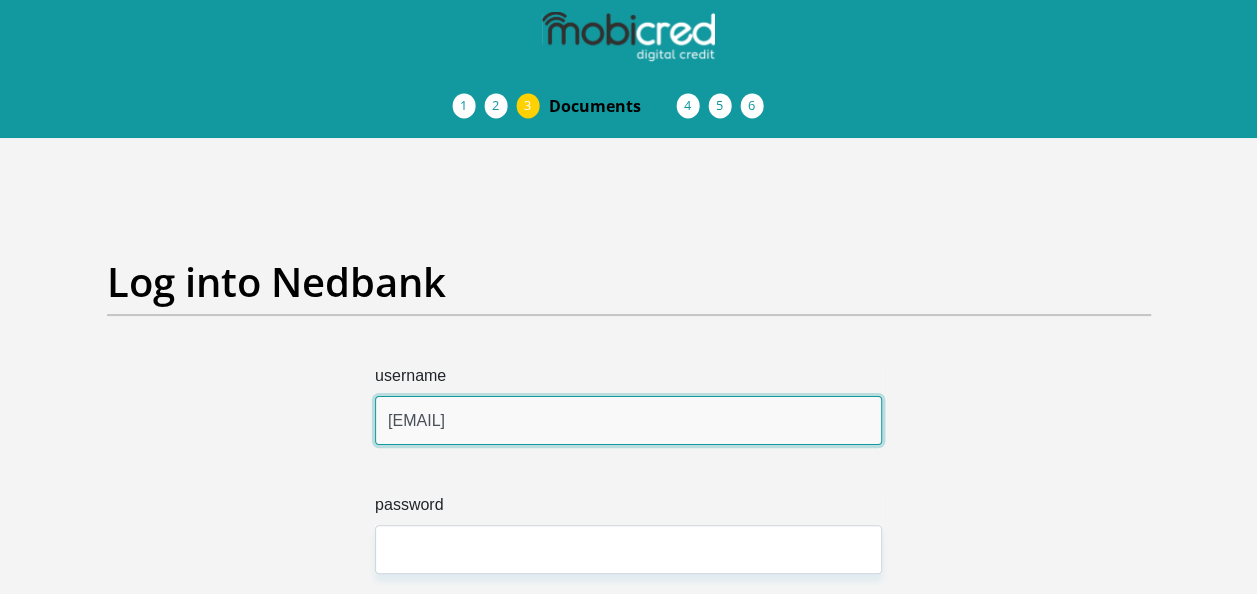 type on "timmytollie@gmail.com" 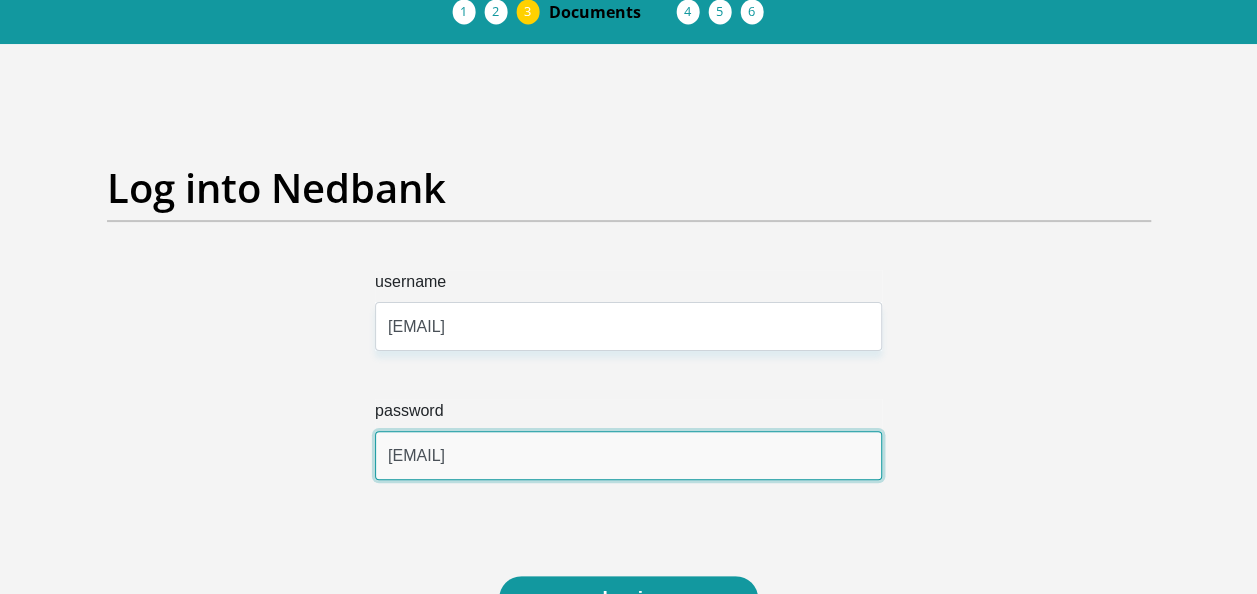 scroll, scrollTop: 300, scrollLeft: 0, axis: vertical 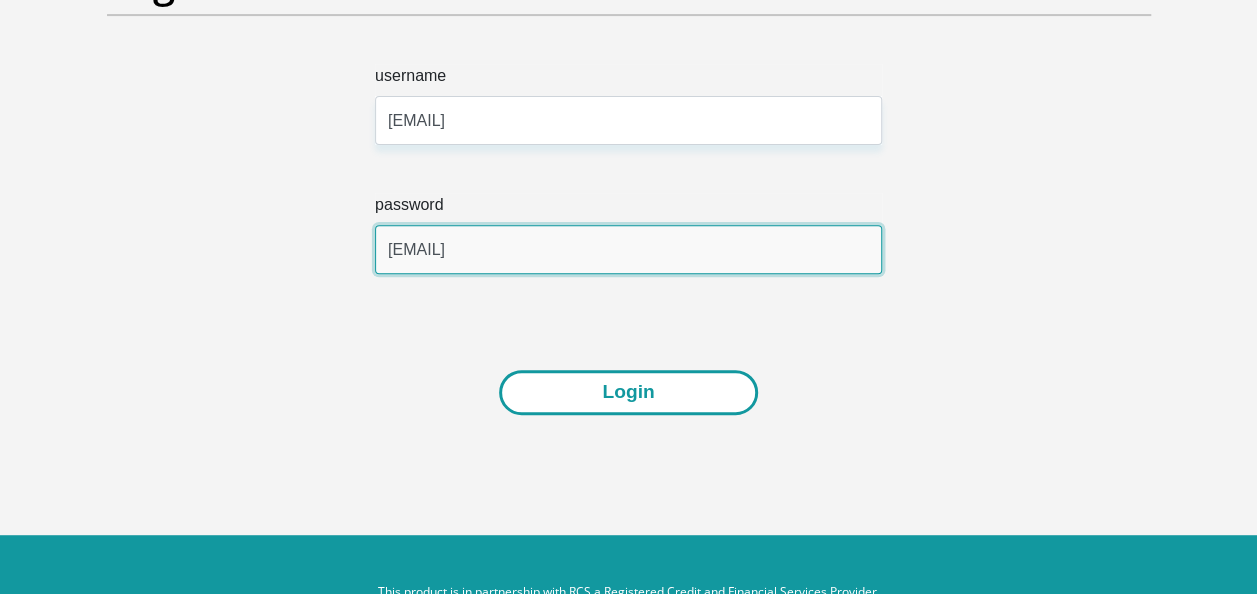 type on "Remoratile2@" 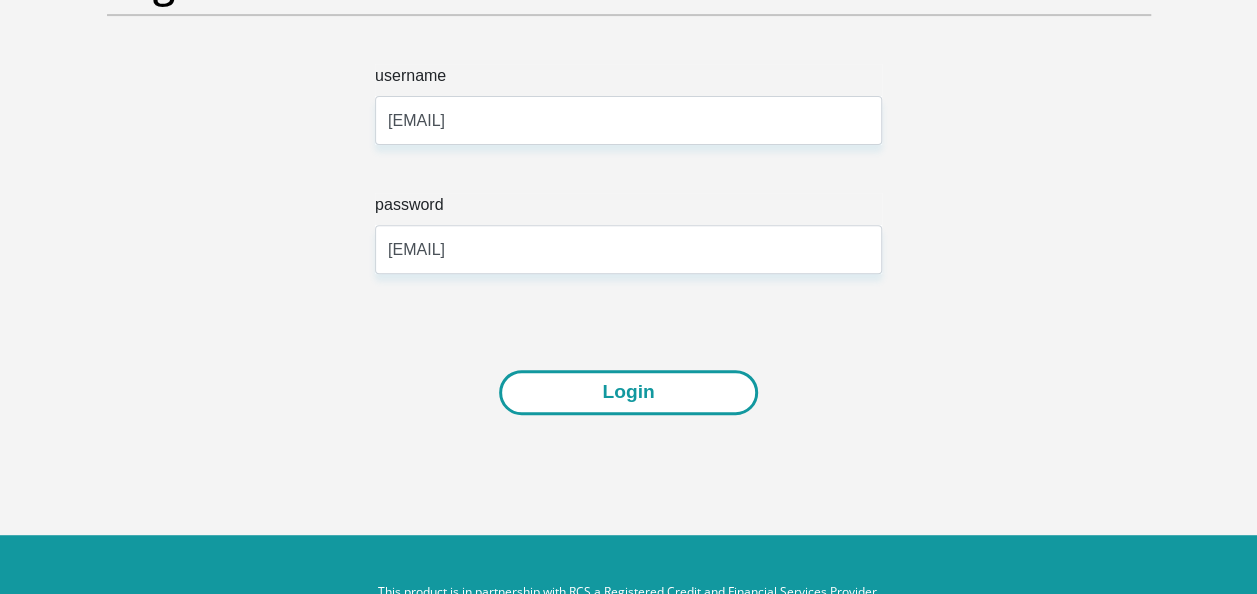 click on "Login" at bounding box center (628, 392) 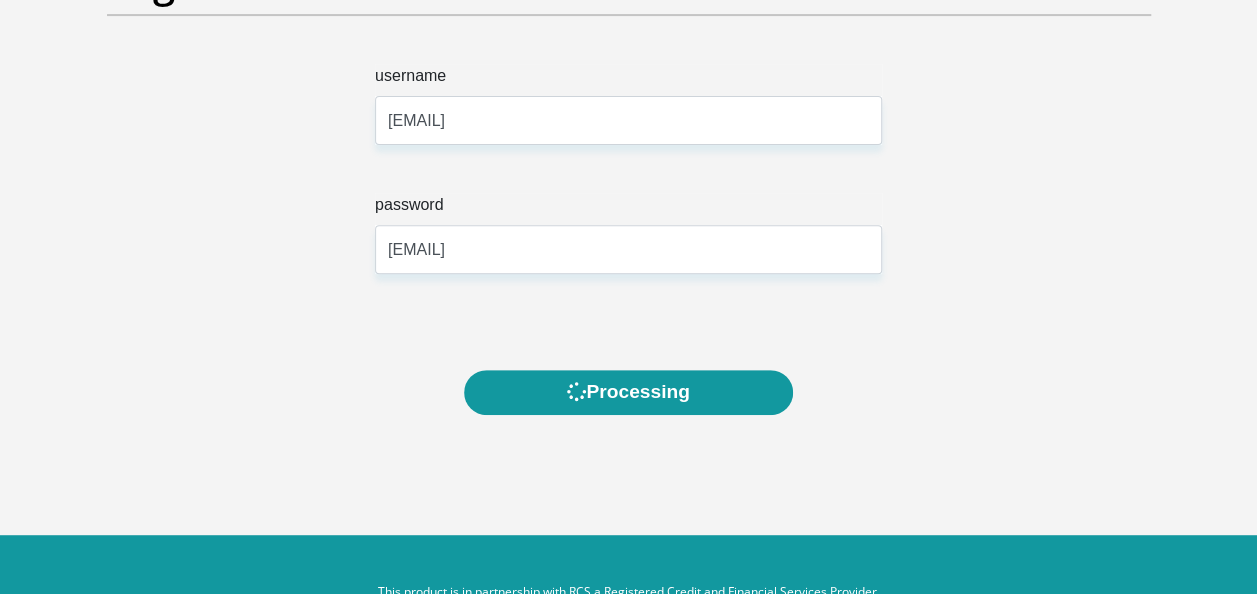 scroll, scrollTop: 0, scrollLeft: 0, axis: both 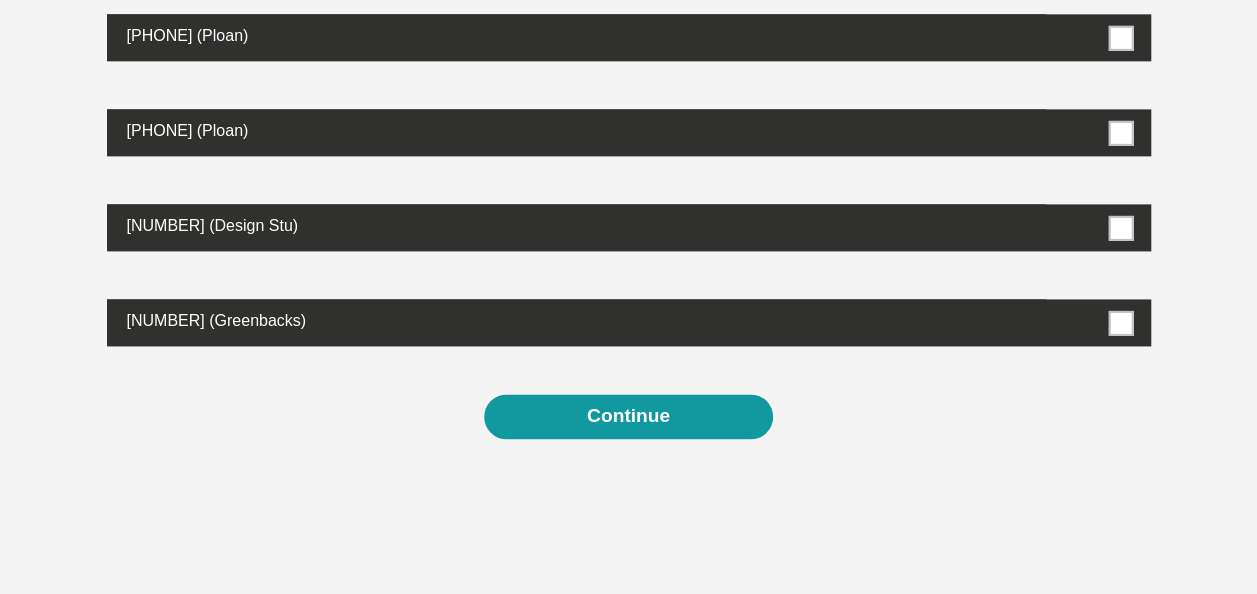 click at bounding box center (1120, 227) 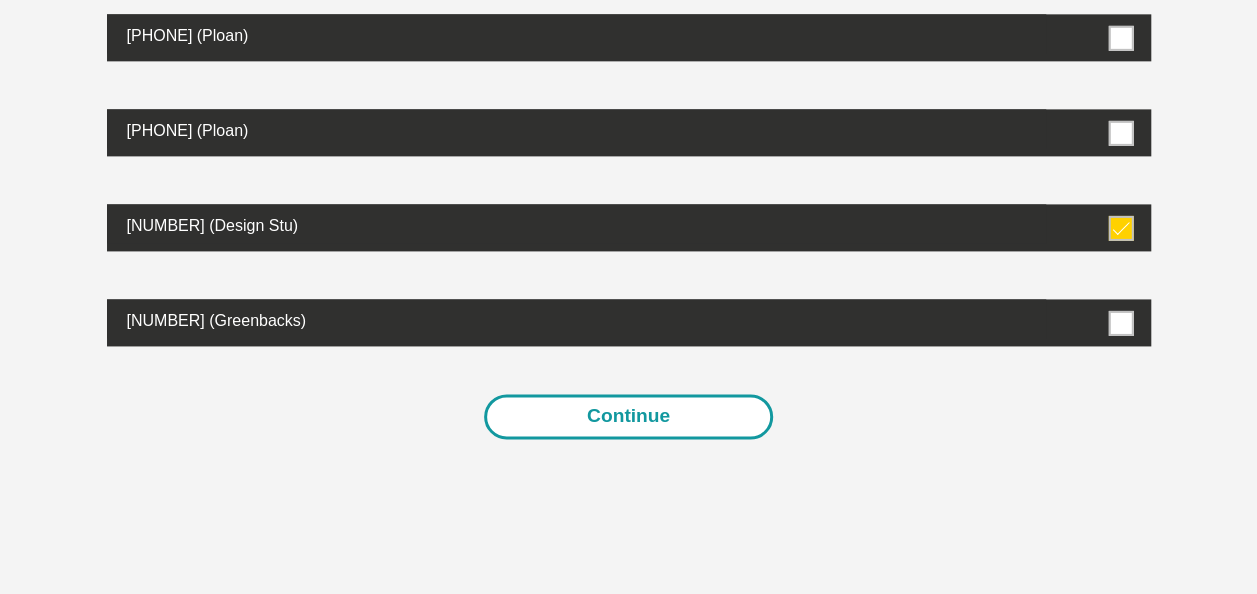 click on "Continue" at bounding box center (628, 416) 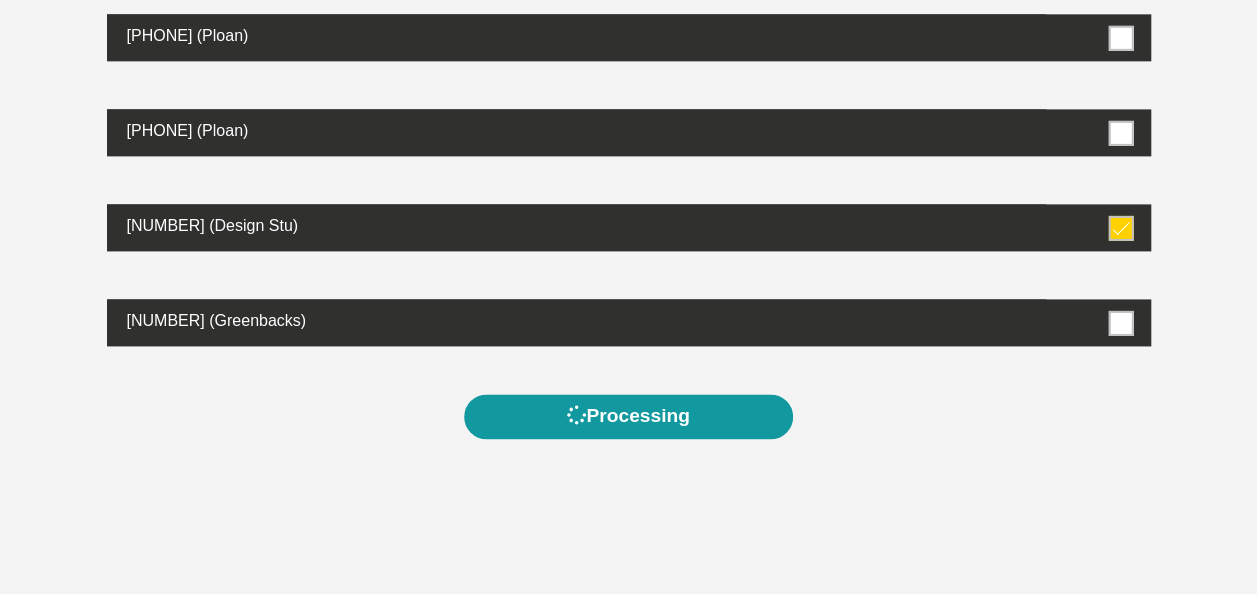 scroll, scrollTop: 0, scrollLeft: 0, axis: both 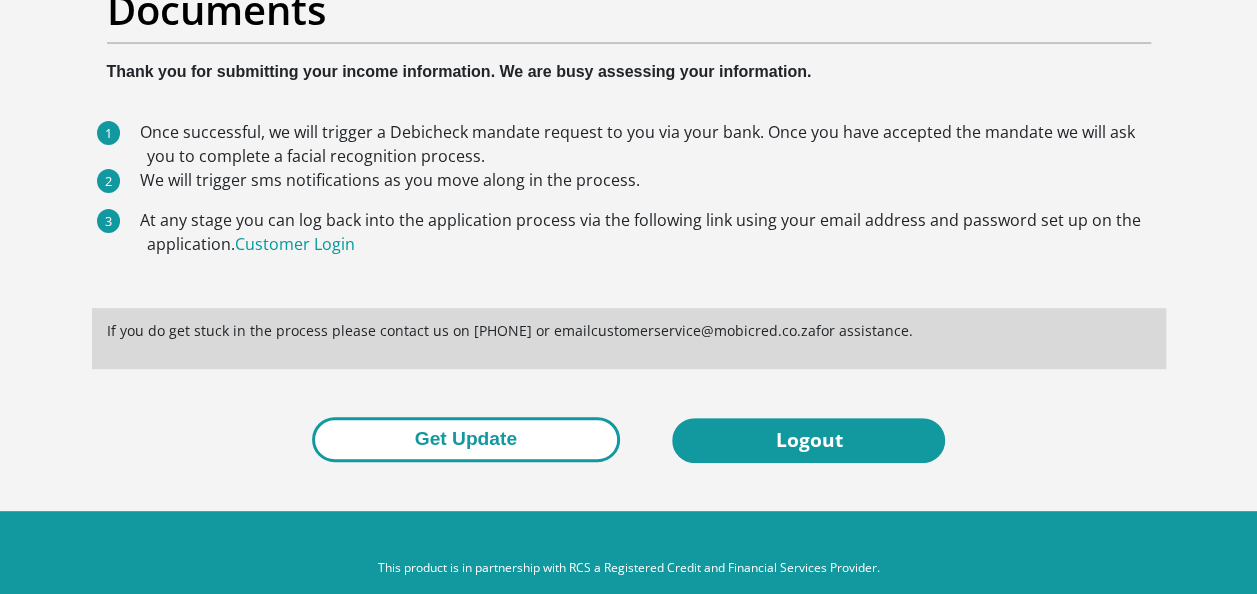 click on "Get Update" at bounding box center [466, 439] 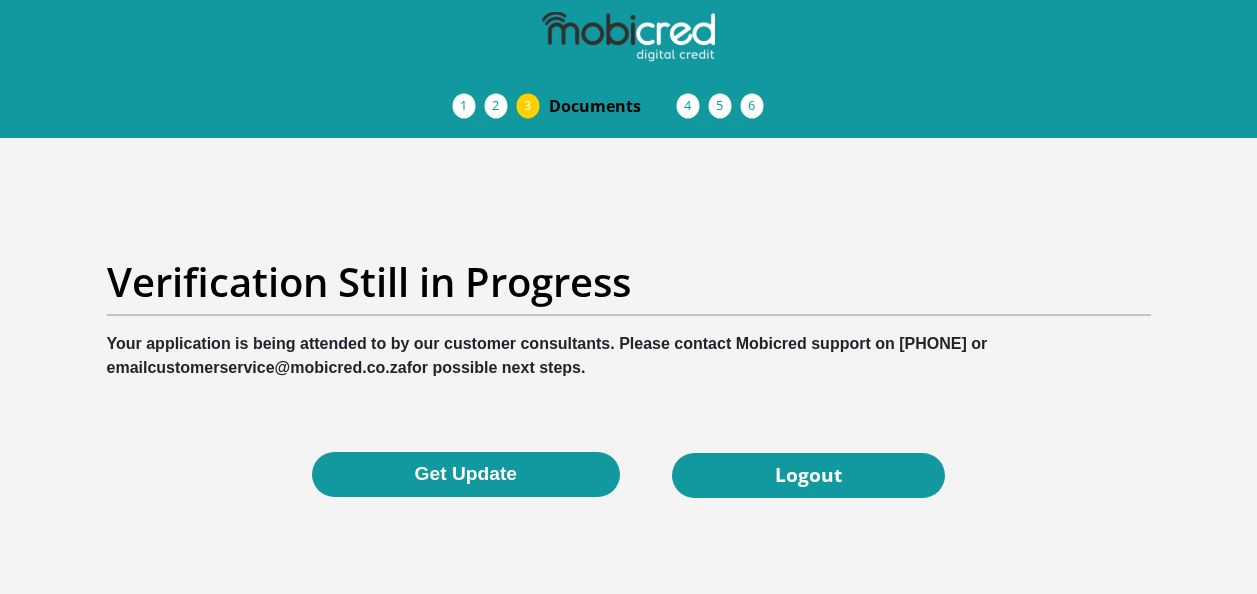 scroll, scrollTop: 0, scrollLeft: 0, axis: both 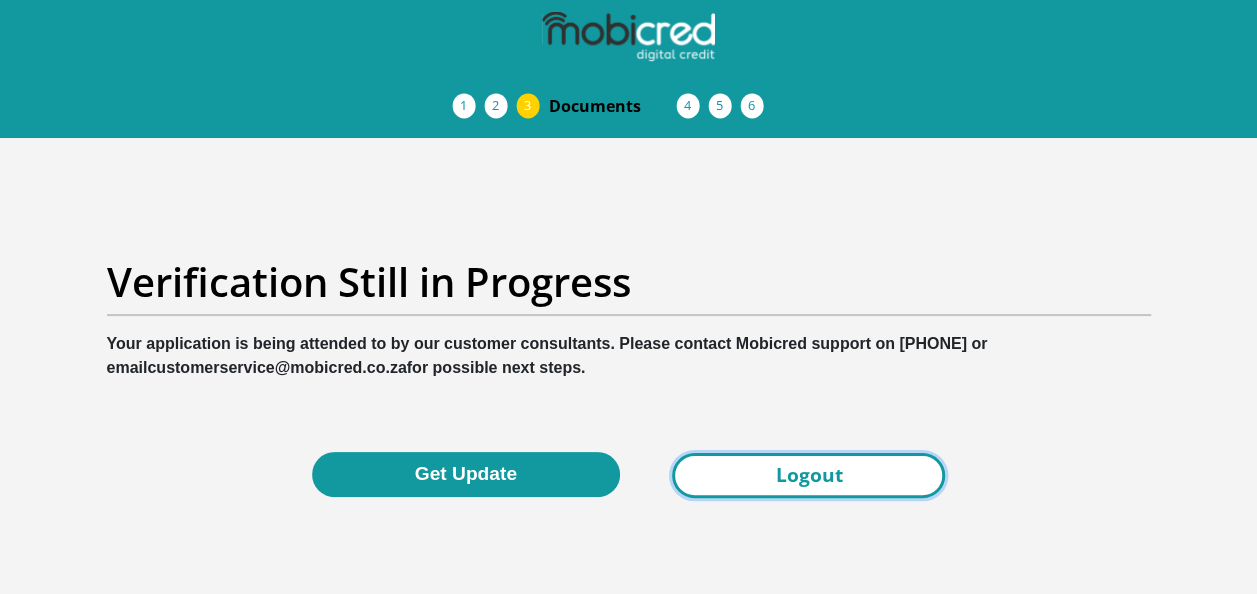 click on "Logout" at bounding box center [808, 475] 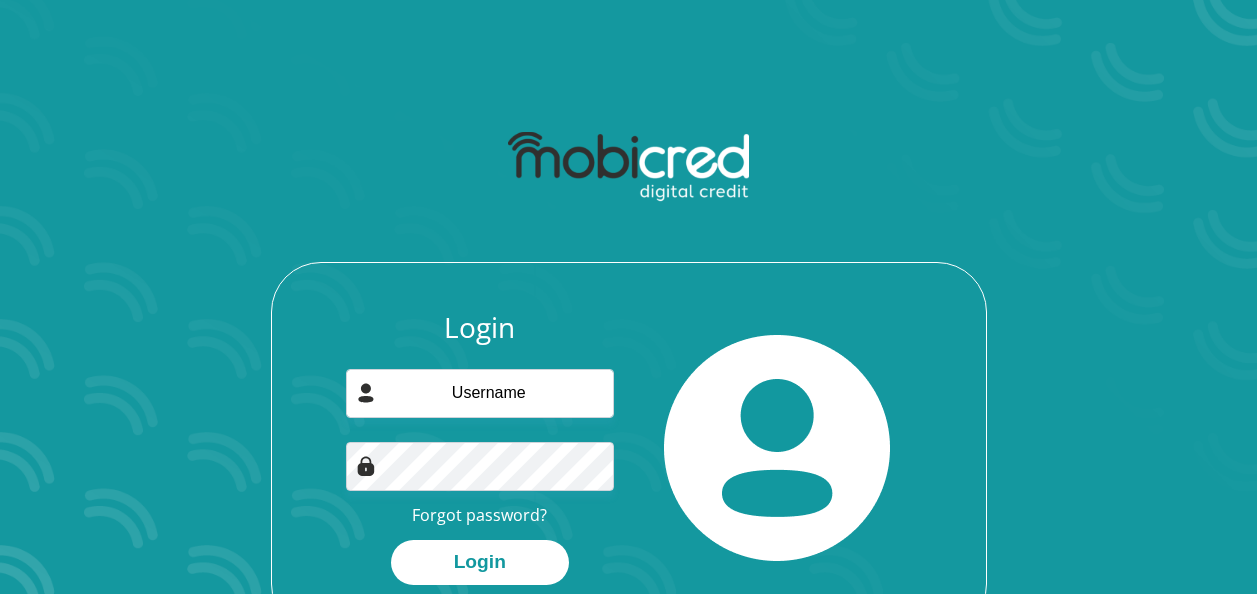 scroll, scrollTop: 0, scrollLeft: 0, axis: both 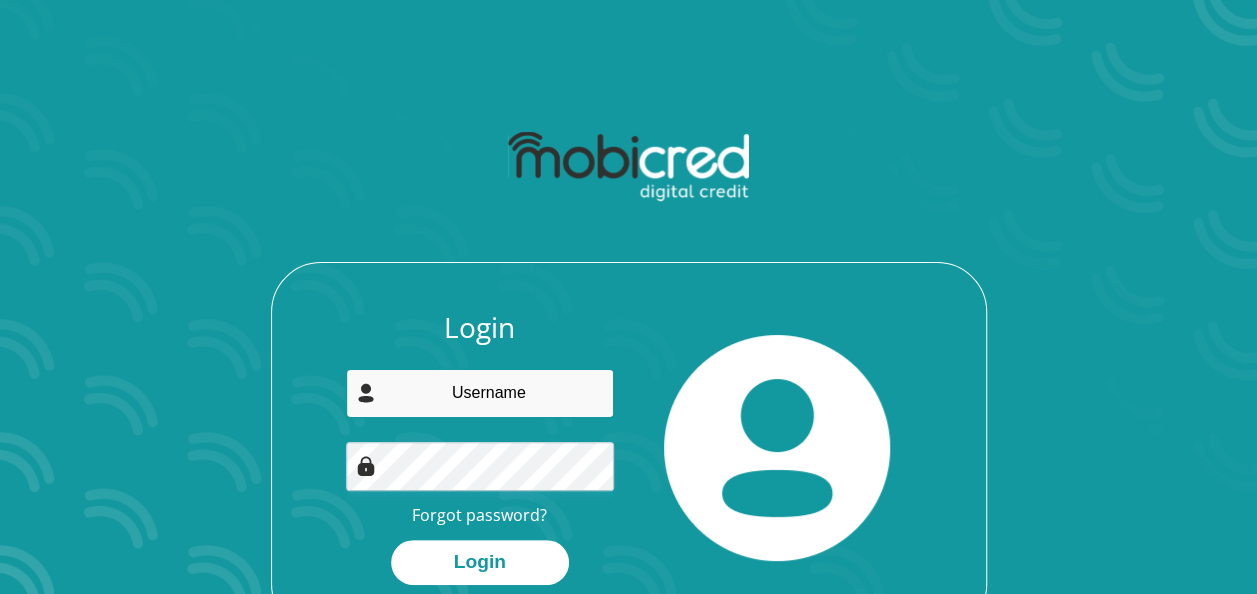 click at bounding box center [480, 393] 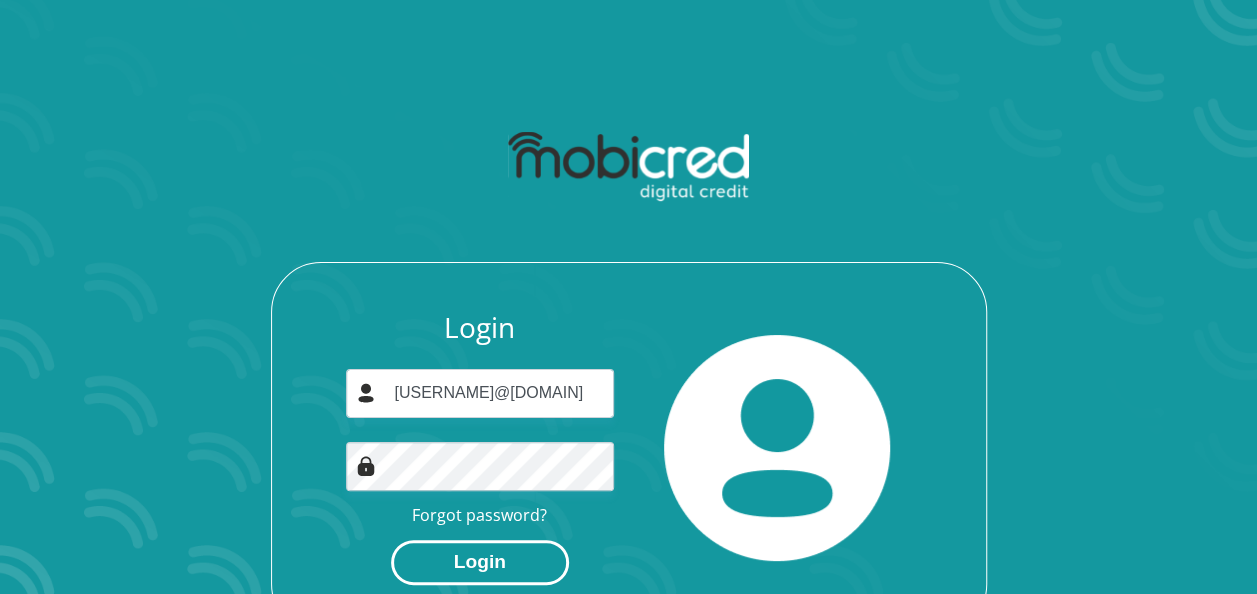 click on "Login" at bounding box center (480, 562) 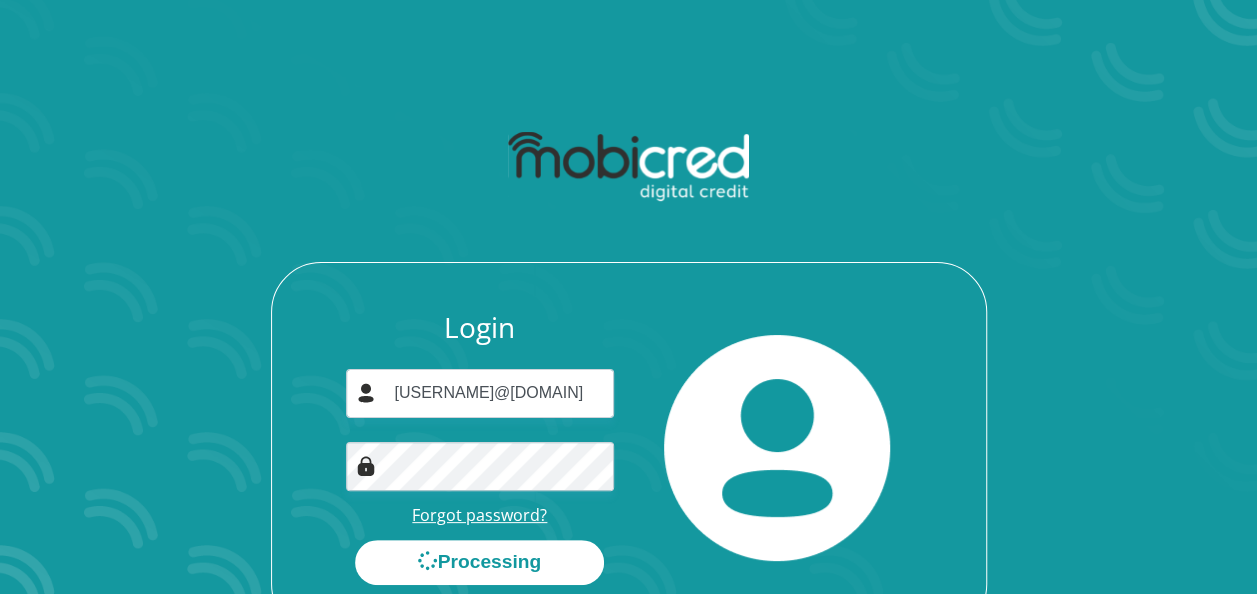 scroll, scrollTop: 0, scrollLeft: 0, axis: both 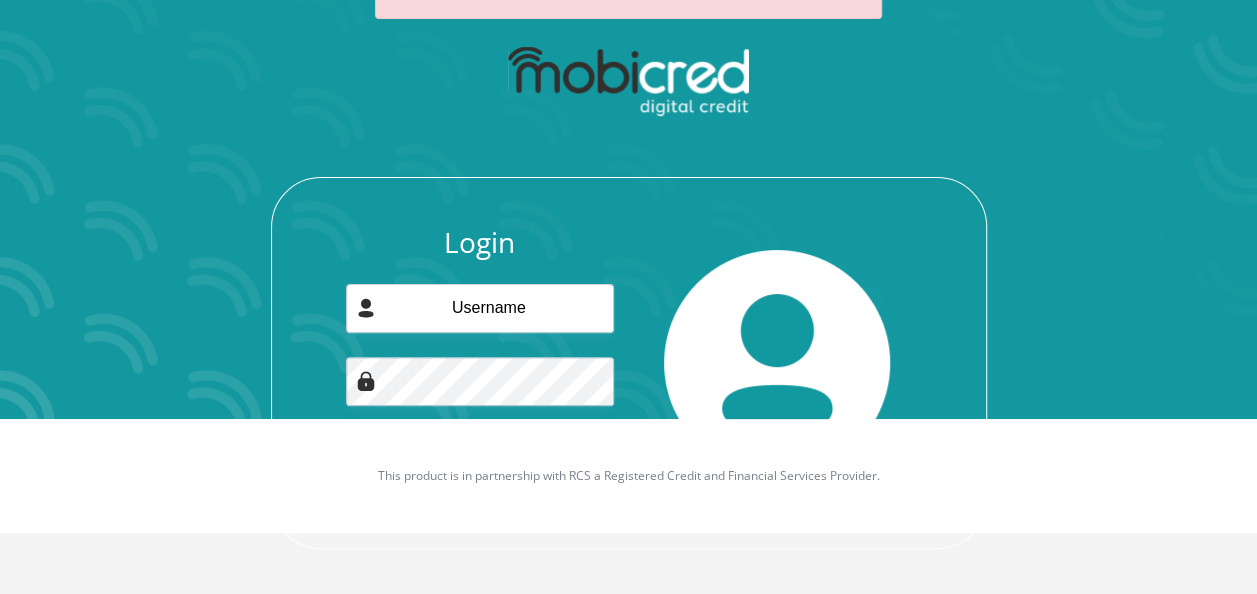 click on "Login
Forgot password?
Login" at bounding box center [480, 363] 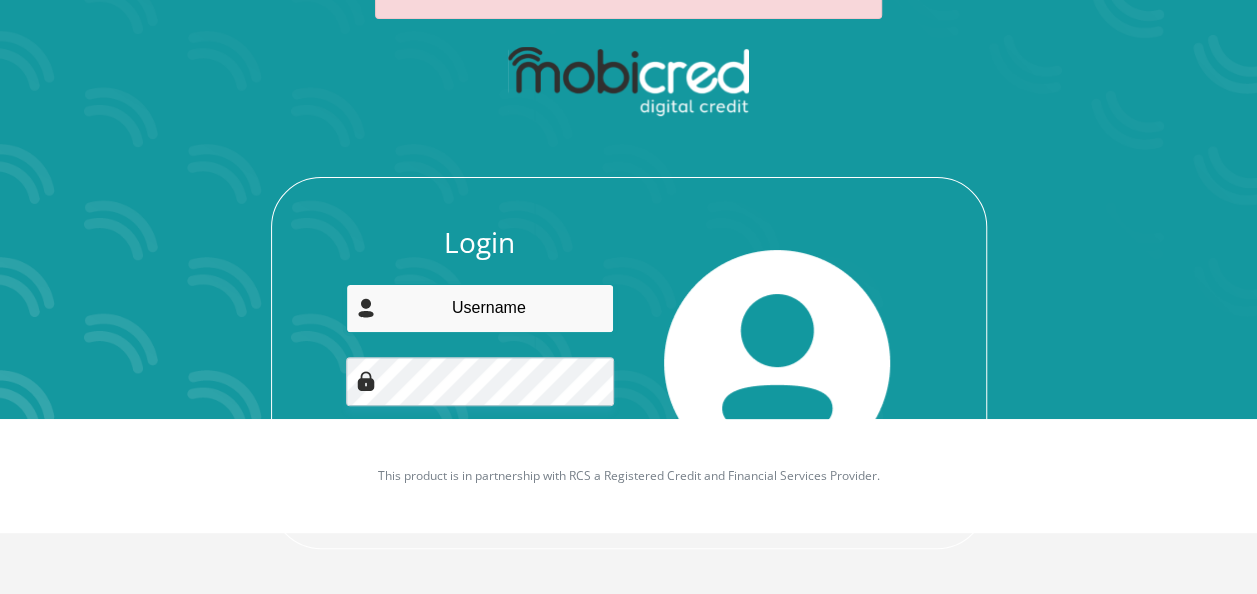 click at bounding box center [480, 308] 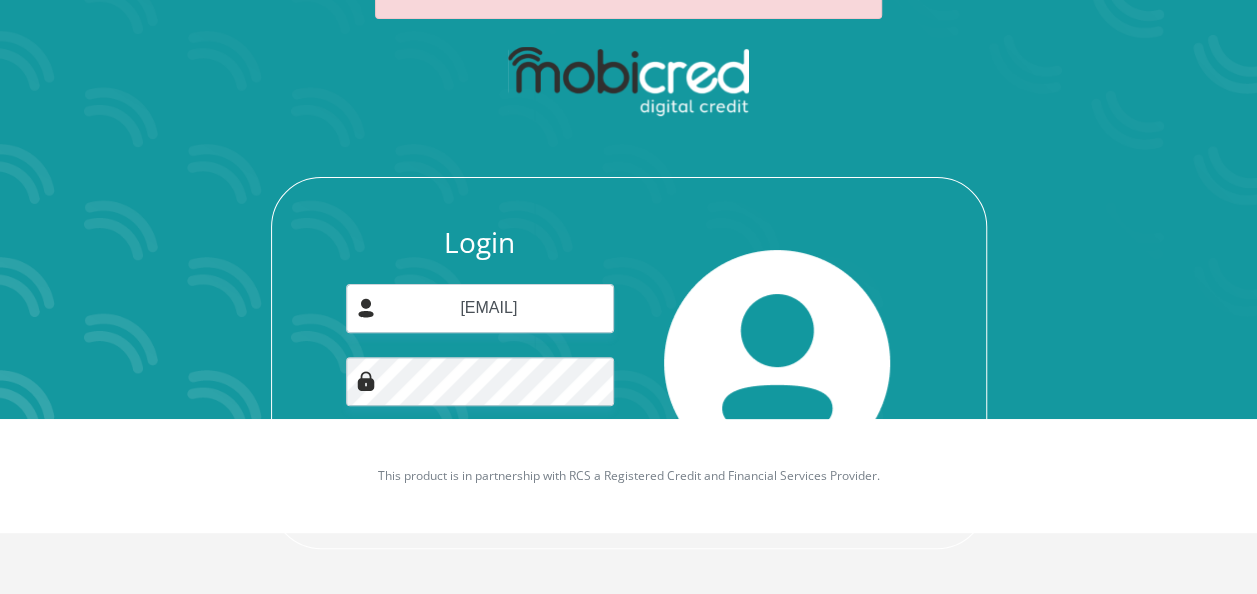 drag, startPoint x: 477, startPoint y: 322, endPoint x: 299, endPoint y: 244, distance: 194.3399 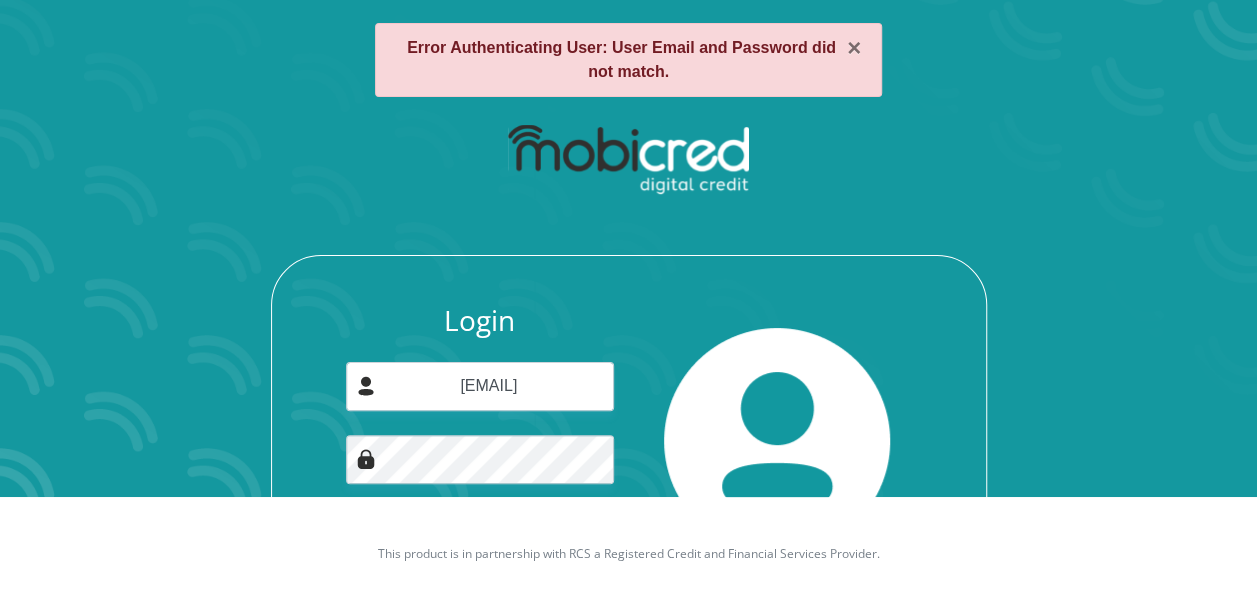 scroll, scrollTop: 175, scrollLeft: 0, axis: vertical 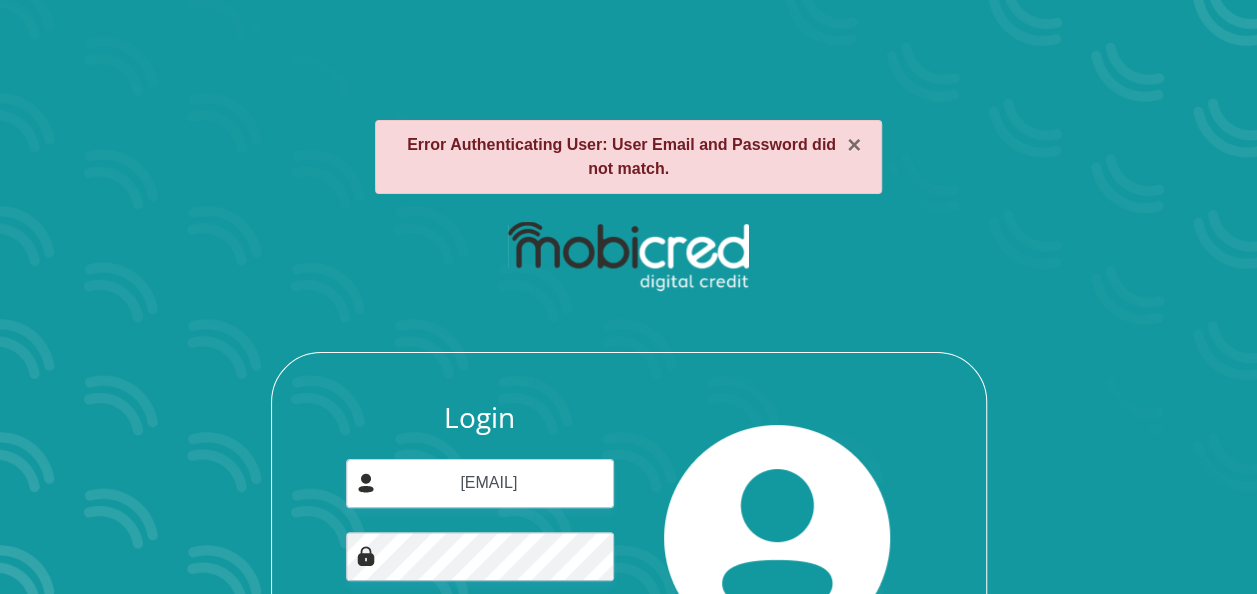 click on "Login
[EMAIL]
Forgot password?
Login" at bounding box center (629, 467) 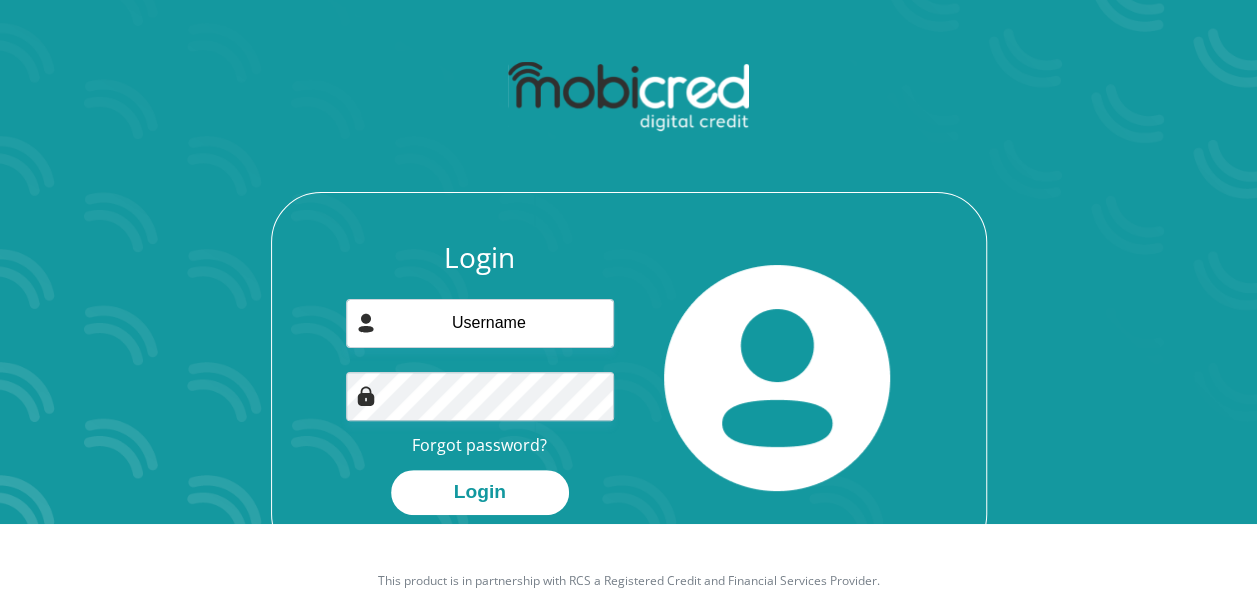 scroll, scrollTop: 114, scrollLeft: 0, axis: vertical 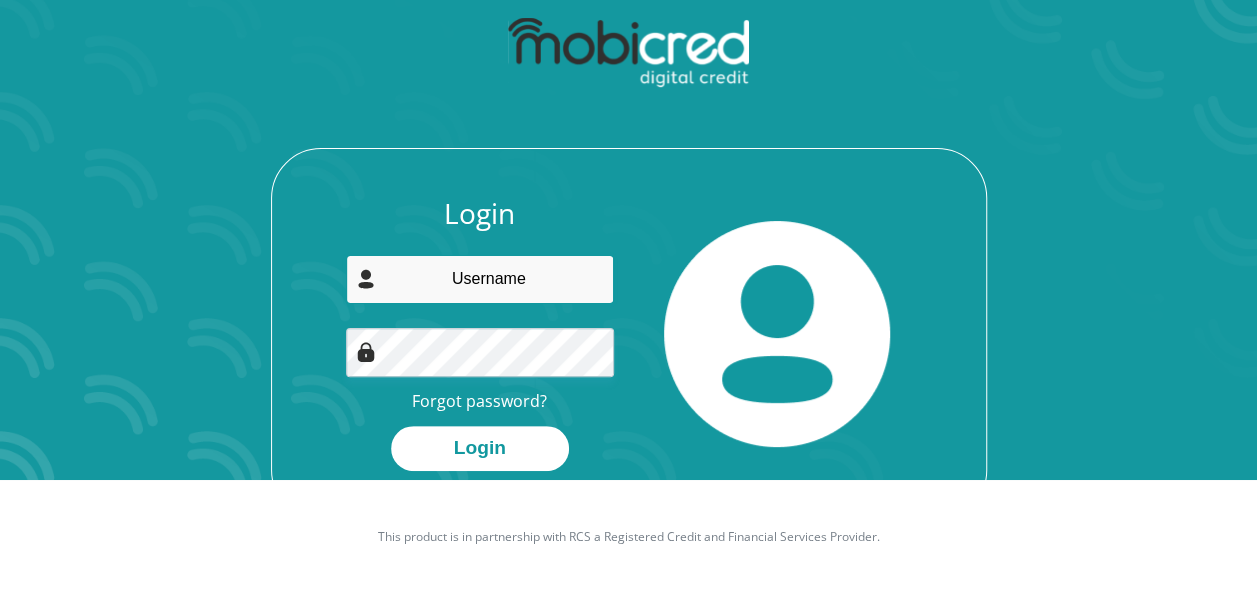 click at bounding box center (480, 279) 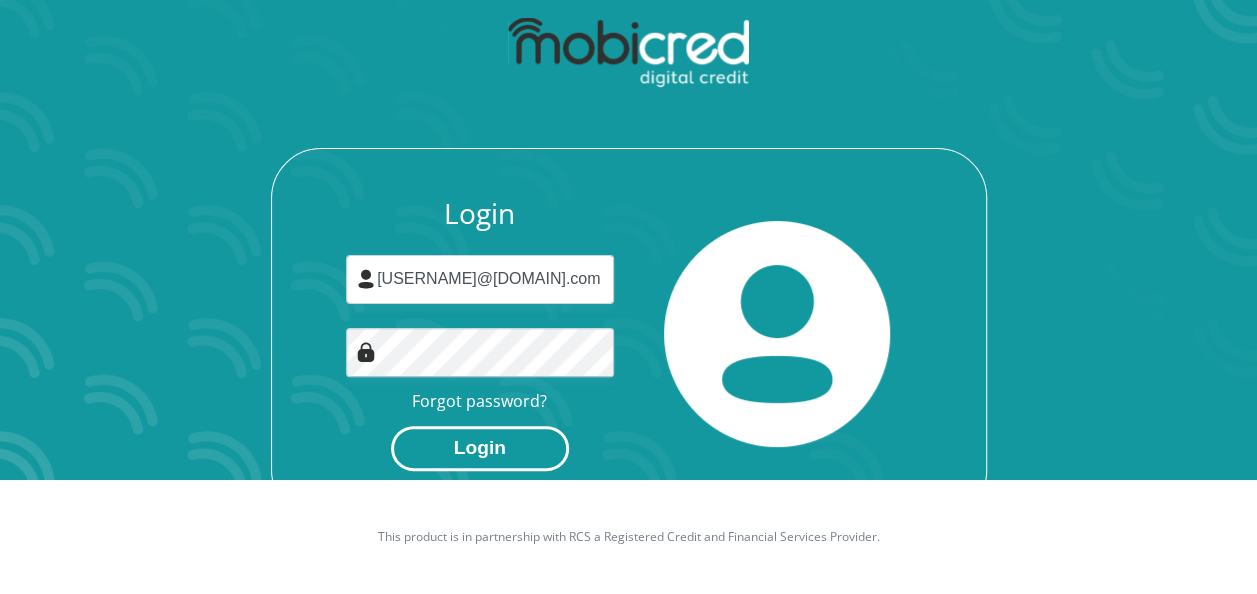 click on "Login" at bounding box center [480, 448] 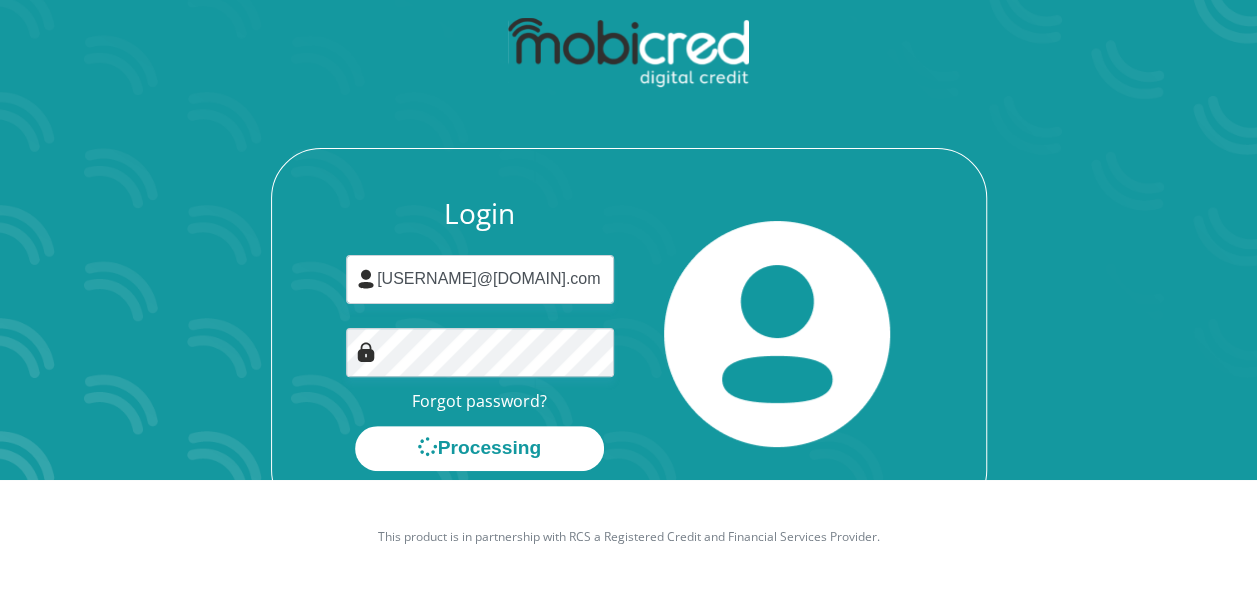 scroll, scrollTop: 0, scrollLeft: 0, axis: both 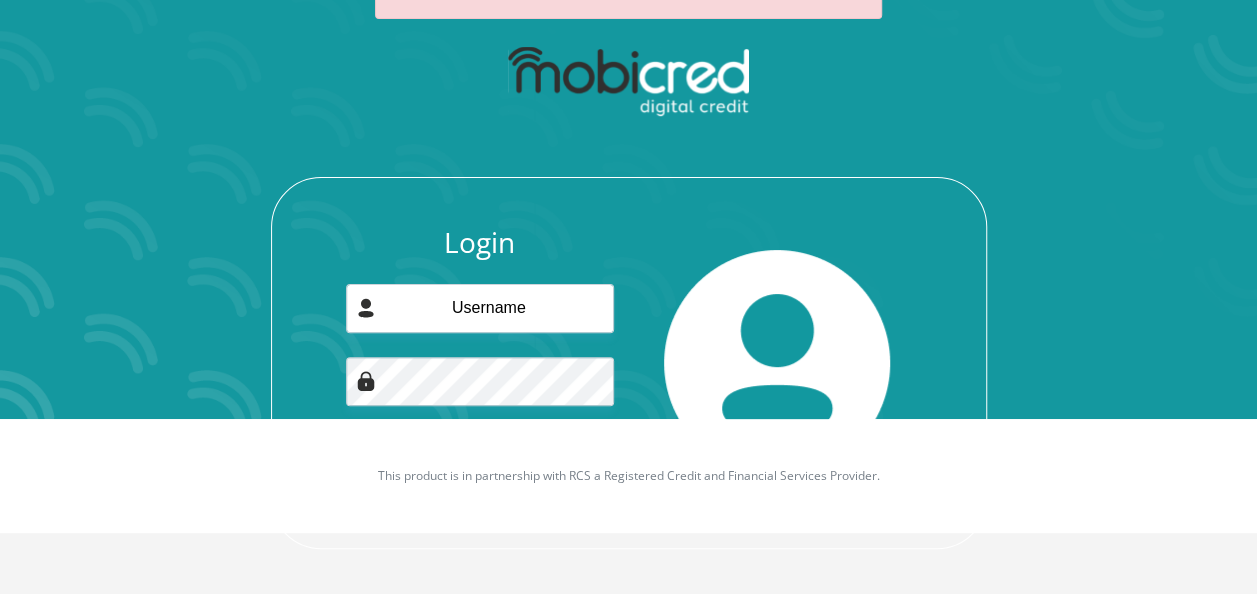 click on "Login
Forgot password?
Login" at bounding box center (480, 363) 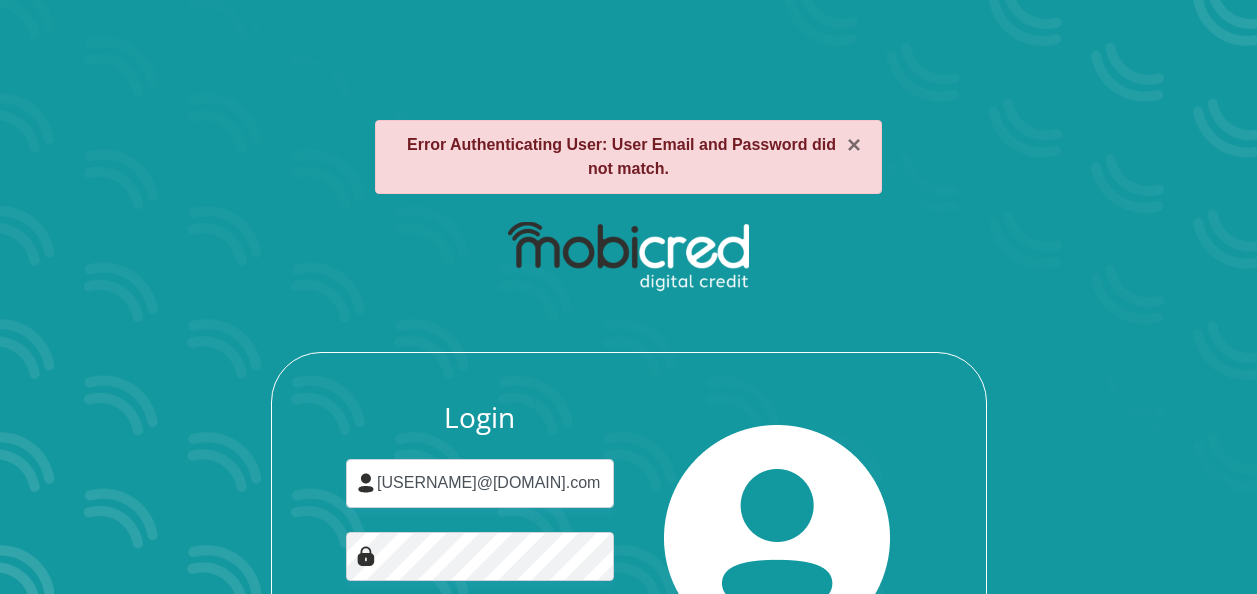 scroll, scrollTop: 114, scrollLeft: 0, axis: vertical 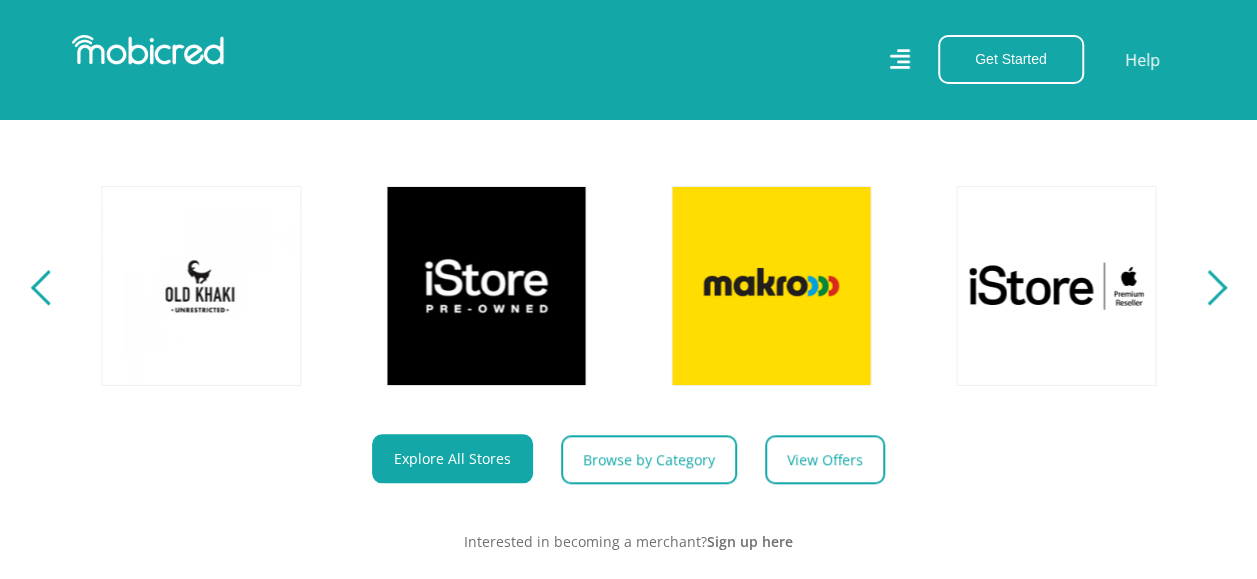 click at bounding box center (1208, 287) 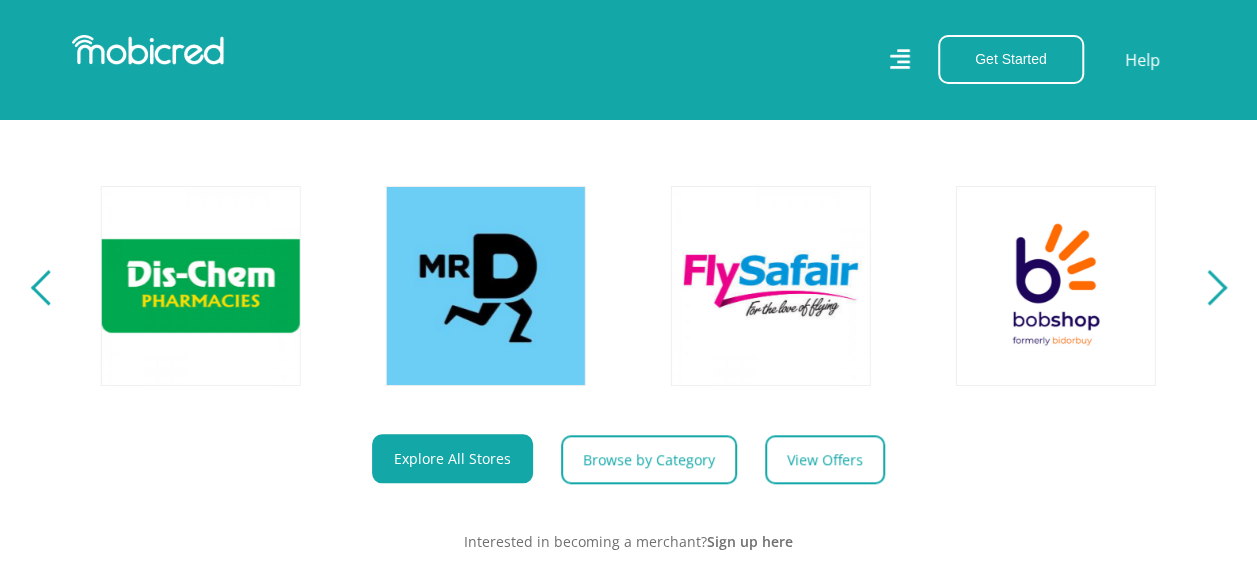 click at bounding box center (1208, 287) 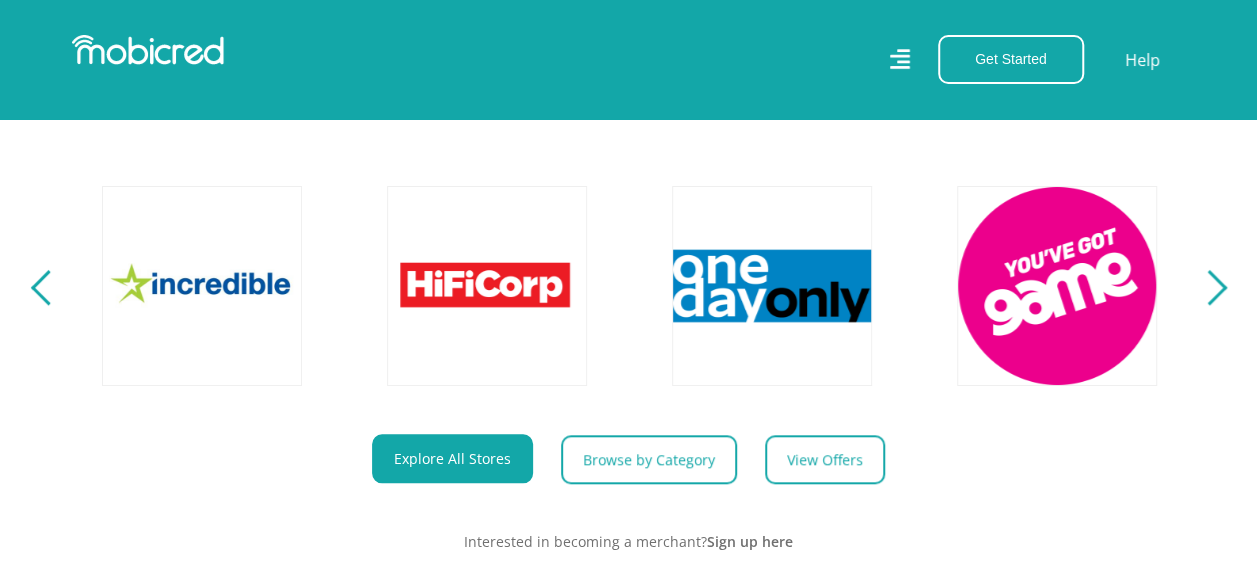 scroll, scrollTop: 0, scrollLeft: 3705, axis: horizontal 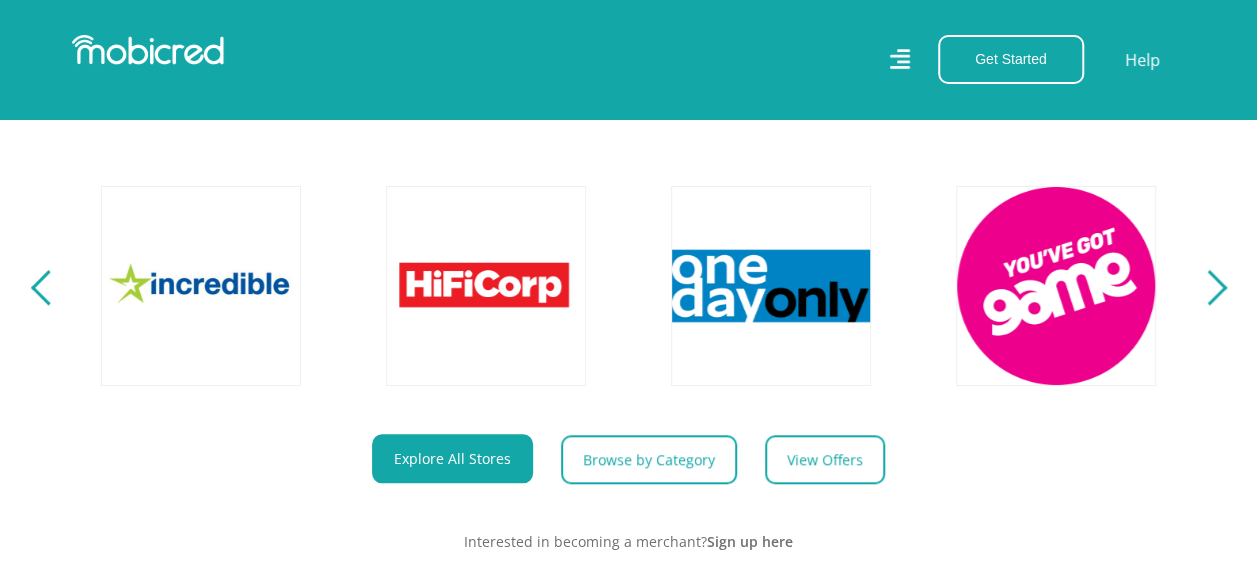 click at bounding box center [1209, 286] 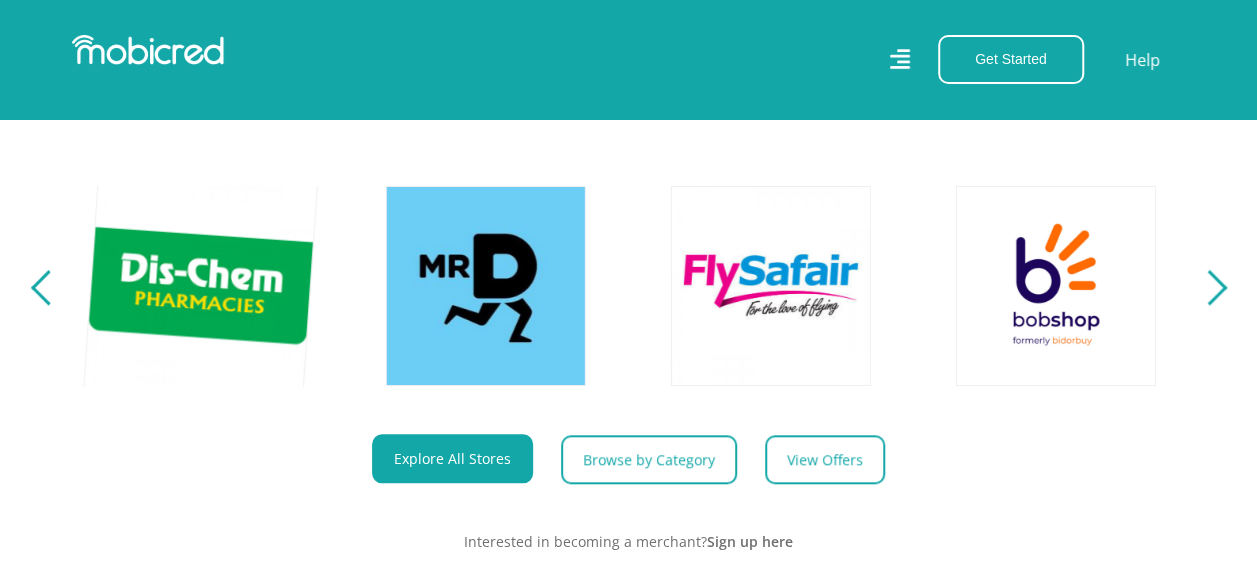 scroll, scrollTop: 0, scrollLeft: 2565, axis: horizontal 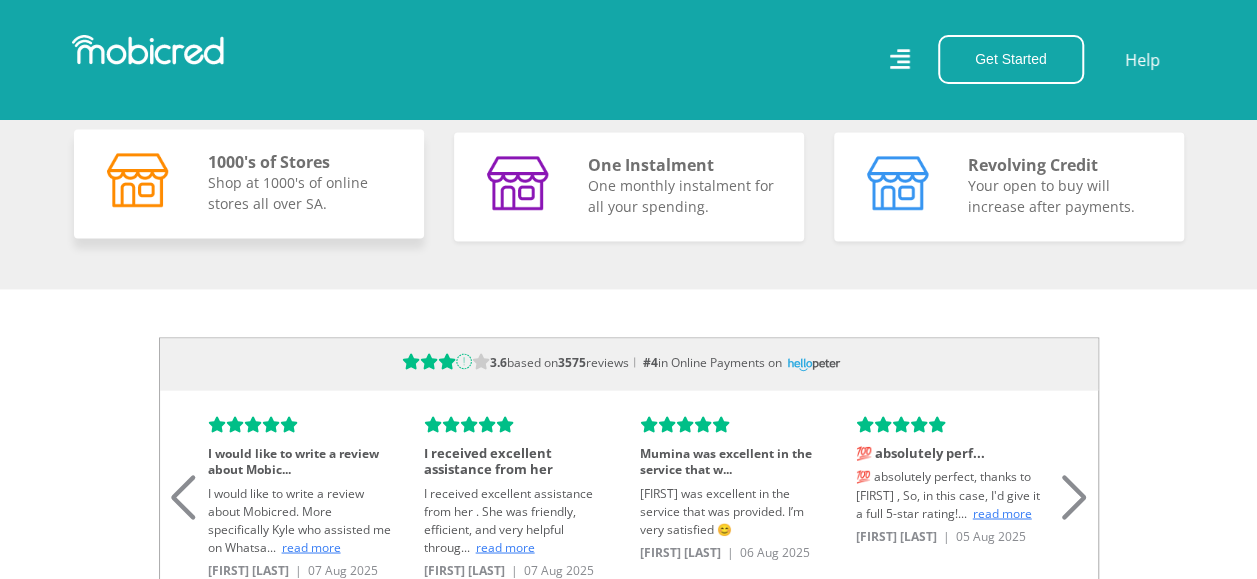 click on "Shop at 1000's of online stores all over SA." at bounding box center [303, 193] 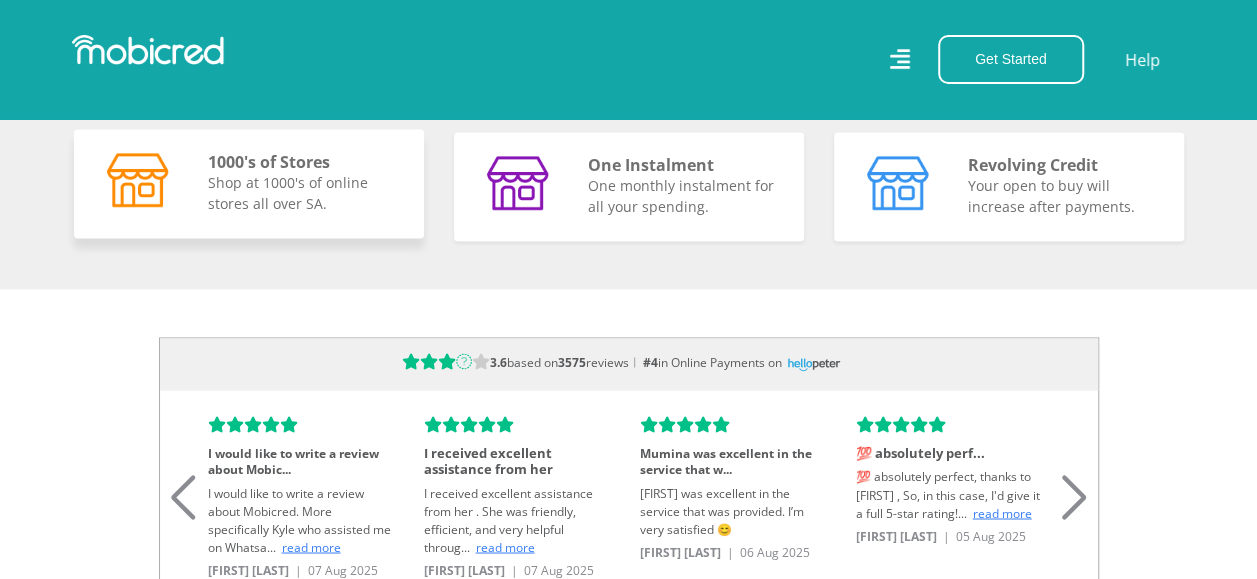 click at bounding box center [138, 180] 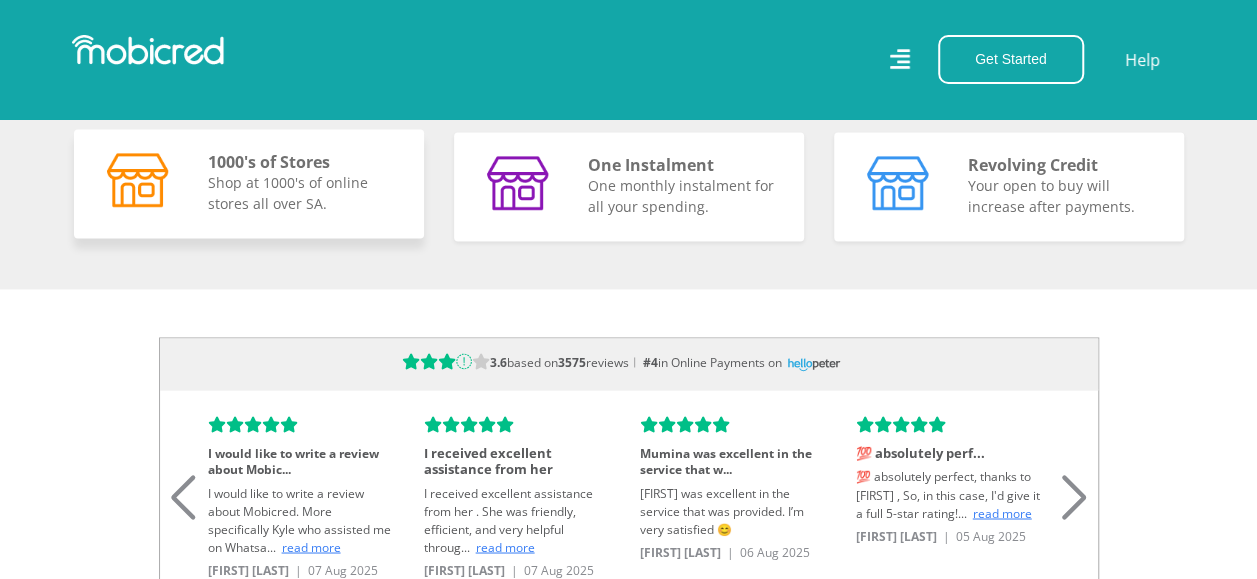 click on "Shop at 1000's of online stores all over SA." at bounding box center [303, 193] 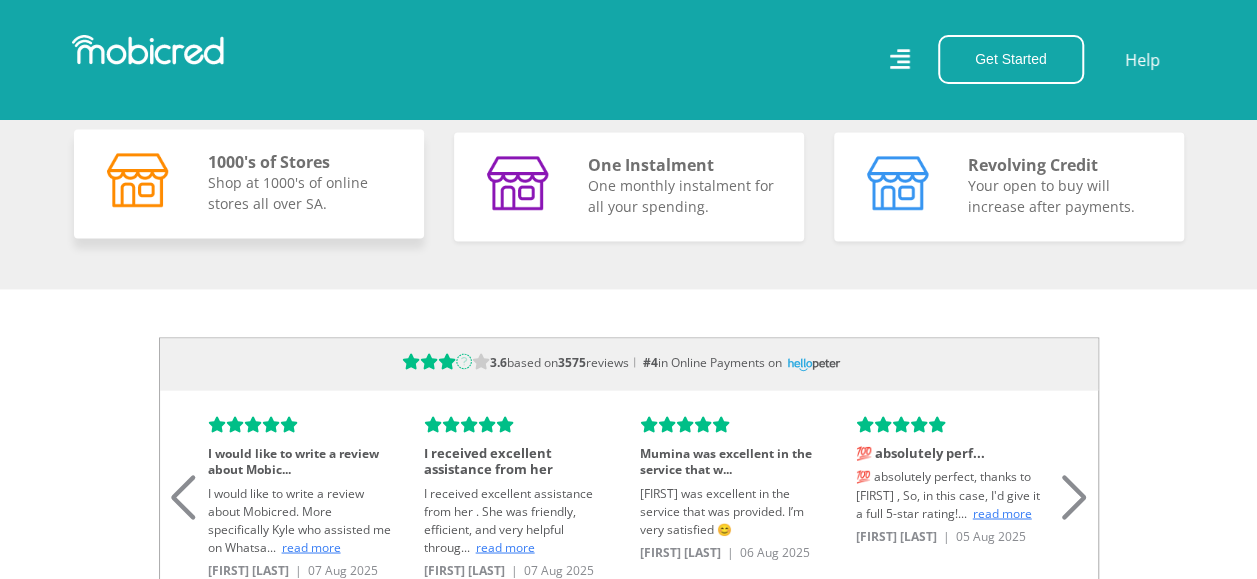 scroll, scrollTop: 0, scrollLeft: 4560, axis: horizontal 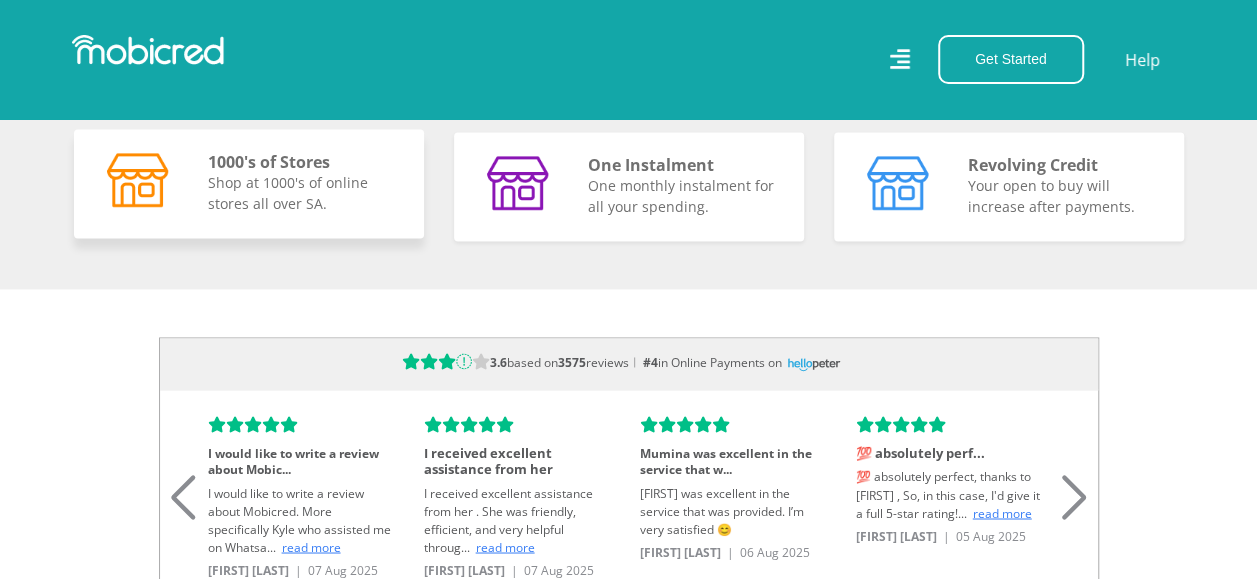 click on "Shop at 1000's of online stores all over SA." at bounding box center [303, 193] 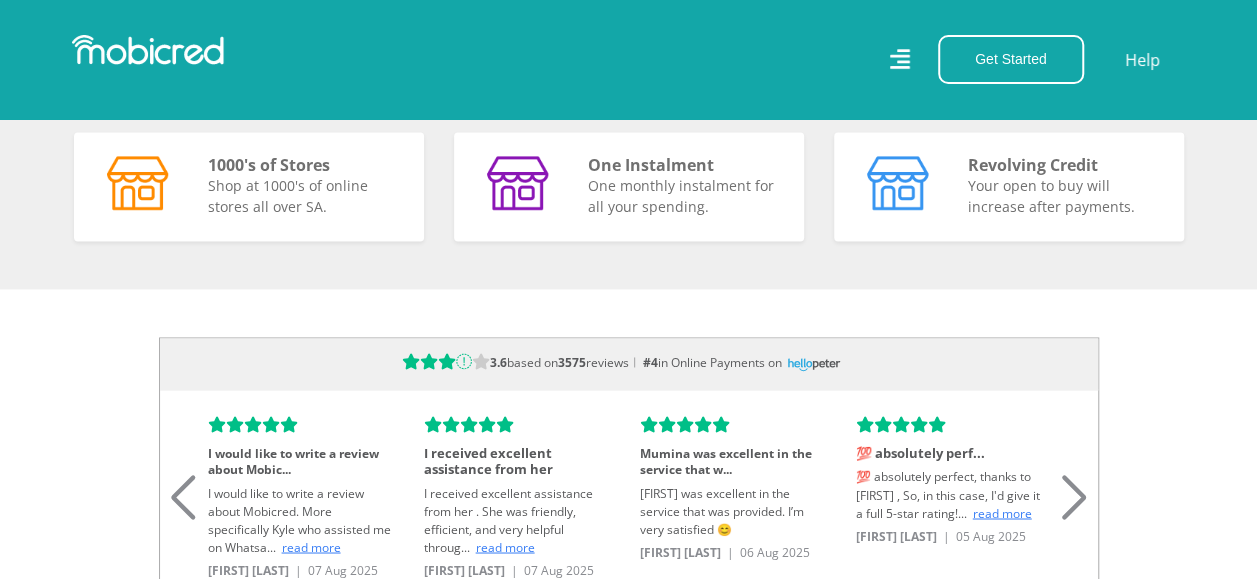 scroll, scrollTop: 1900, scrollLeft: 0, axis: vertical 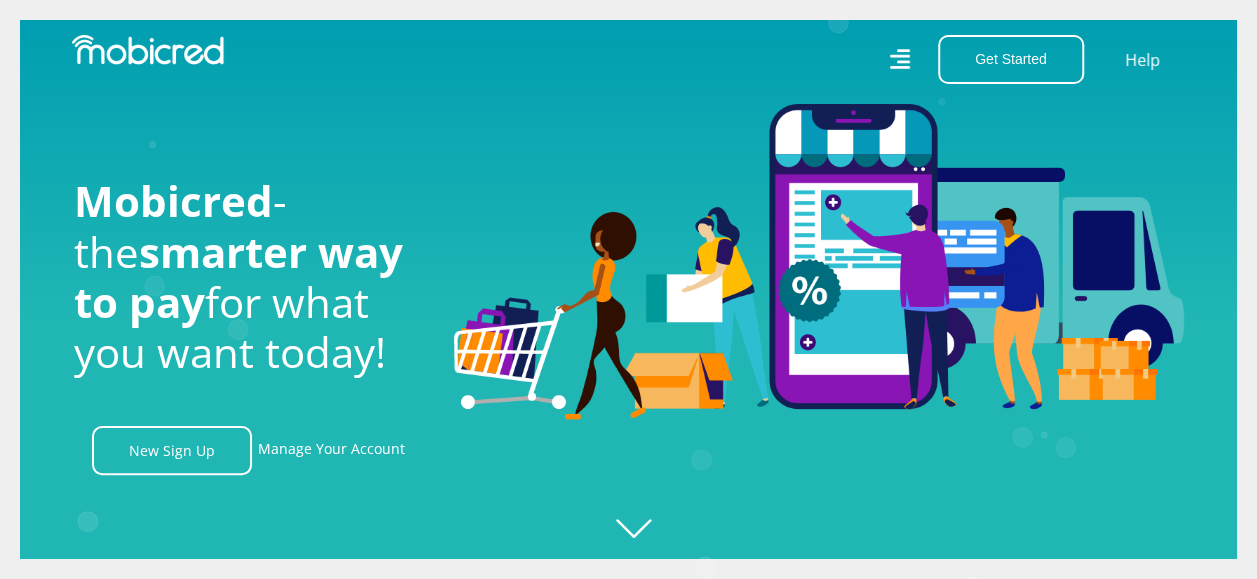 click 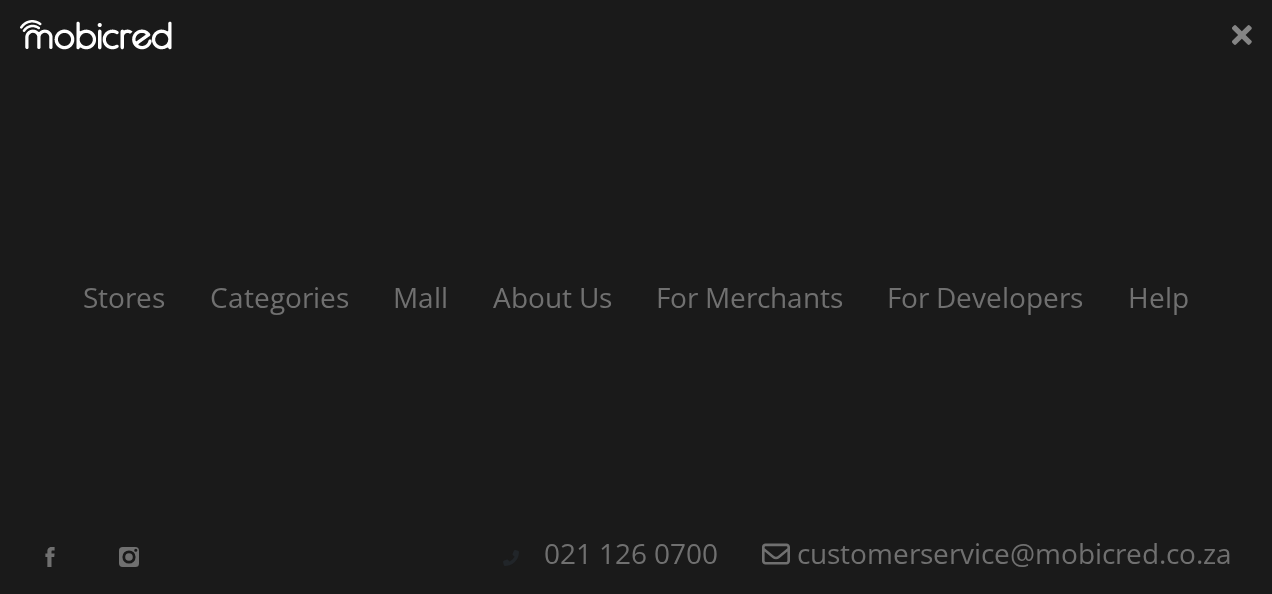 click on "Stores
Categories
Mall
About Us
For Merchants
For Developers
Help
Sign Up
Sign In
021 126 0700
customerservice@mobicred.co.za" at bounding box center (636, 297) 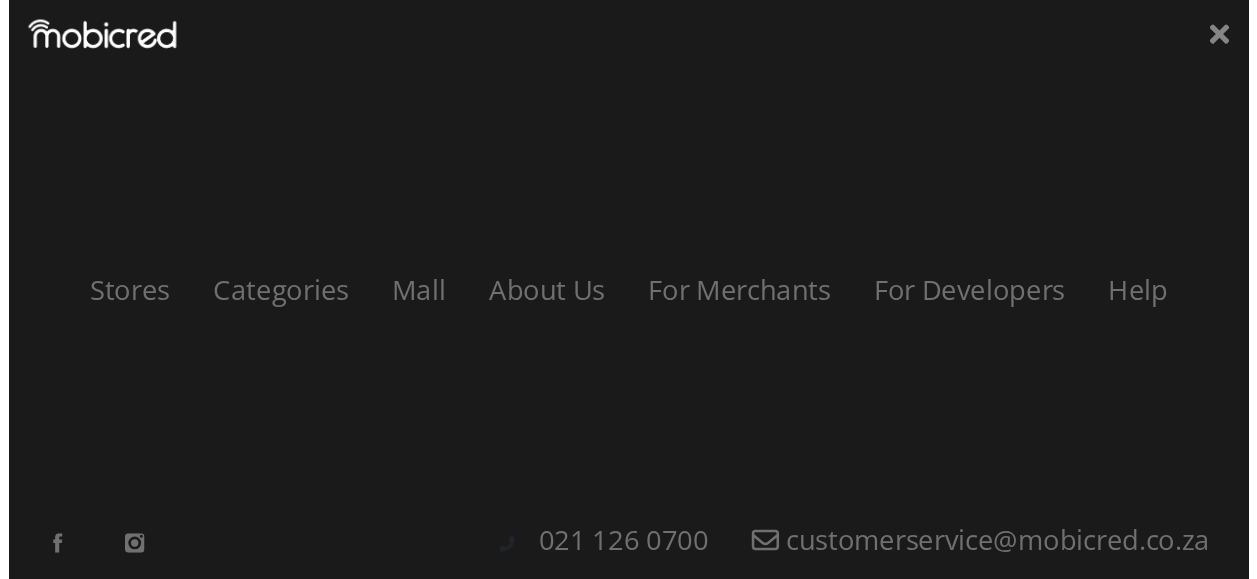 scroll, scrollTop: 0, scrollLeft: 2280, axis: horizontal 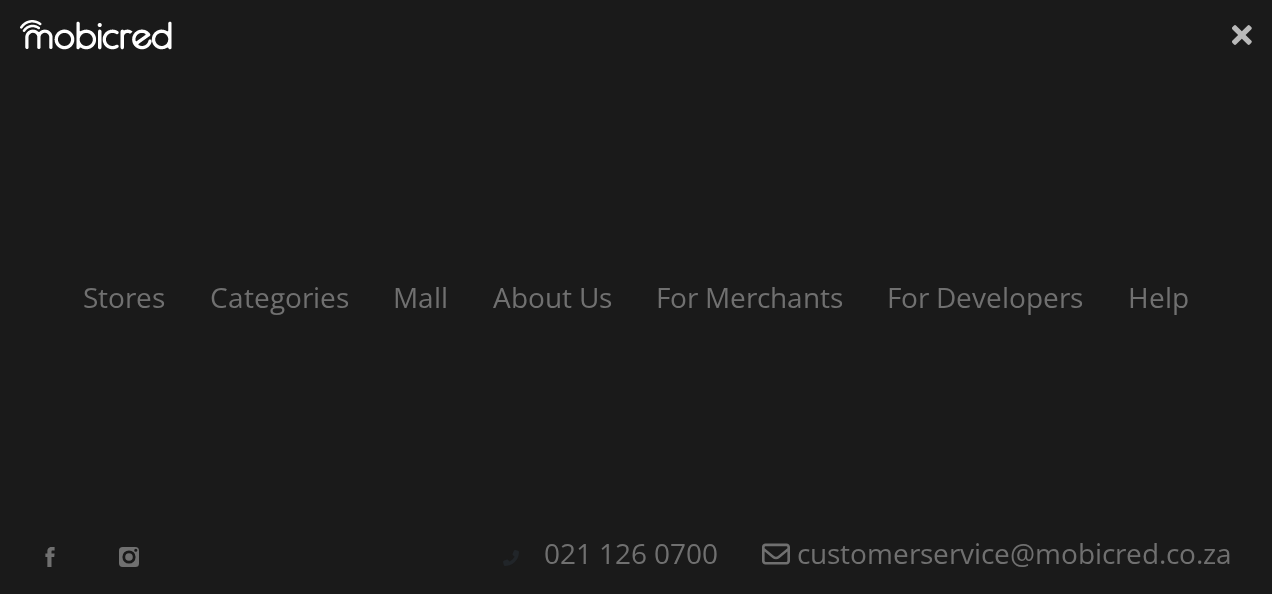 click 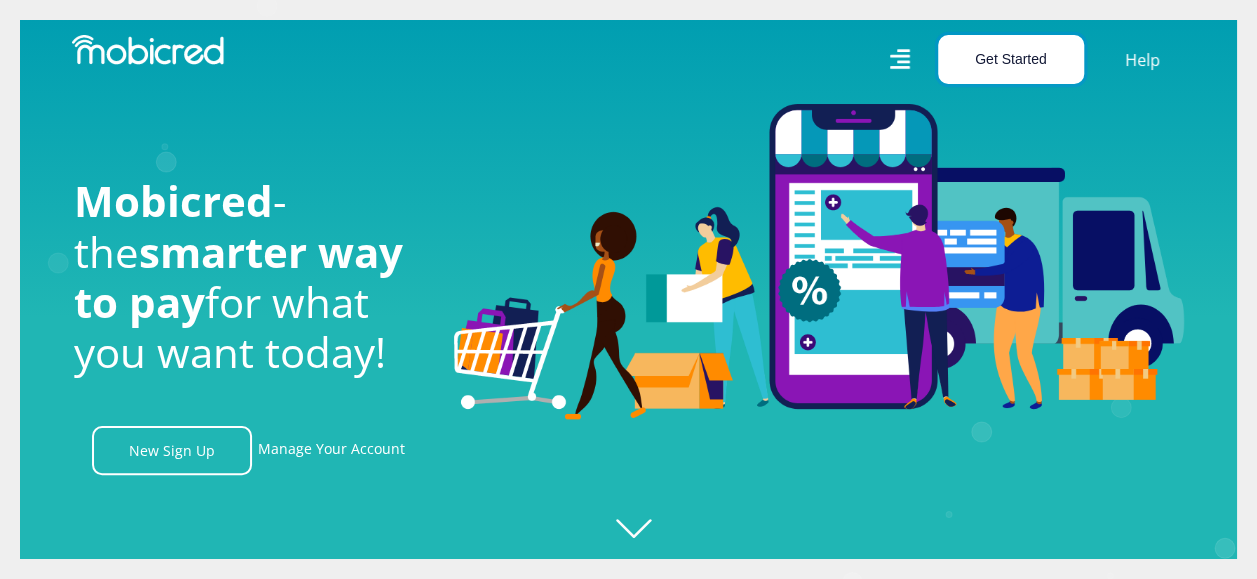 click on "Get Started" at bounding box center [1011, 59] 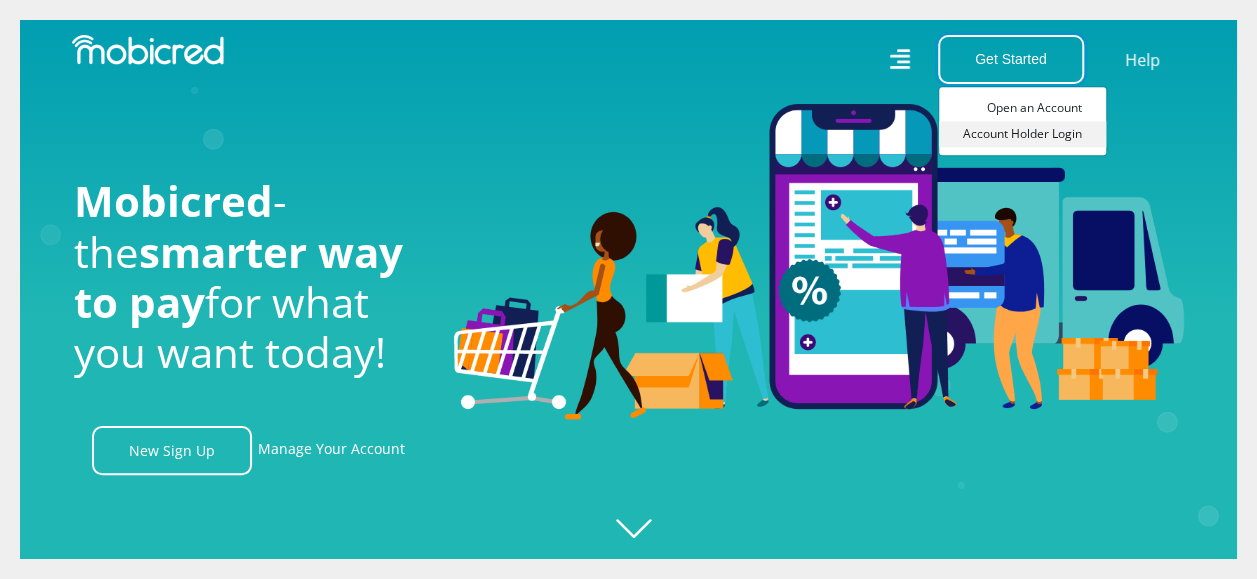 scroll, scrollTop: 0, scrollLeft: 3420, axis: horizontal 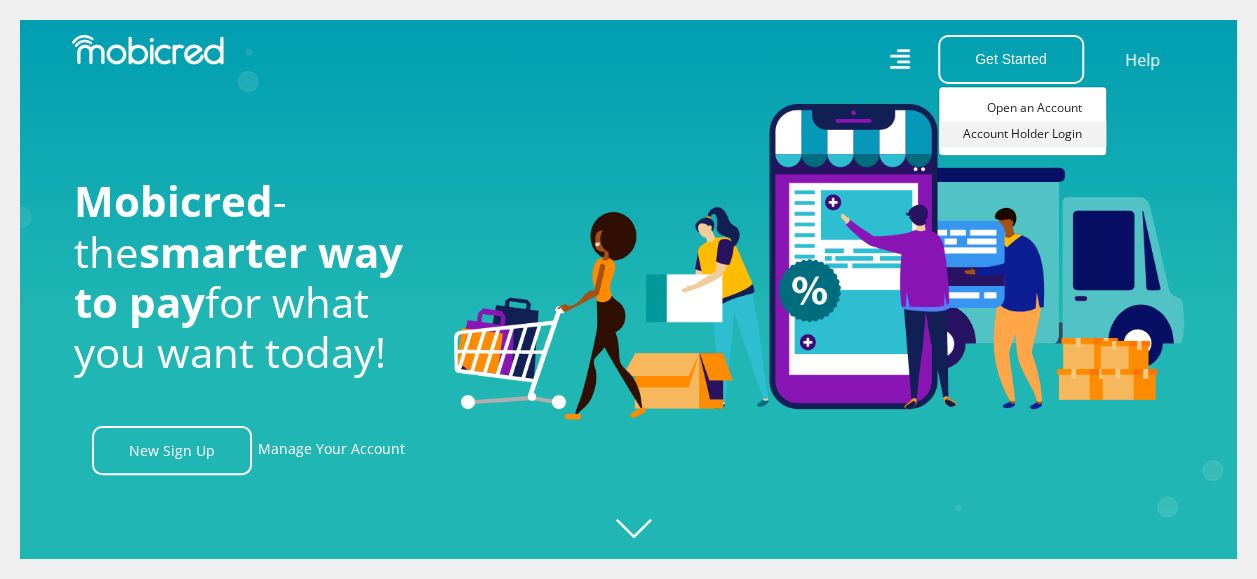 click on "Account Holder Login" at bounding box center [1022, 134] 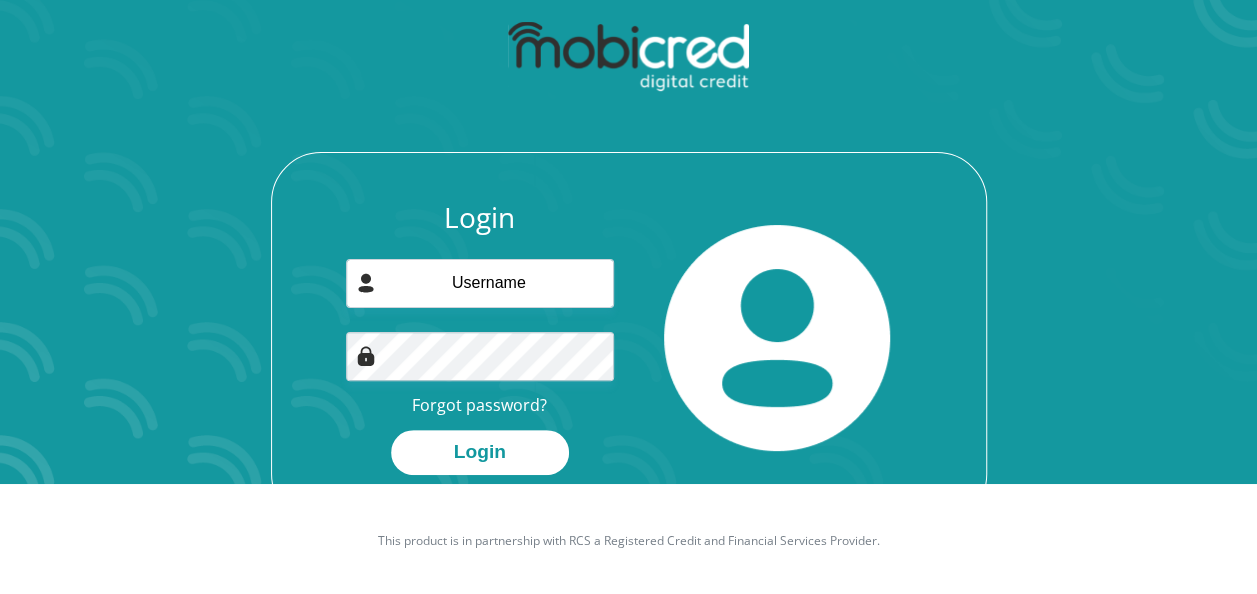 scroll, scrollTop: 114, scrollLeft: 0, axis: vertical 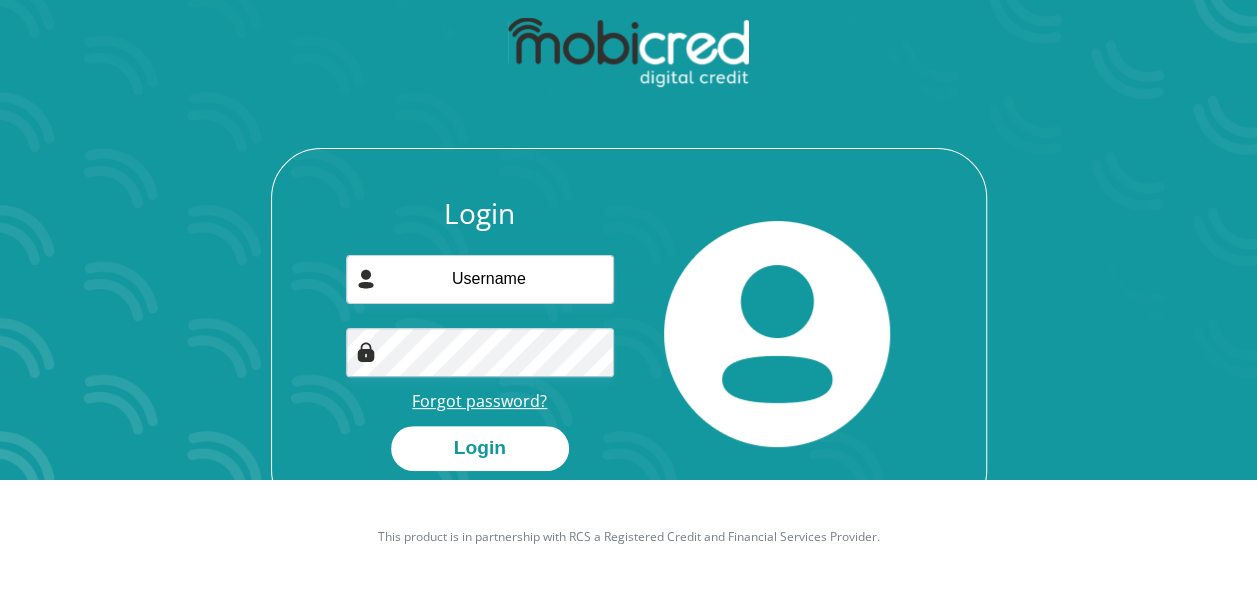 click on "Forgot password?" at bounding box center [479, 401] 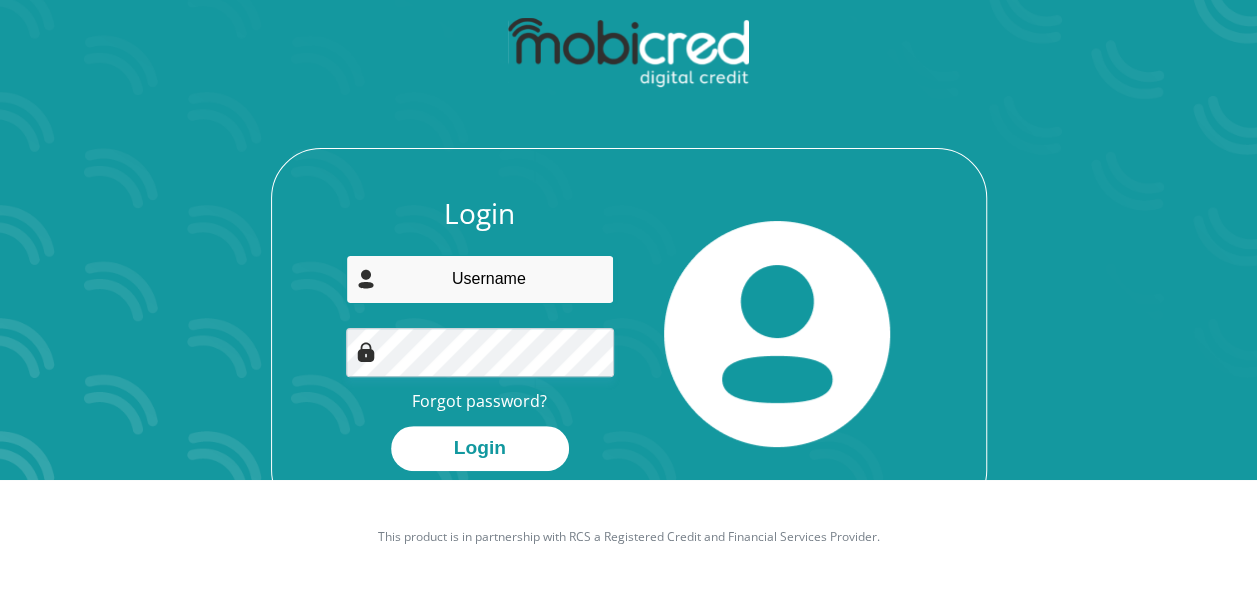 click at bounding box center (480, 279) 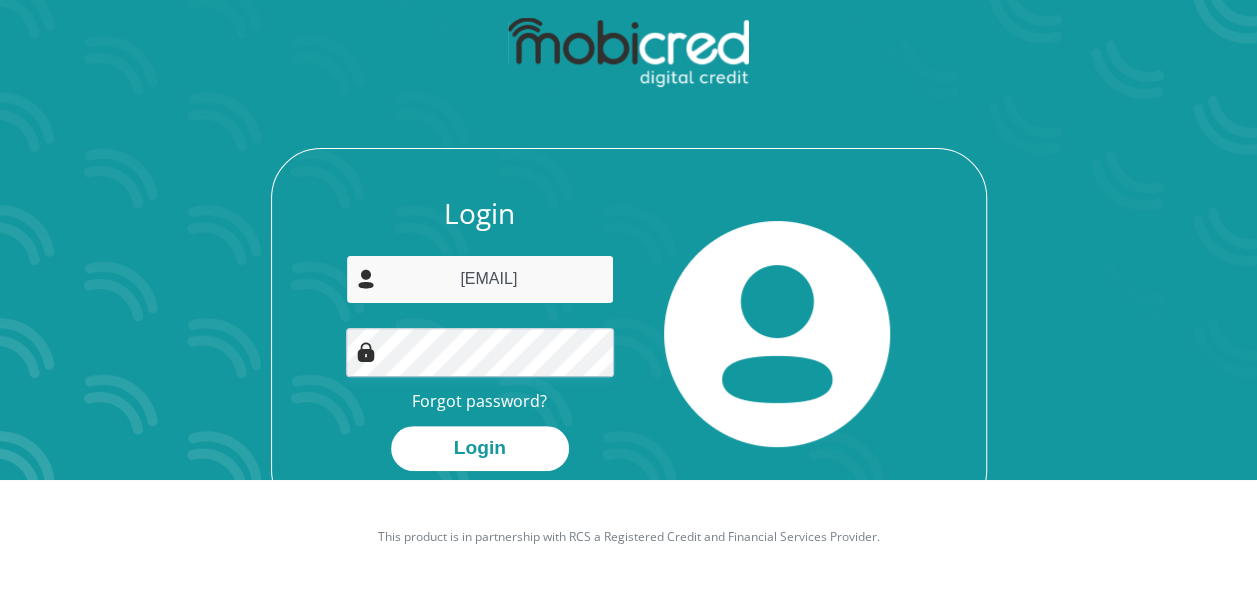 drag, startPoint x: 585, startPoint y: 282, endPoint x: -2, endPoint y: 320, distance: 588.2287 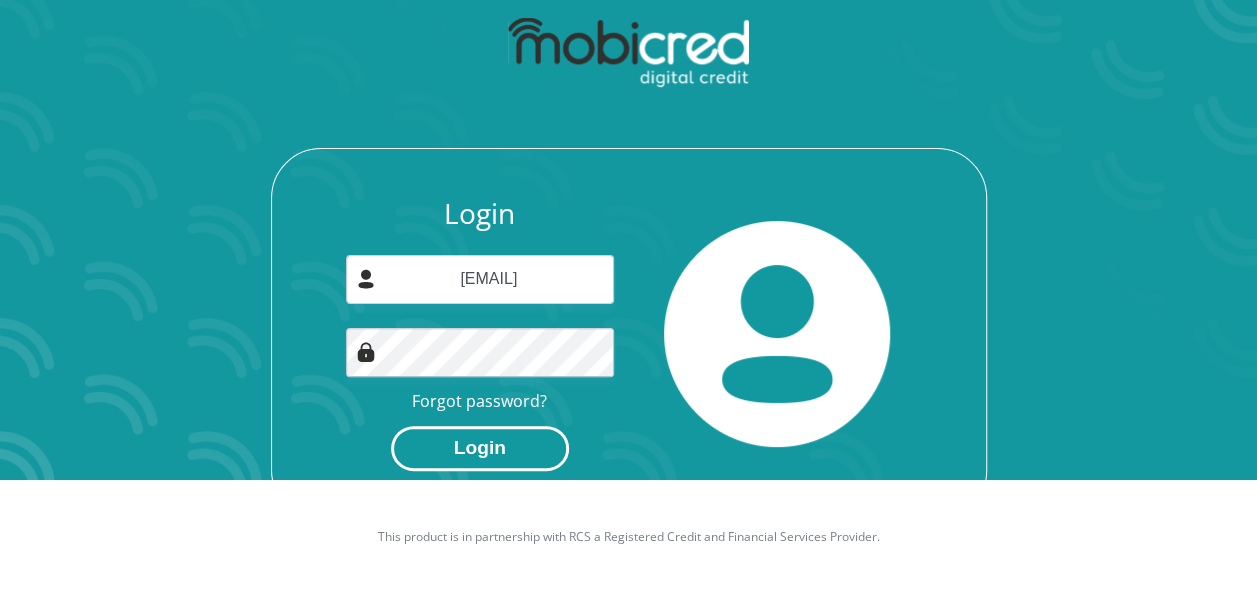 click on "Login" at bounding box center [480, 448] 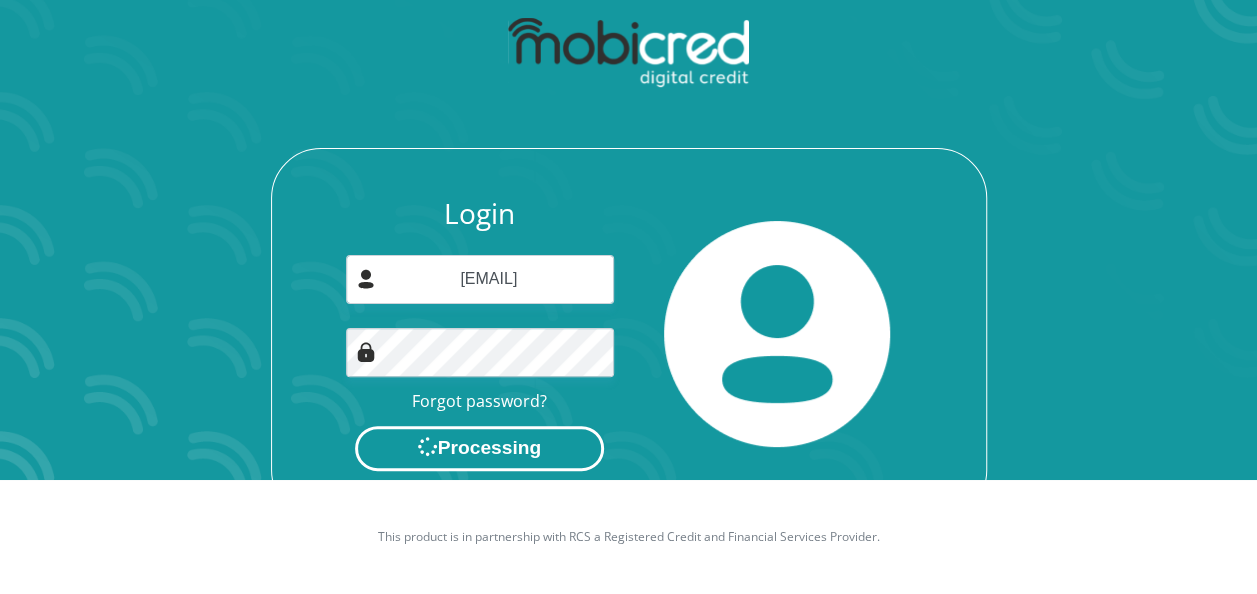 scroll, scrollTop: 0, scrollLeft: 0, axis: both 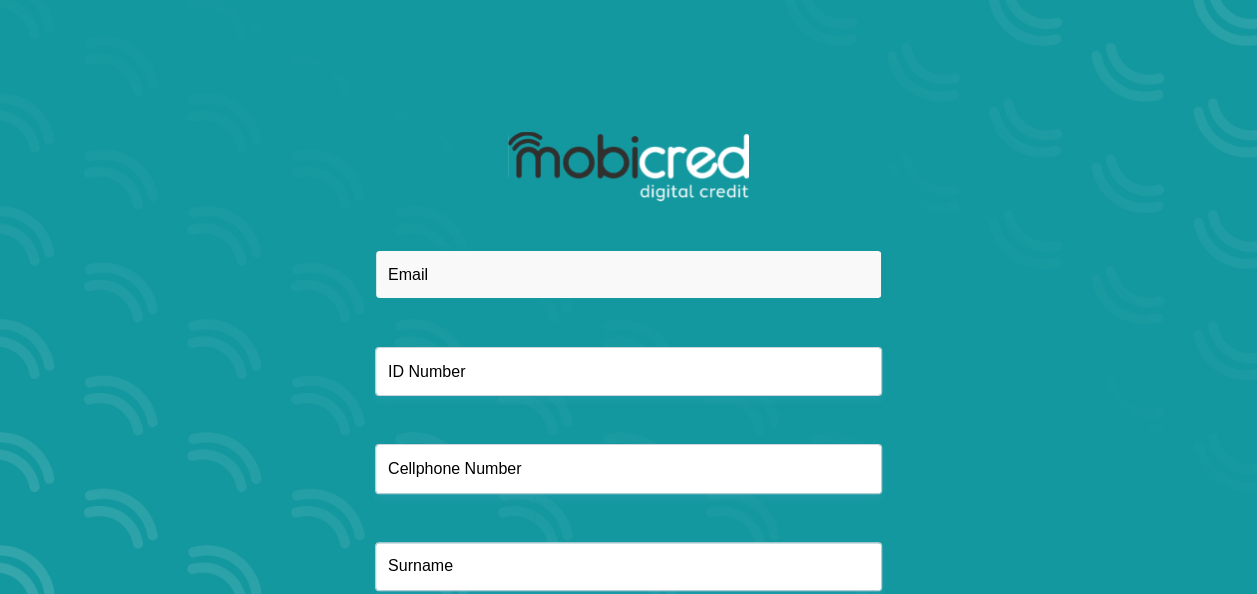 click at bounding box center [628, 274] 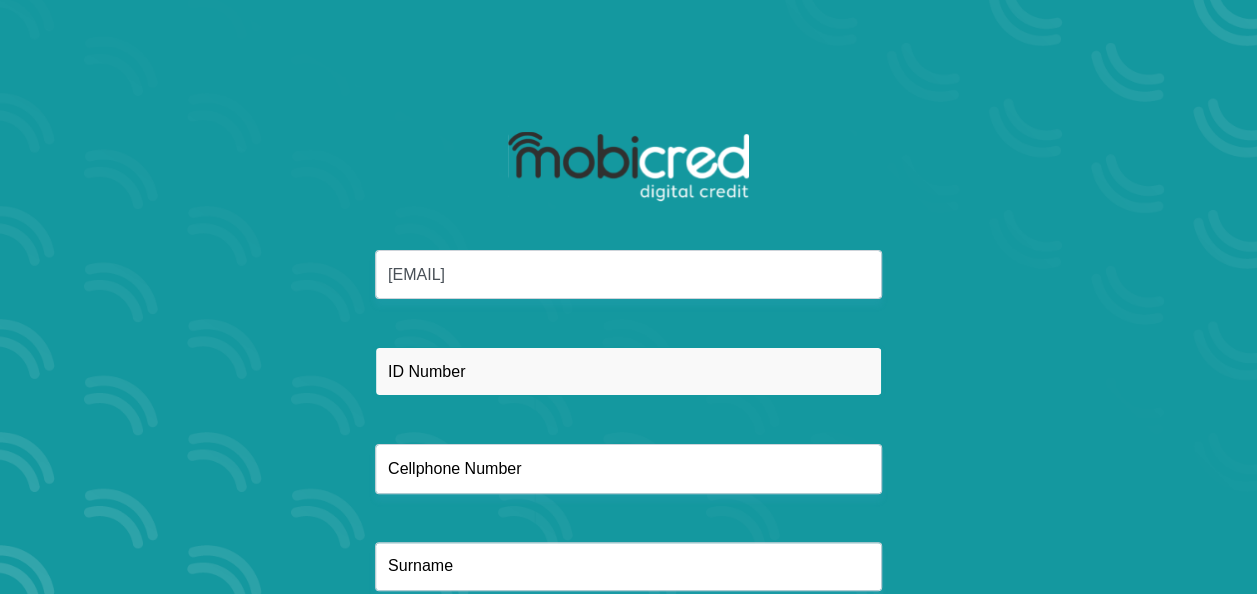 type on "[PHONE]" 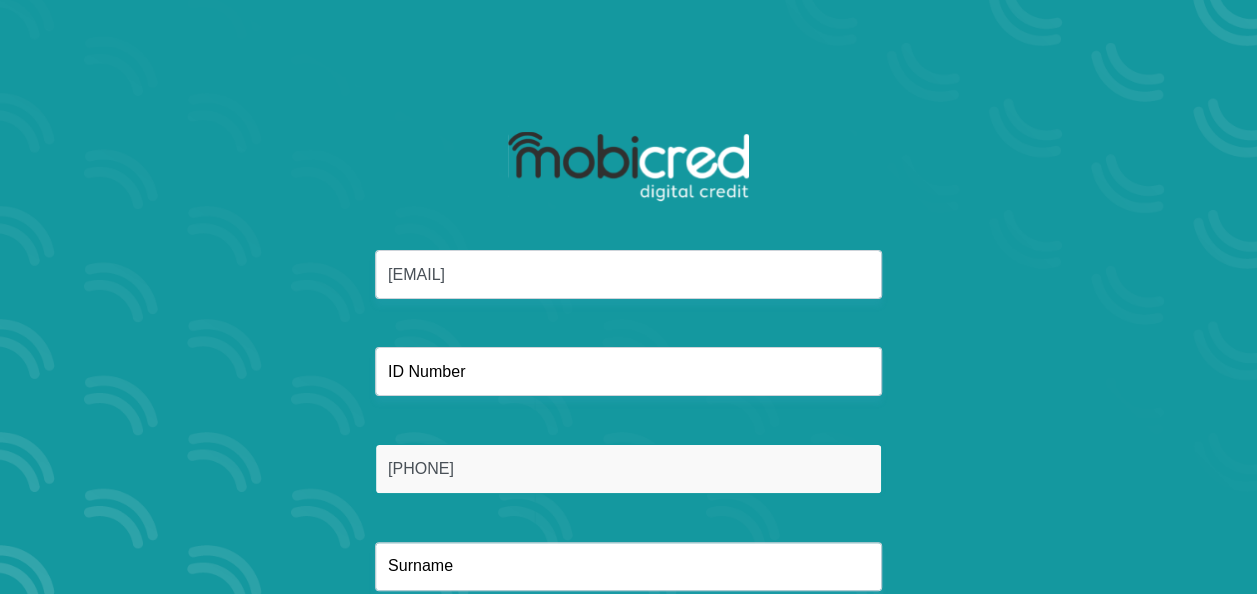 type on "Ntuli" 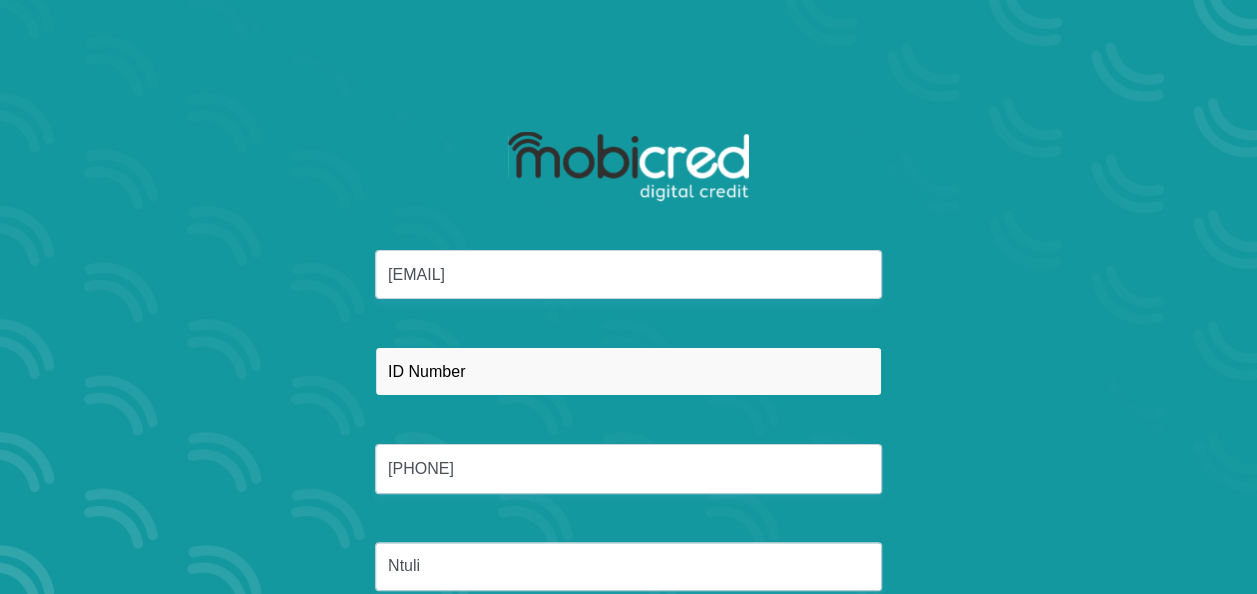 click at bounding box center (628, 371) 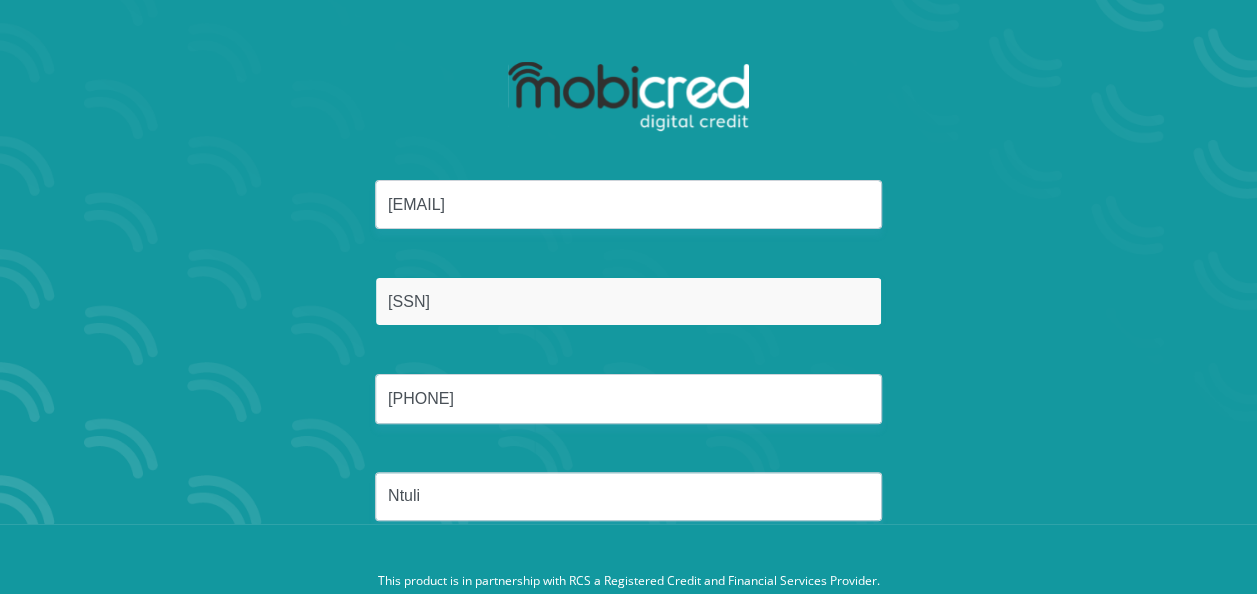 scroll, scrollTop: 136, scrollLeft: 0, axis: vertical 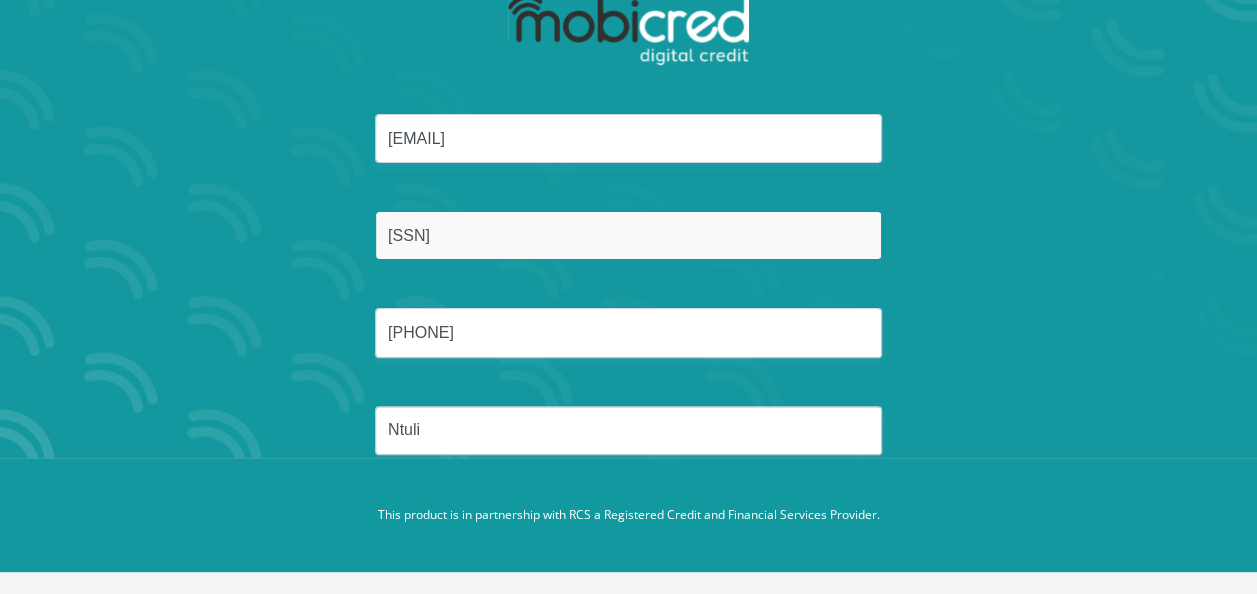 type on "[SSN]" 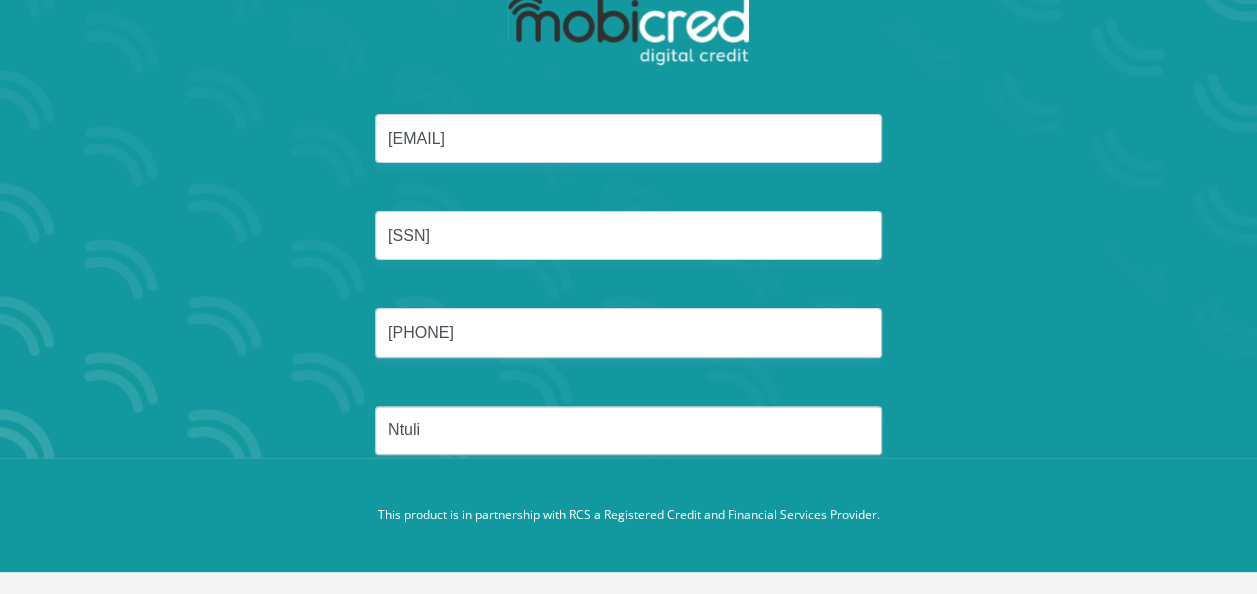 click on "Timmytollie@gmail.com
9010025446089
0836850955
Ntuli" at bounding box center [629, 308] 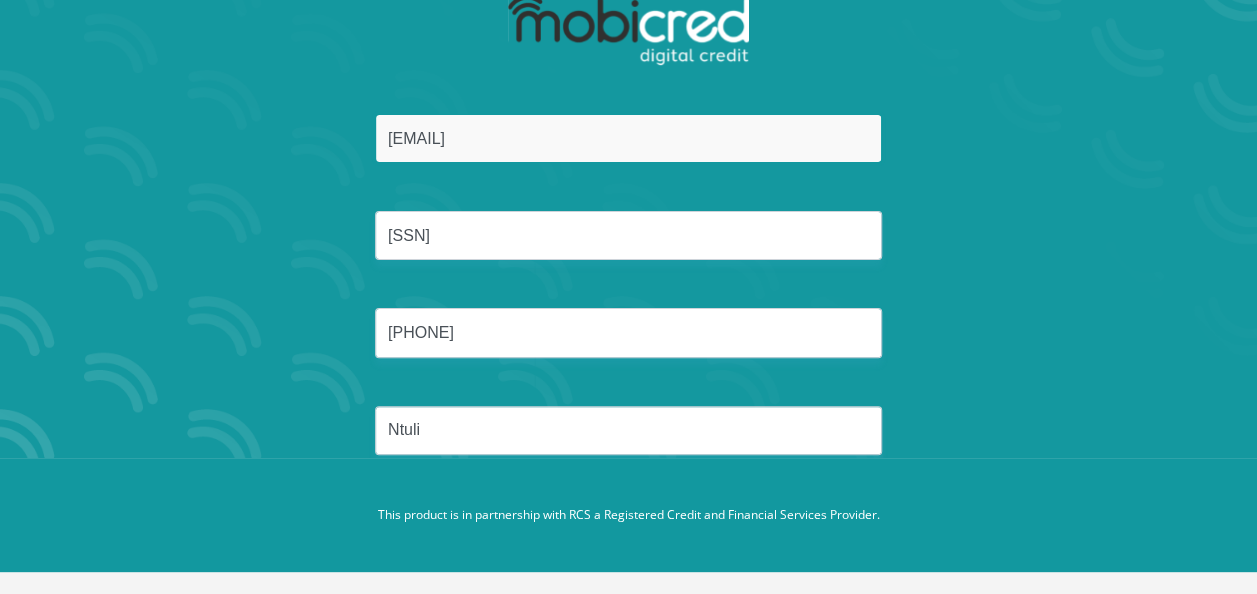 drag, startPoint x: 609, startPoint y: 146, endPoint x: 0, endPoint y: 154, distance: 609.05255 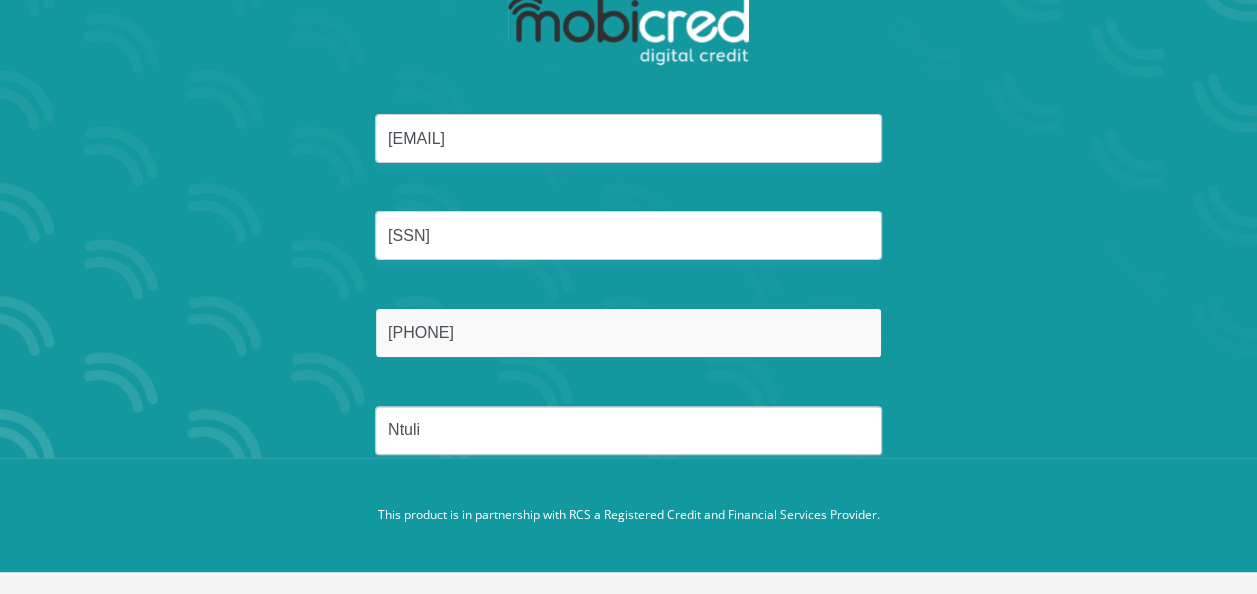 click on "0836850955" at bounding box center (628, 332) 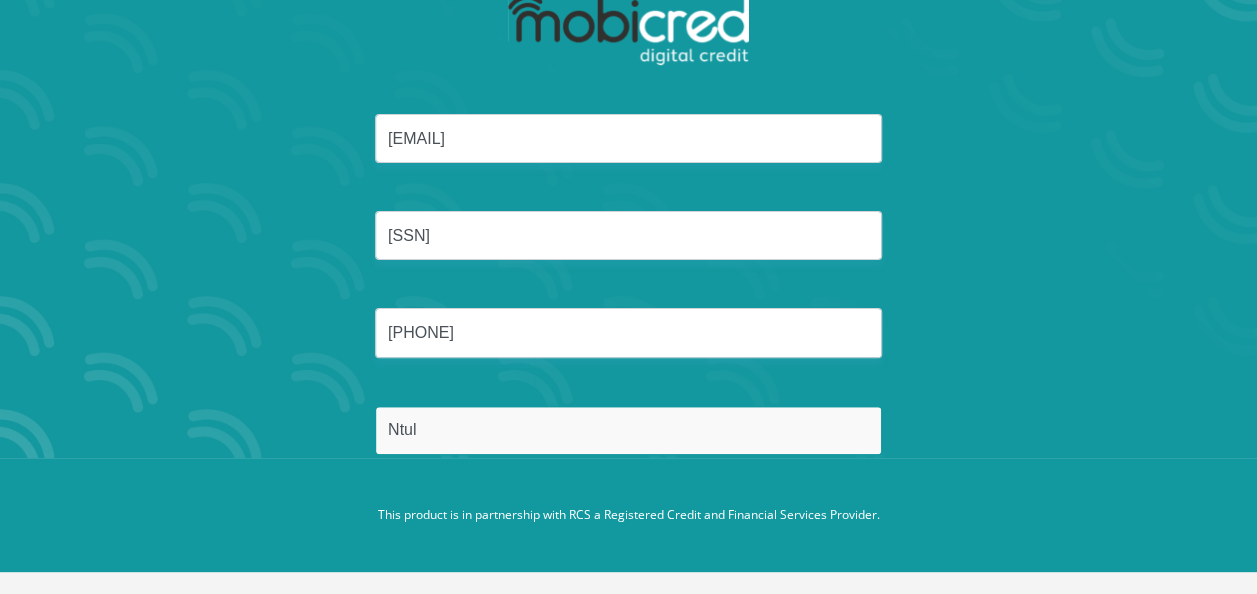type on "Ntuli" 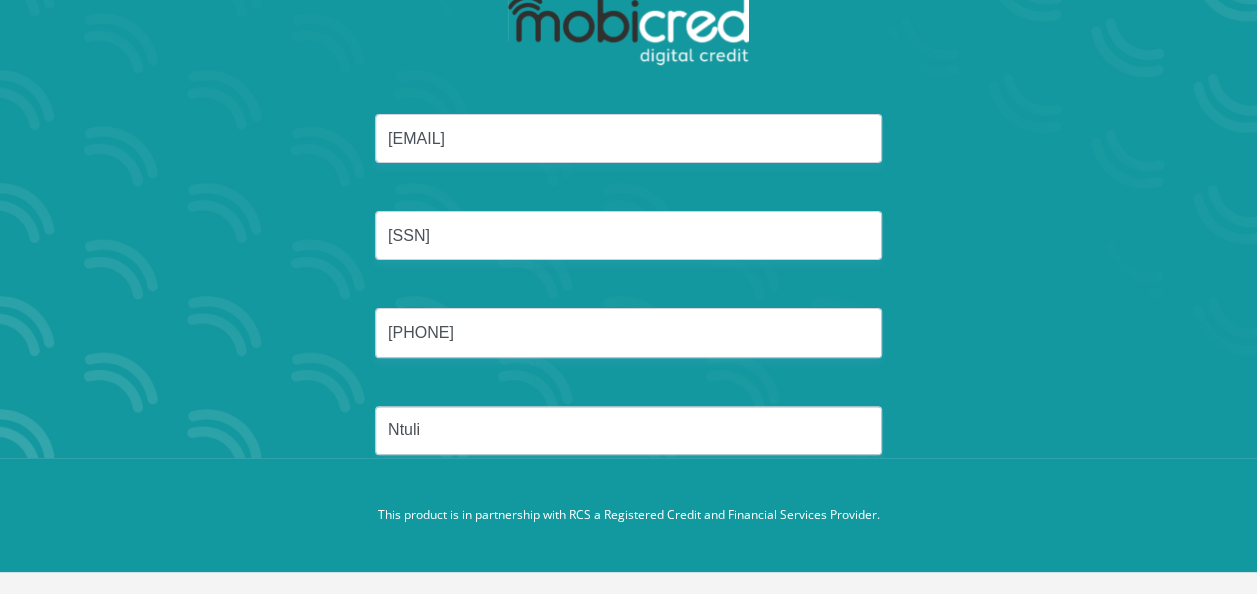 type 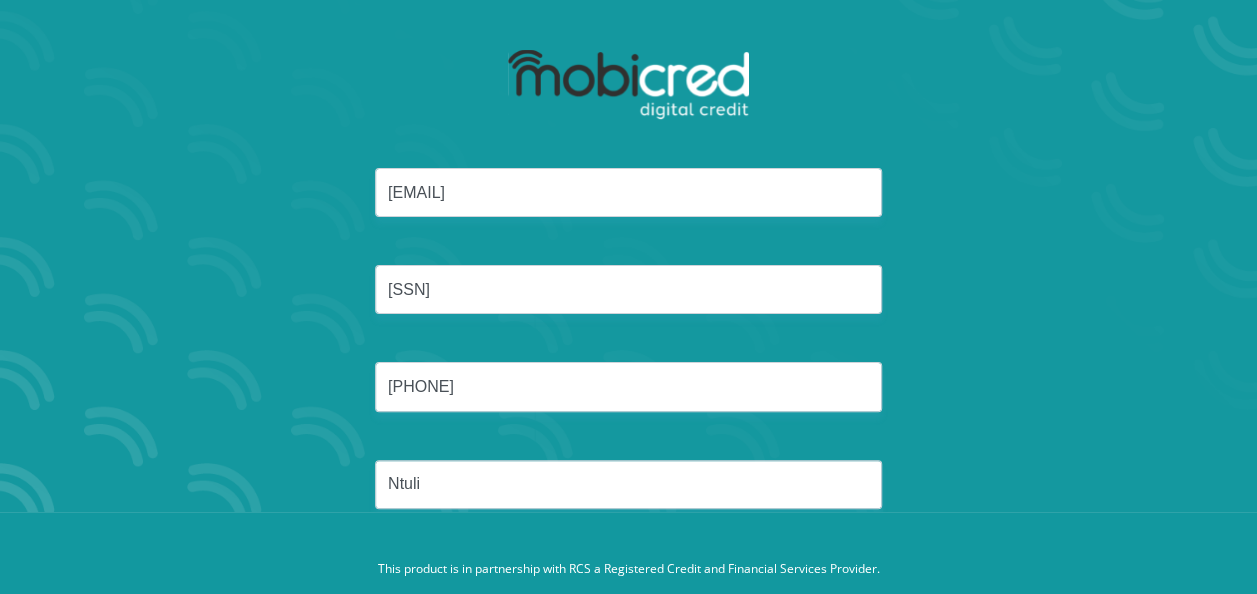 scroll, scrollTop: 36, scrollLeft: 0, axis: vertical 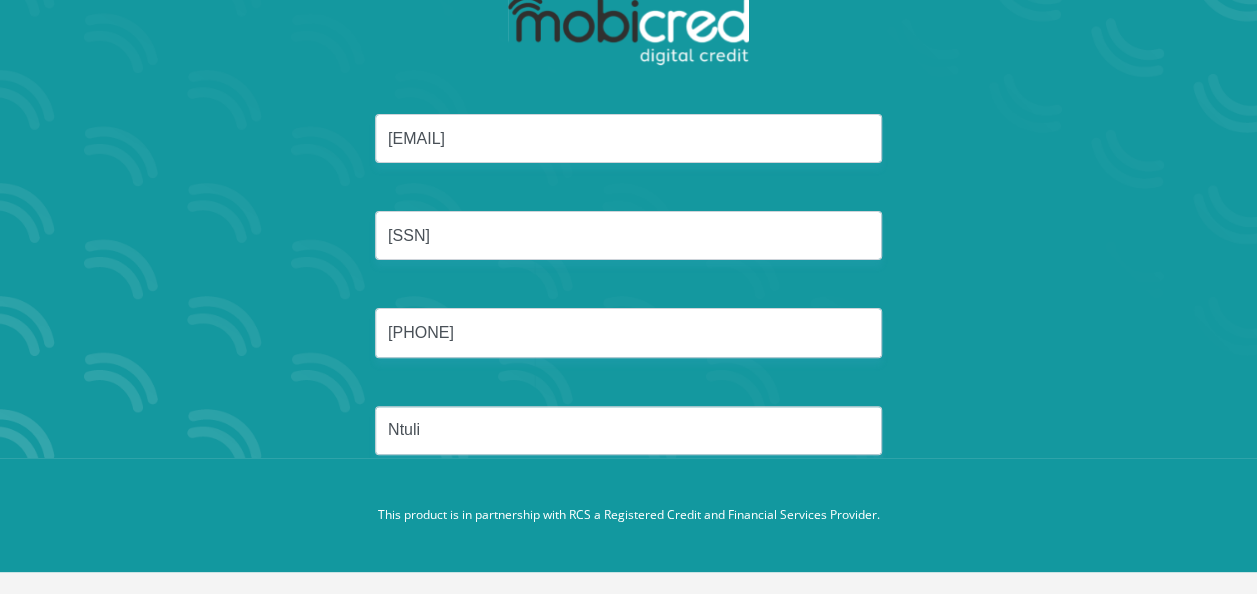click at bounding box center (628, 31) 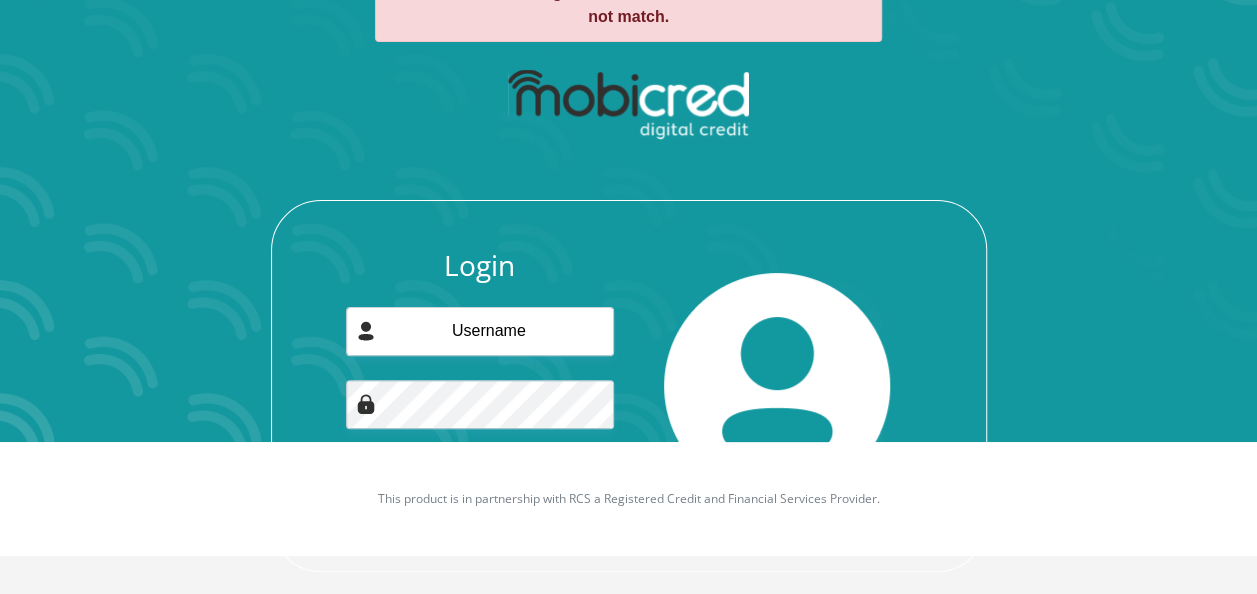 scroll, scrollTop: 175, scrollLeft: 0, axis: vertical 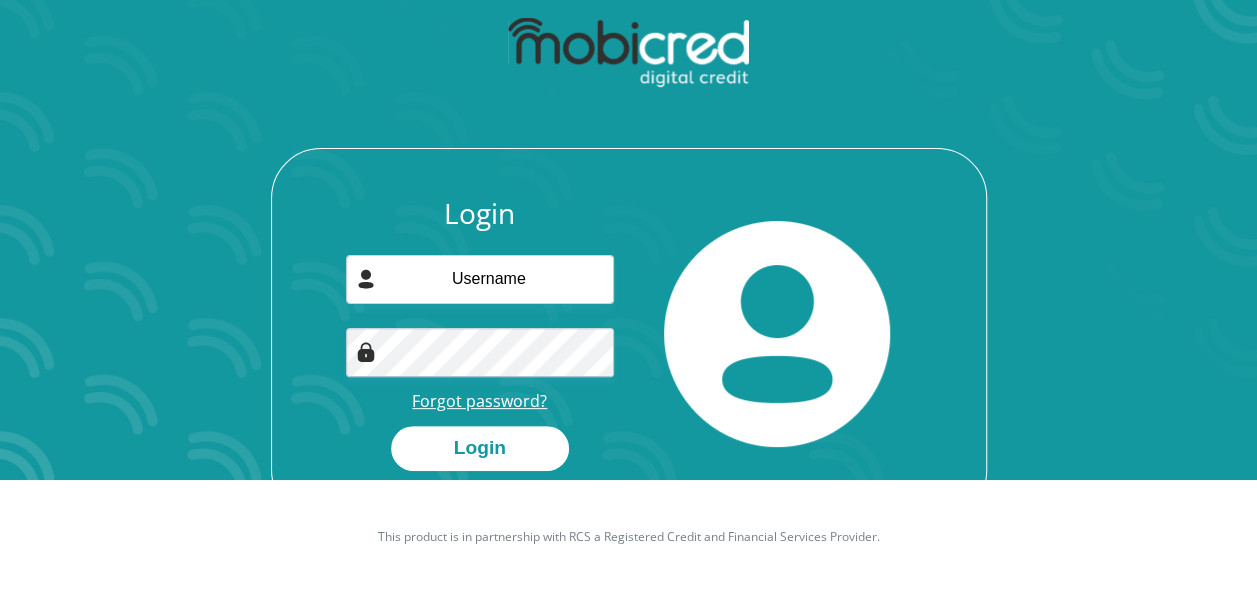 click on "Forgot password?" at bounding box center (479, 401) 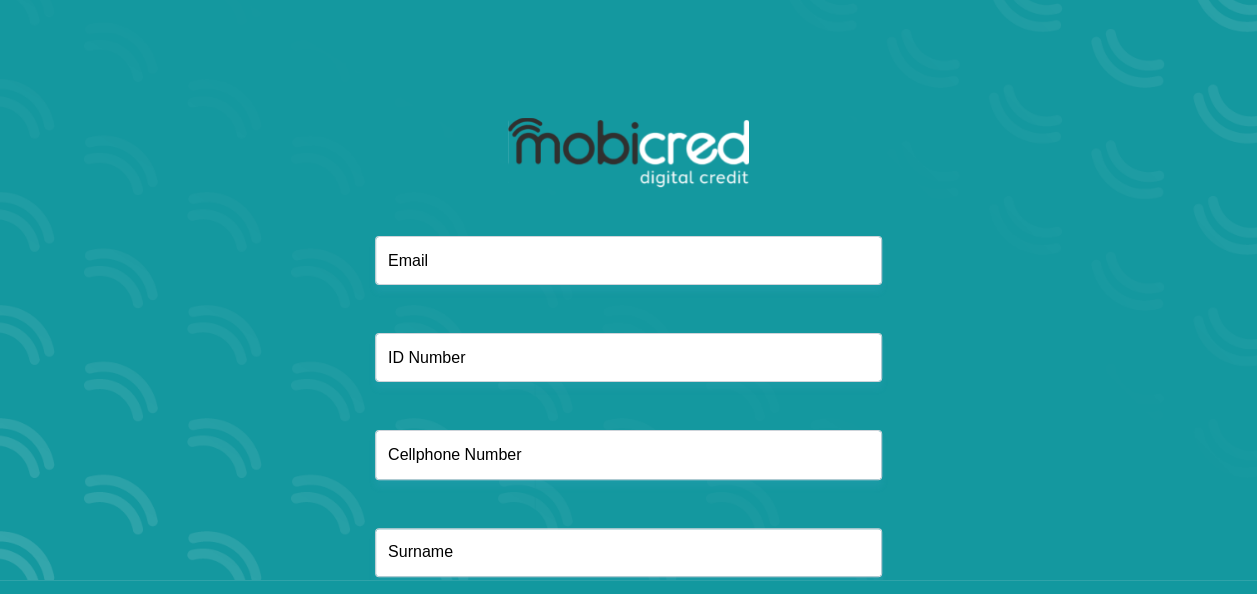 scroll, scrollTop: 136, scrollLeft: 0, axis: vertical 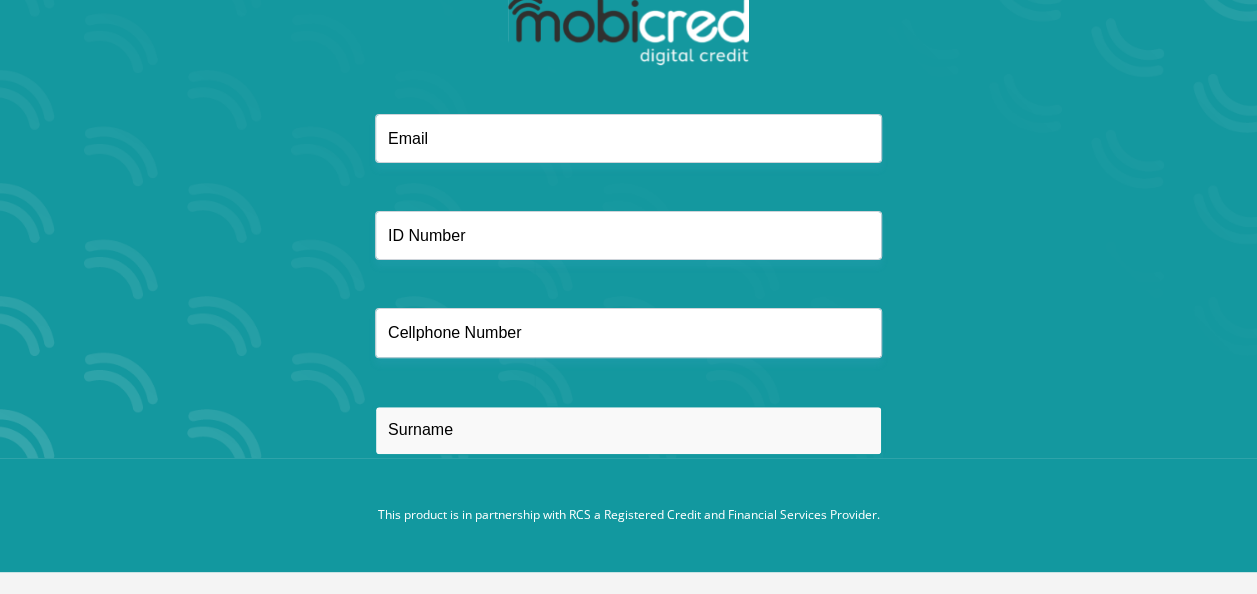 click at bounding box center [628, 430] 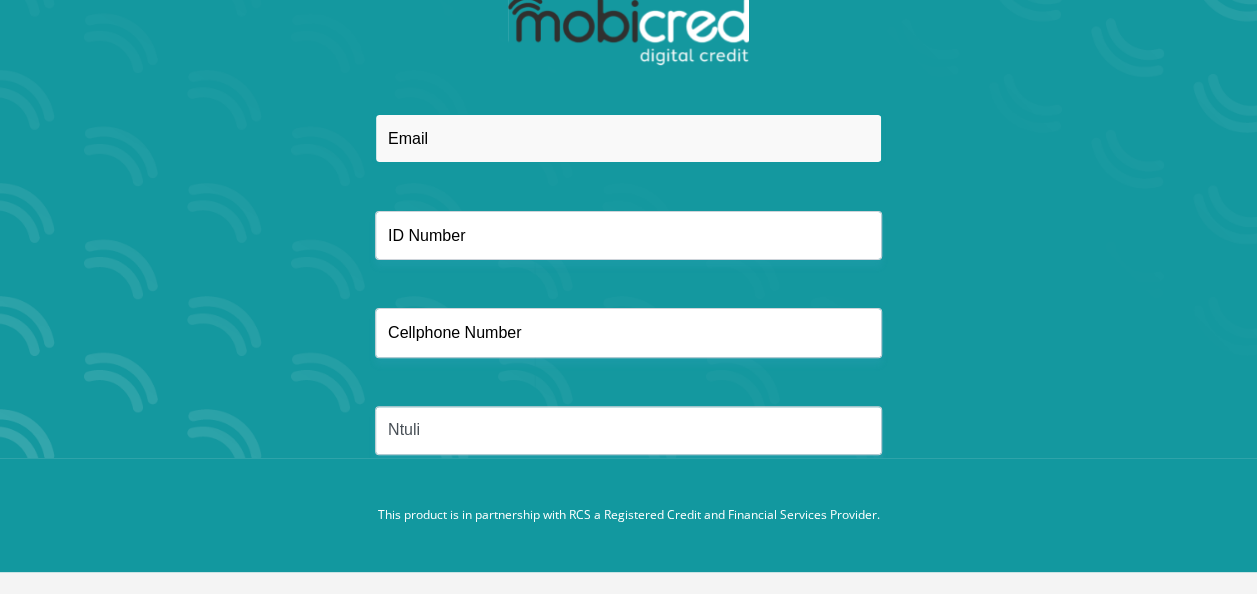 type on "Timmytollie@gmail.com" 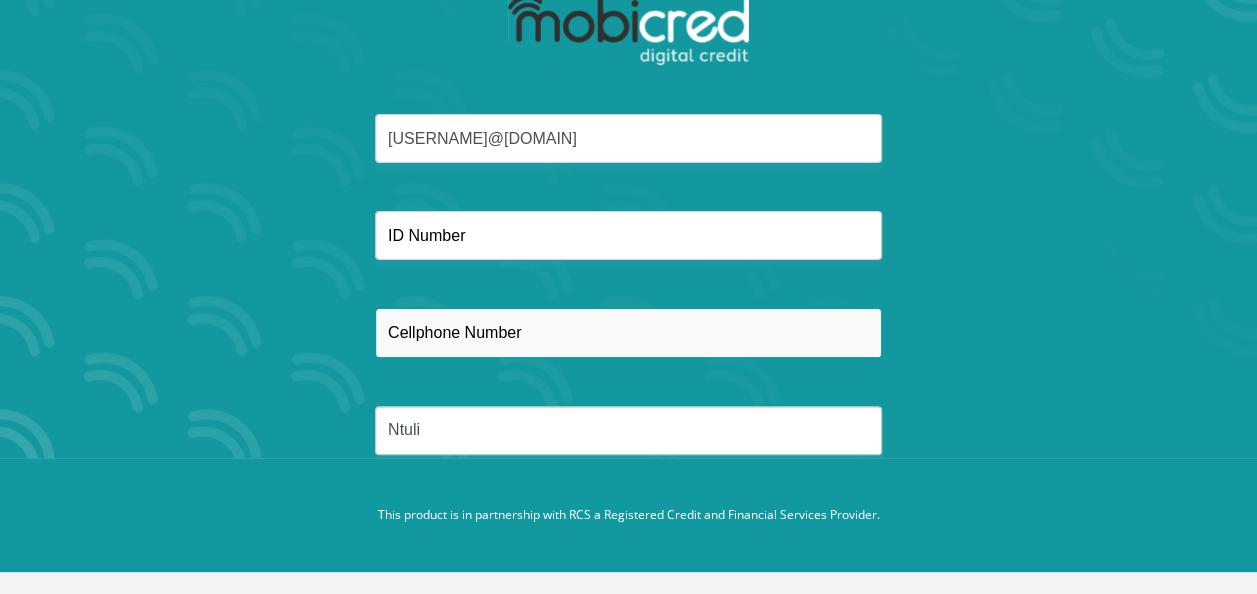 type on "0836850955" 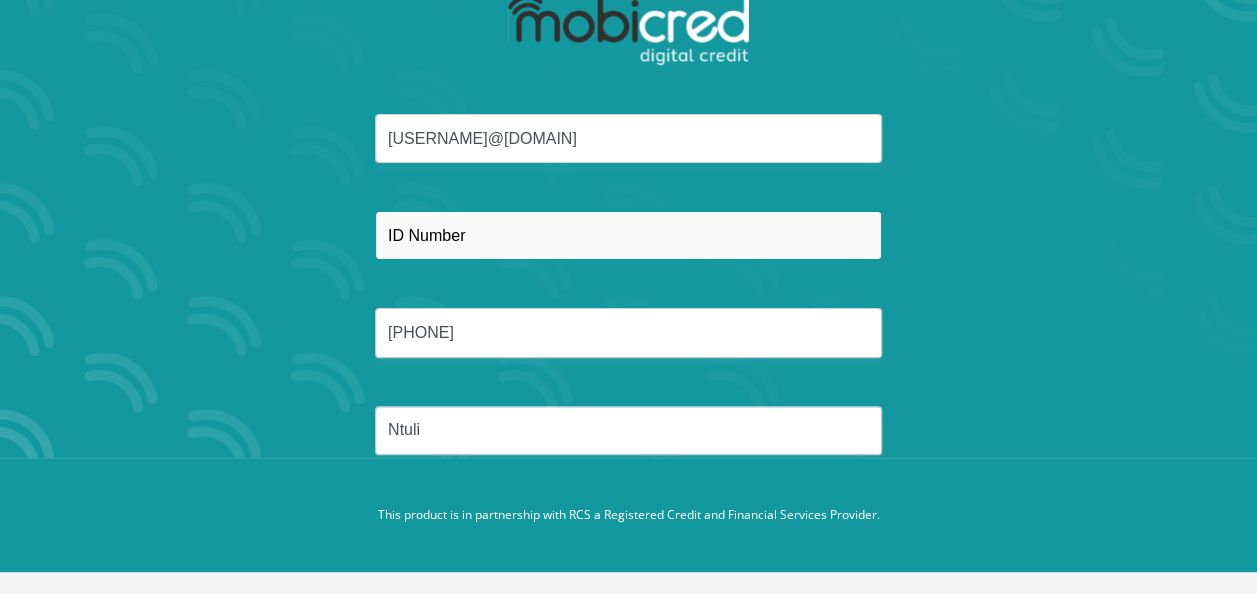 click at bounding box center (628, 235) 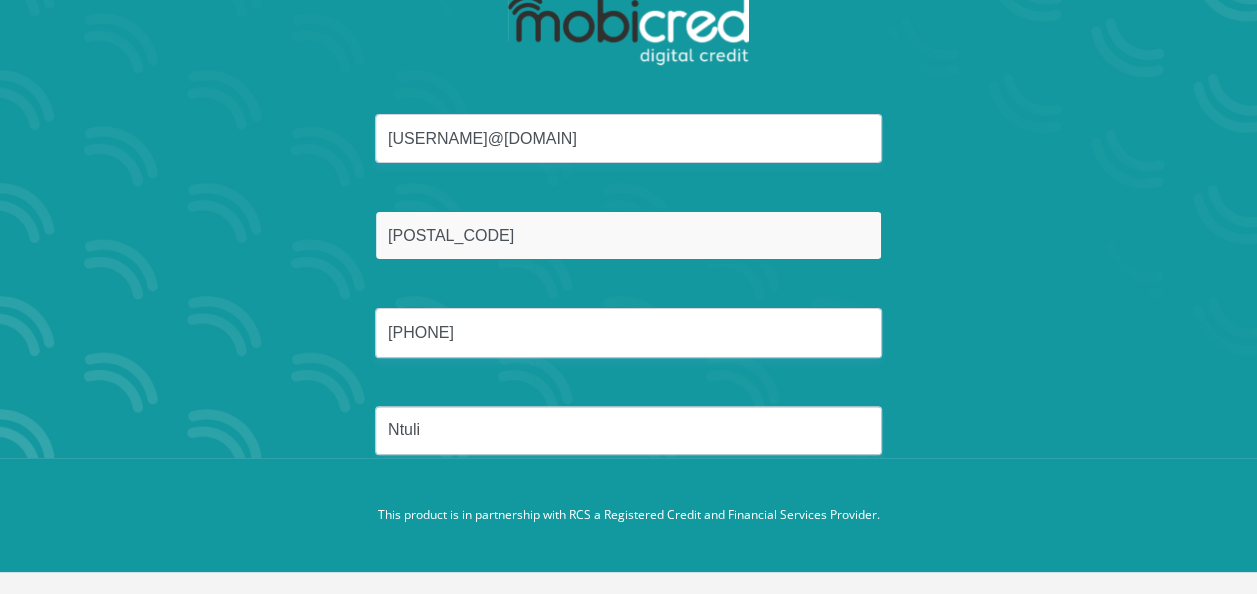 type on "901002" 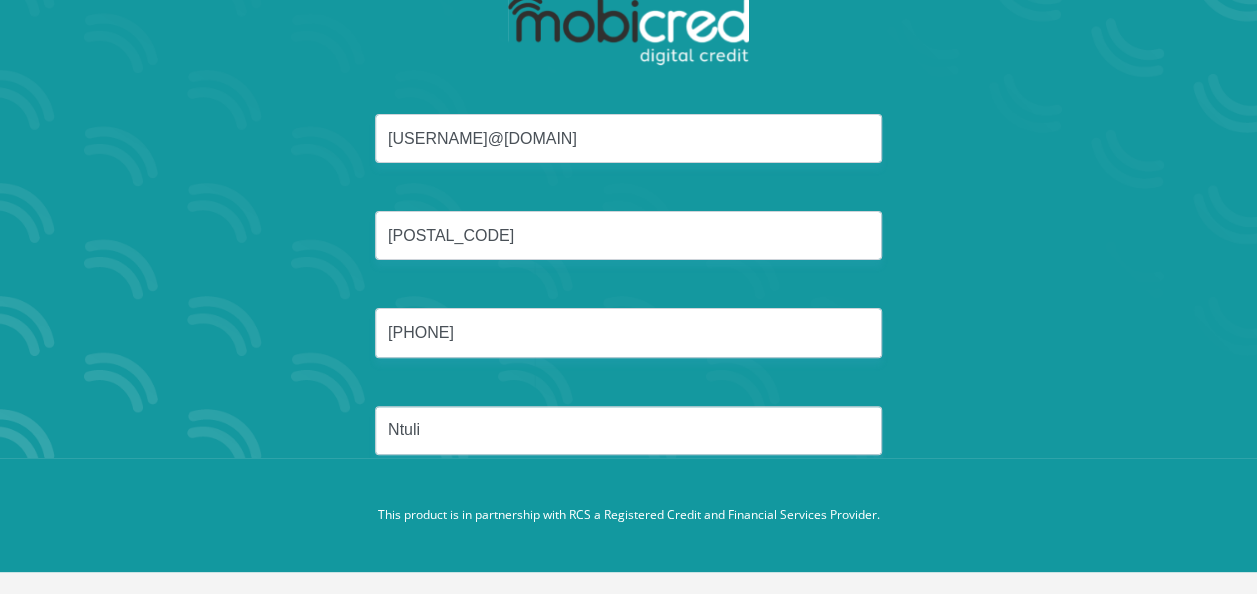 click on "Timmytollie@gmail.com
901002
0836850955
Ntuli
Reset Password" at bounding box center (628, 161) 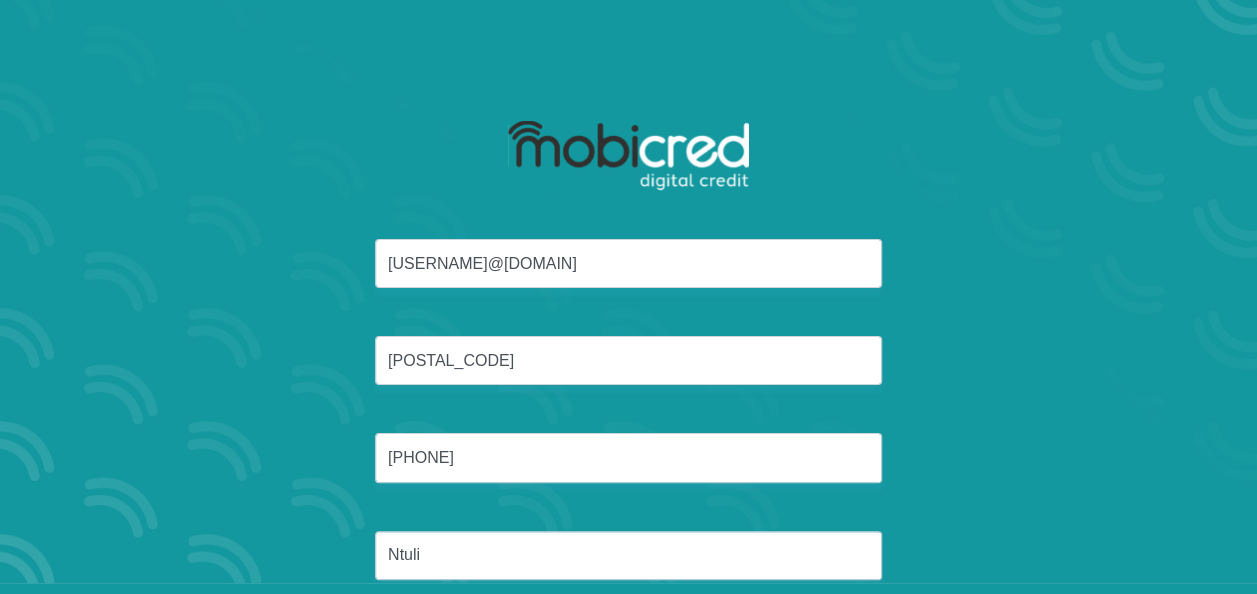 scroll, scrollTop: 0, scrollLeft: 0, axis: both 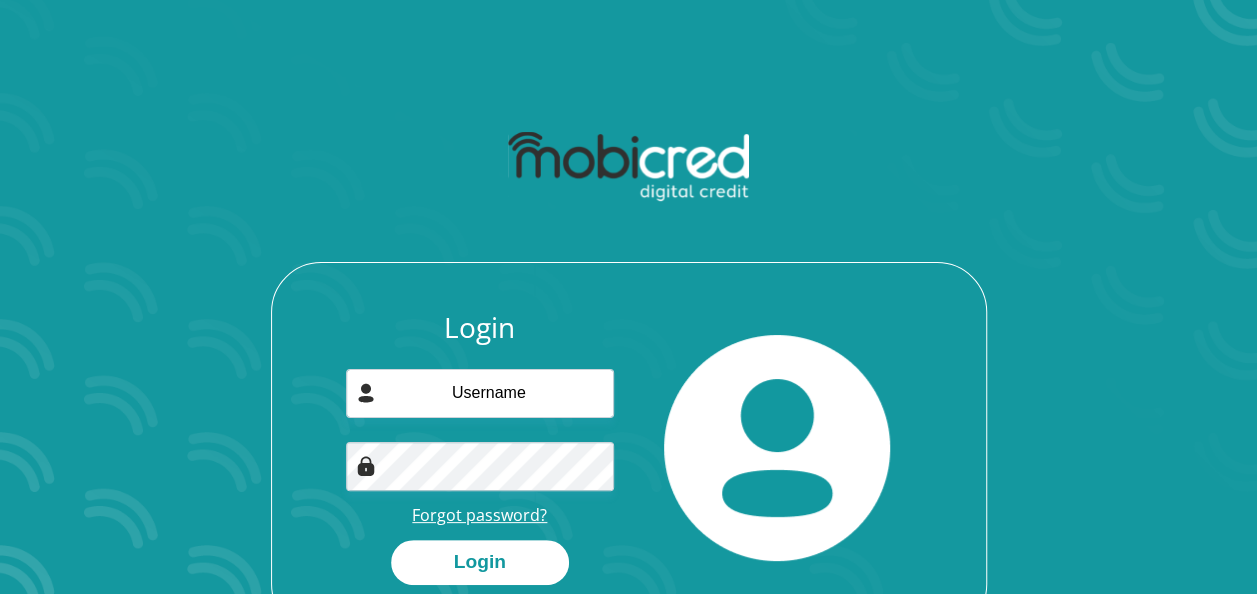 click on "Forgot password?" at bounding box center [479, 515] 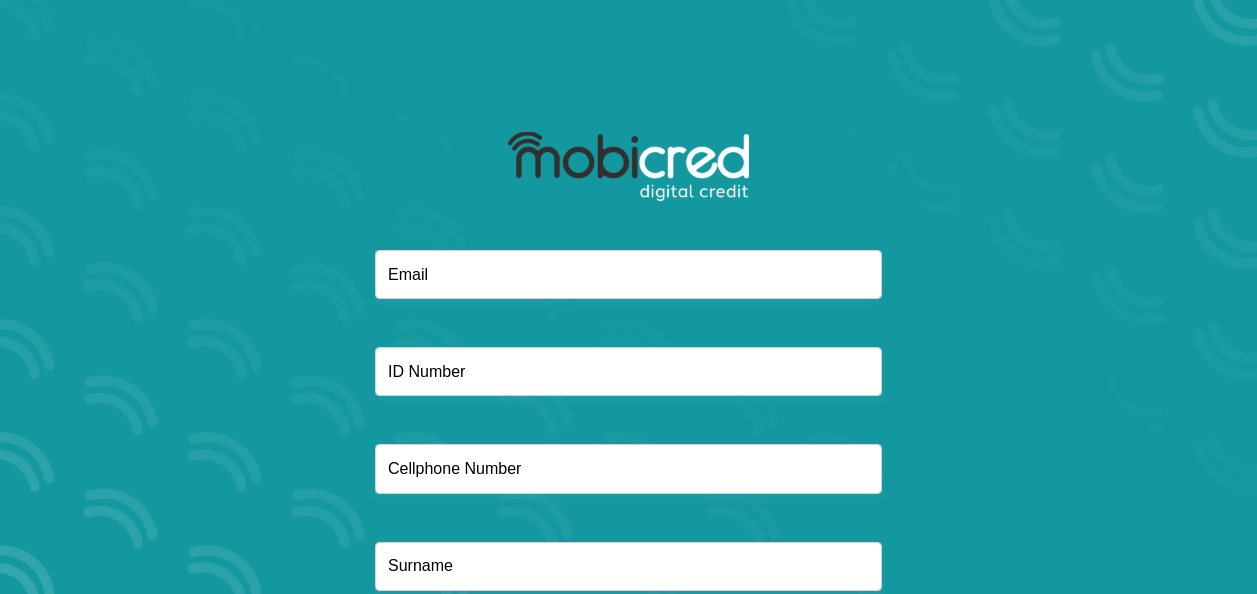 scroll, scrollTop: 0, scrollLeft: 0, axis: both 